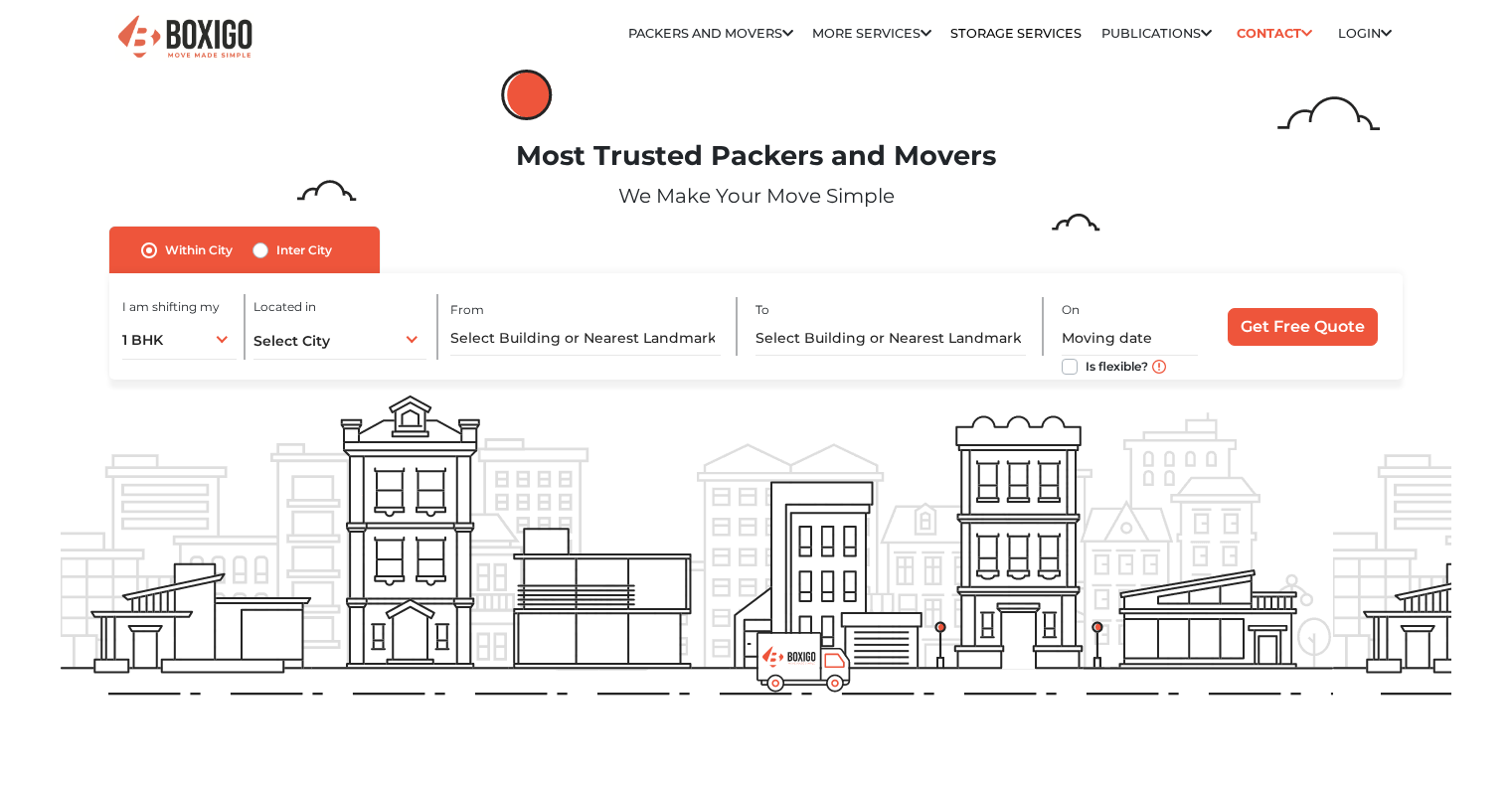 scroll, scrollTop: 0, scrollLeft: 0, axis: both 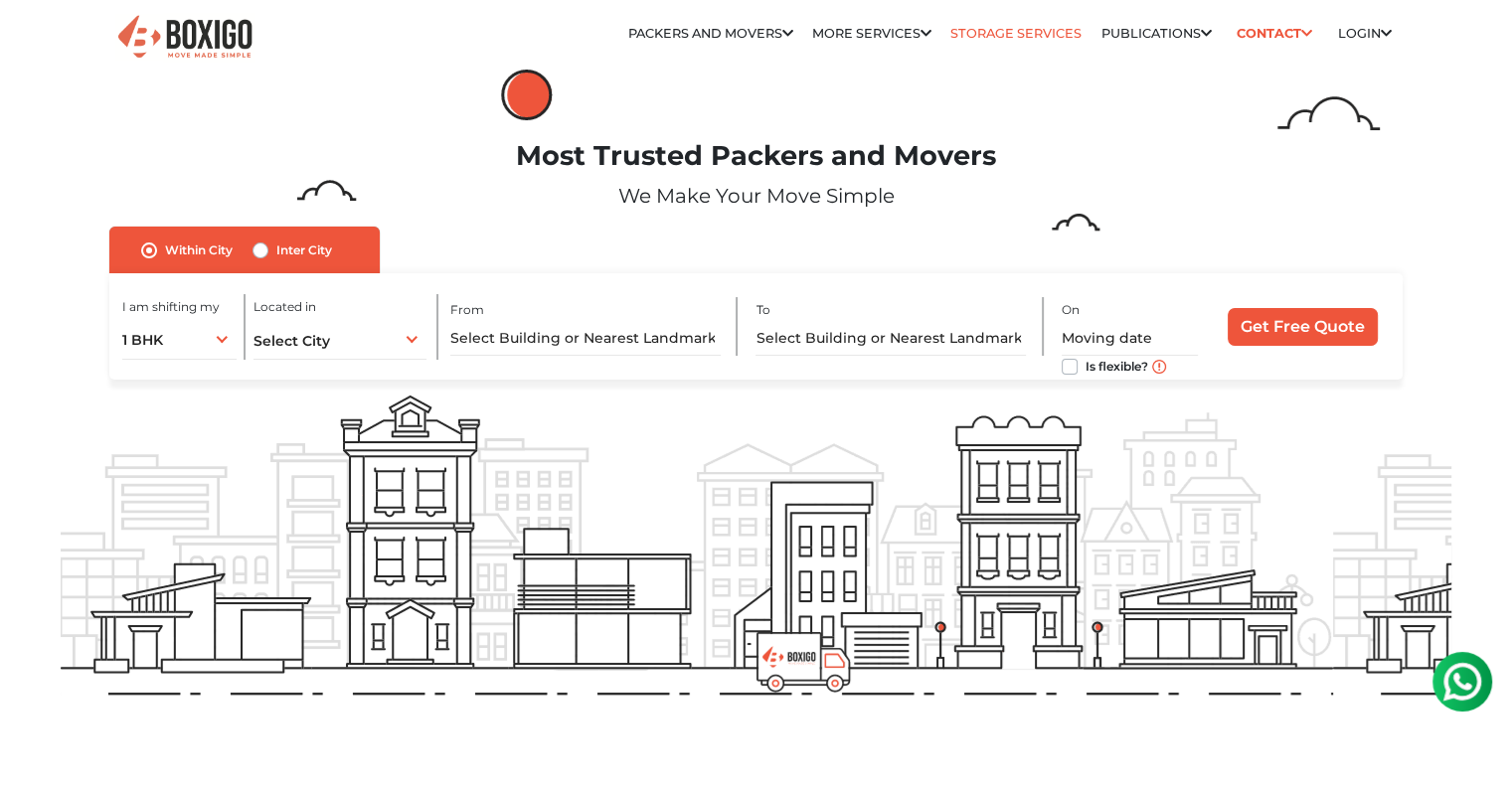 click on "Storage Services" at bounding box center [1016, 33] 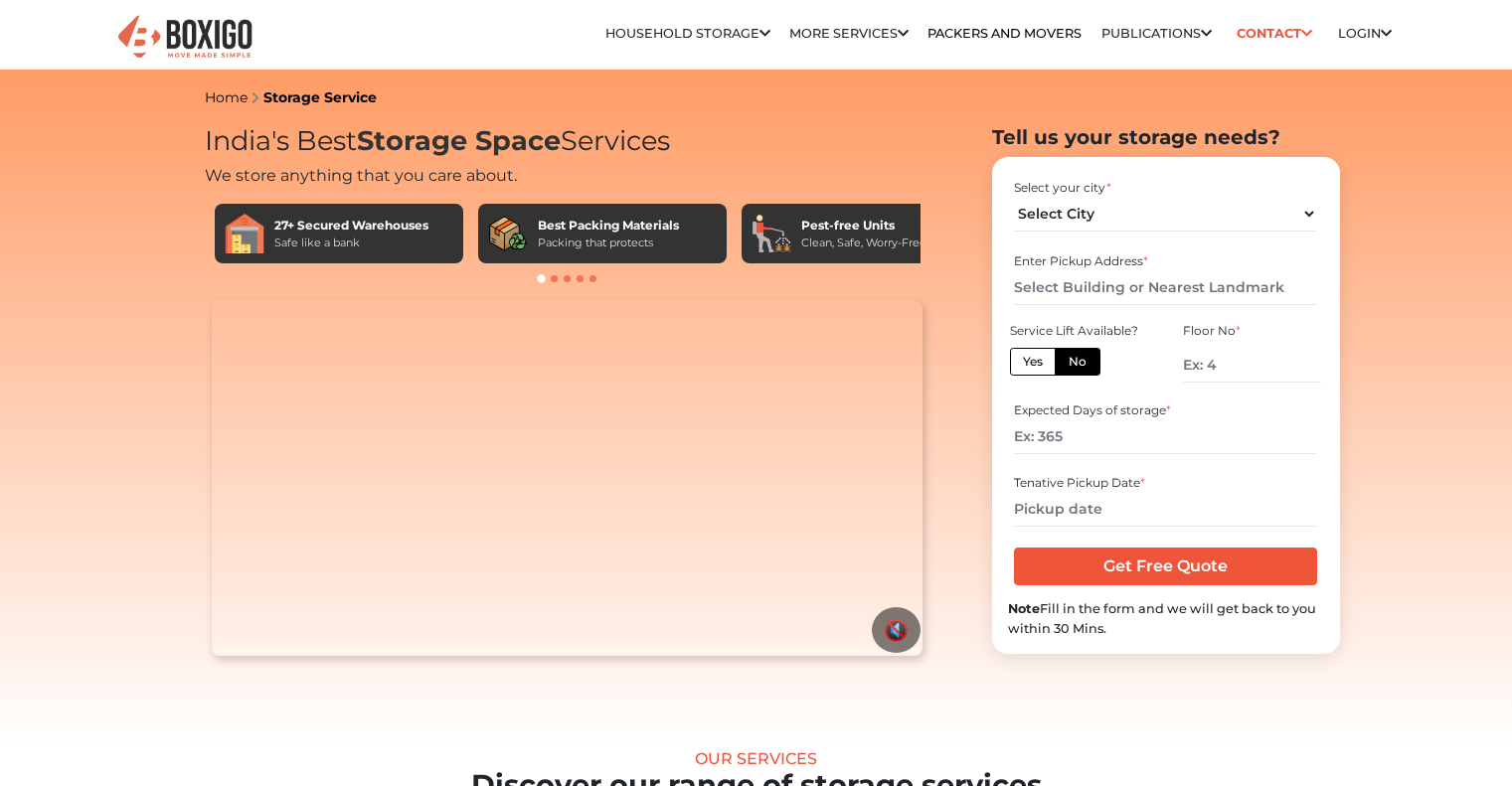 scroll, scrollTop: 0, scrollLeft: 0, axis: both 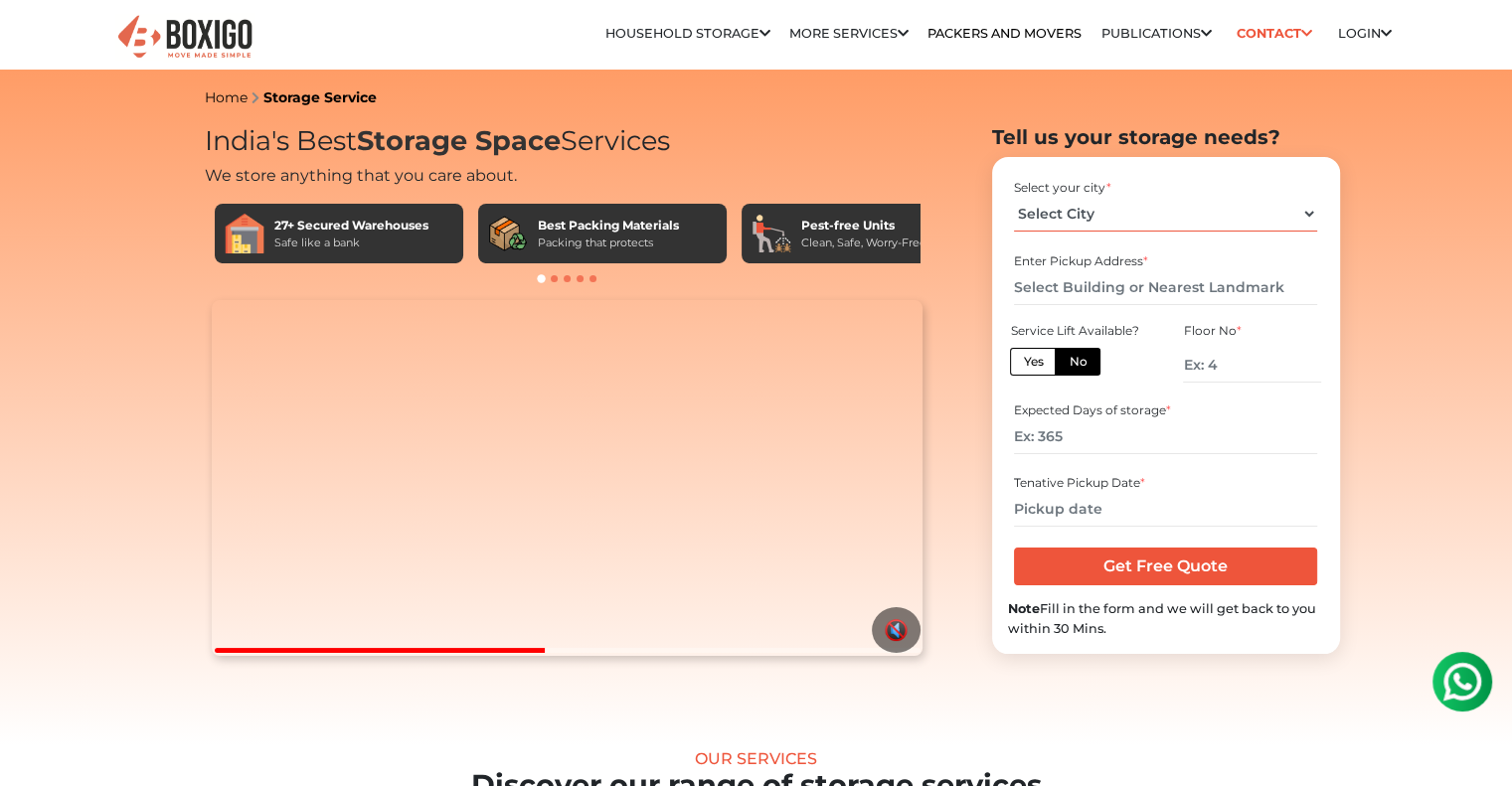 click on "Select City
[GEOGRAPHIC_DATA]
[GEOGRAPHIC_DATA]
[GEOGRAPHIC_DATA]
[GEOGRAPHIC_DATA]
[GEOGRAPHIC_DATA]
[GEOGRAPHIC_DATA]
[GEOGRAPHIC_DATA] [GEOGRAPHIC_DATA] [GEOGRAPHIC_DATA] [GEOGRAPHIC_DATA] [GEOGRAPHIC_DATA] [GEOGRAPHIC_DATA] [GEOGRAPHIC_DATA] [GEOGRAPHIC_DATA] Kalyan & [GEOGRAPHIC_DATA]" at bounding box center [1165, 214] 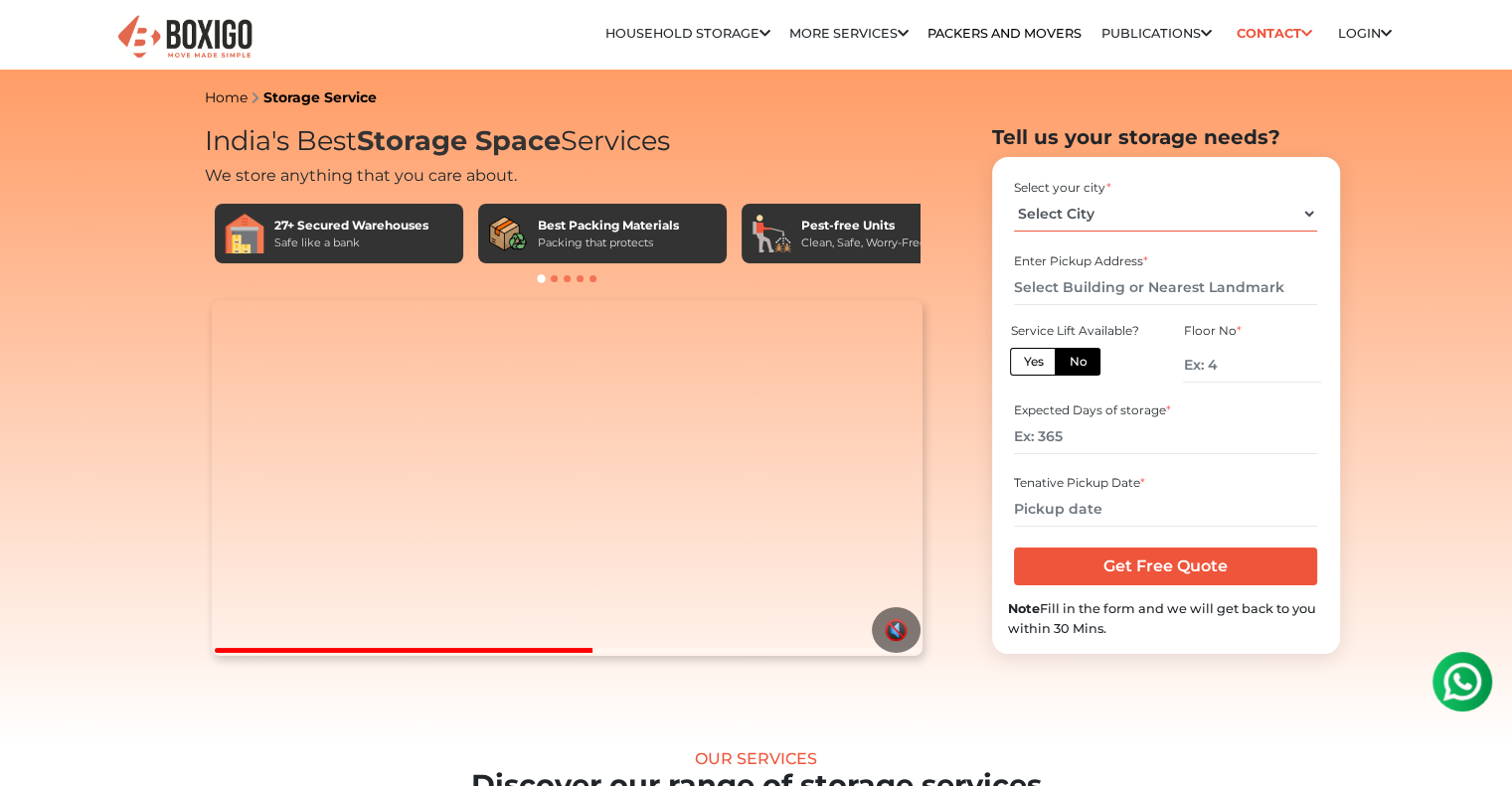 select on "[GEOGRAPHIC_DATA]" 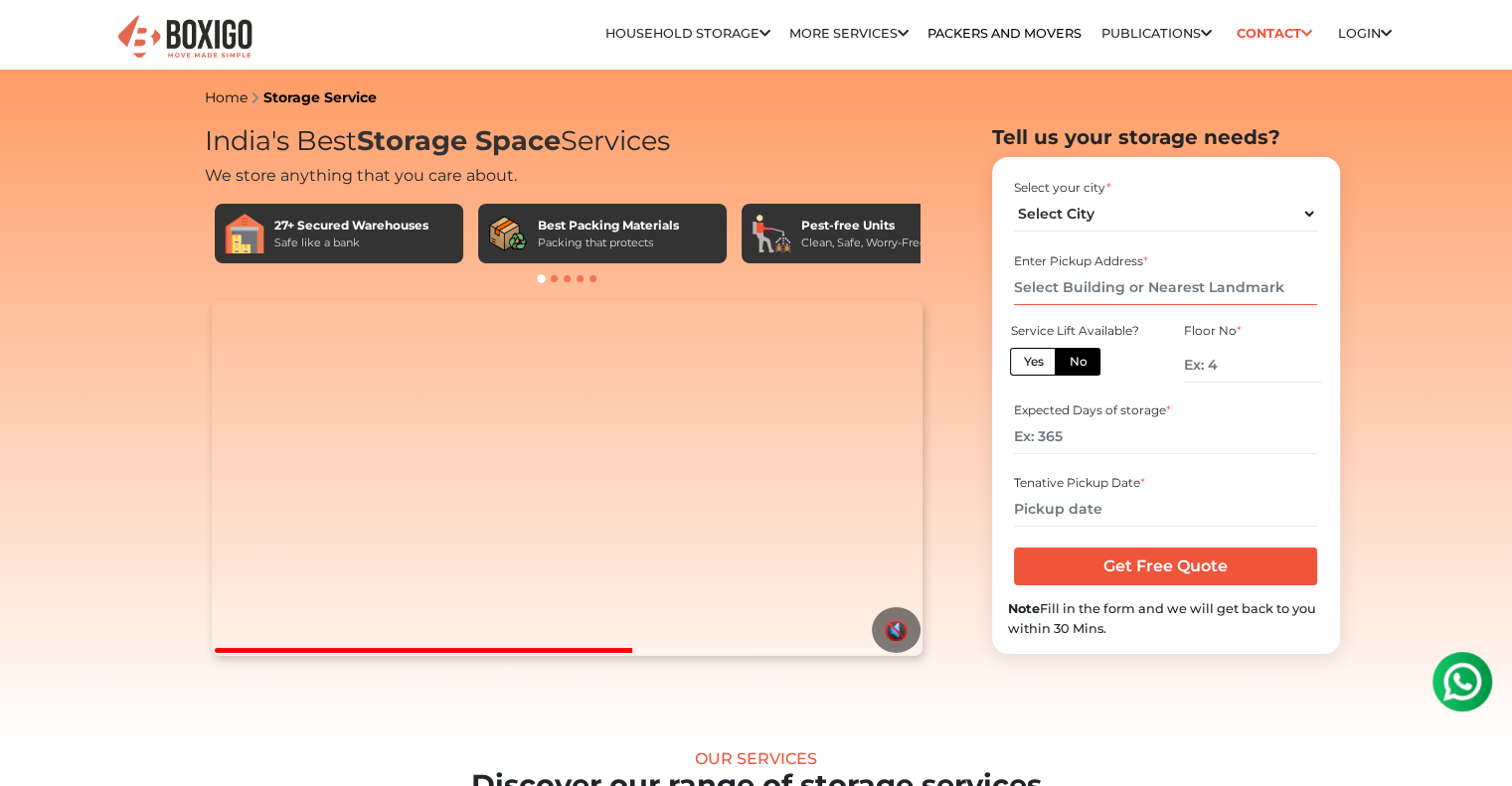 click at bounding box center (1165, 287) 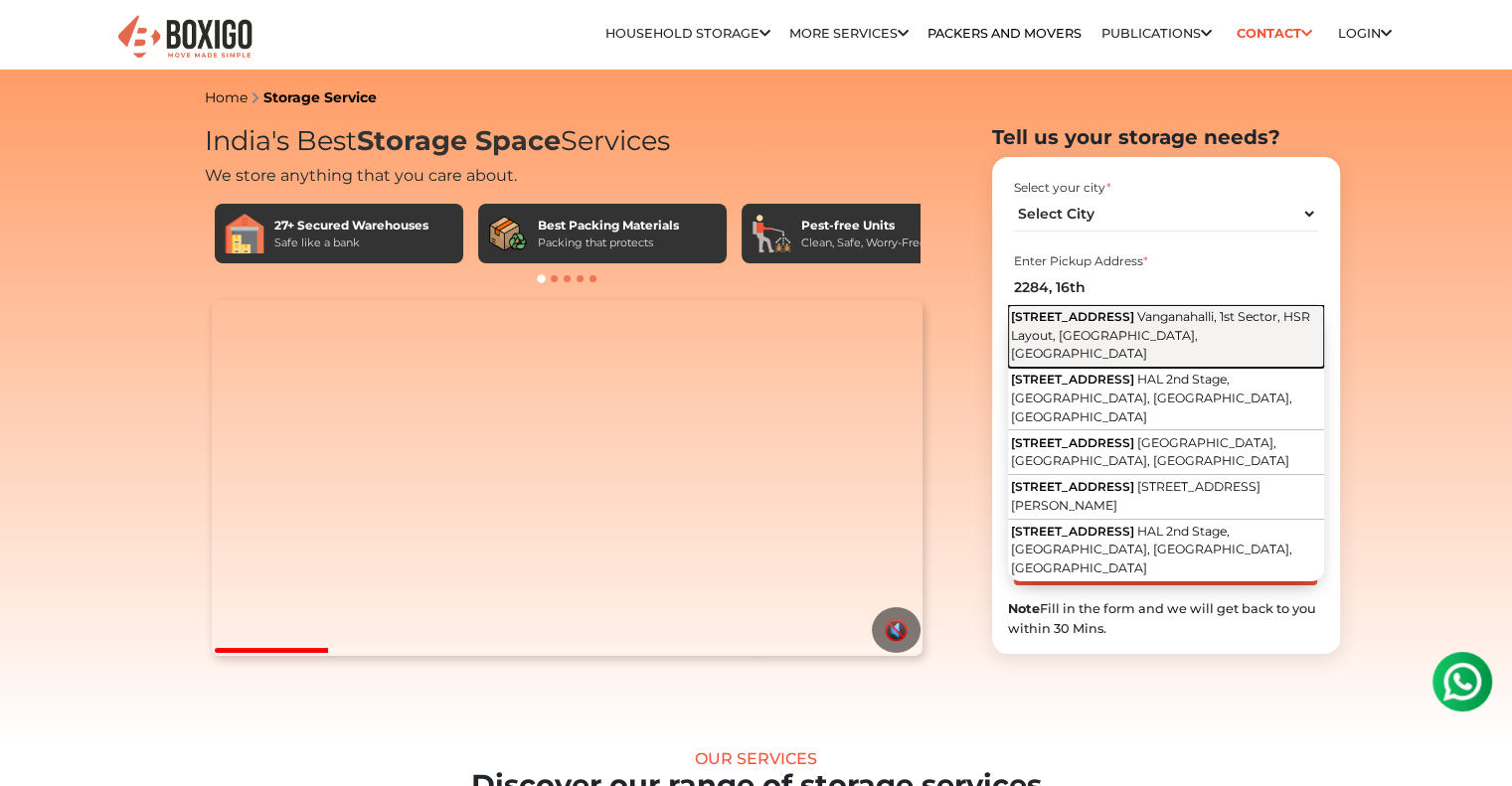 click on "Vanganahalli, 1st Sector, HSR Layout, [GEOGRAPHIC_DATA], [GEOGRAPHIC_DATA]" at bounding box center [1160, 335] 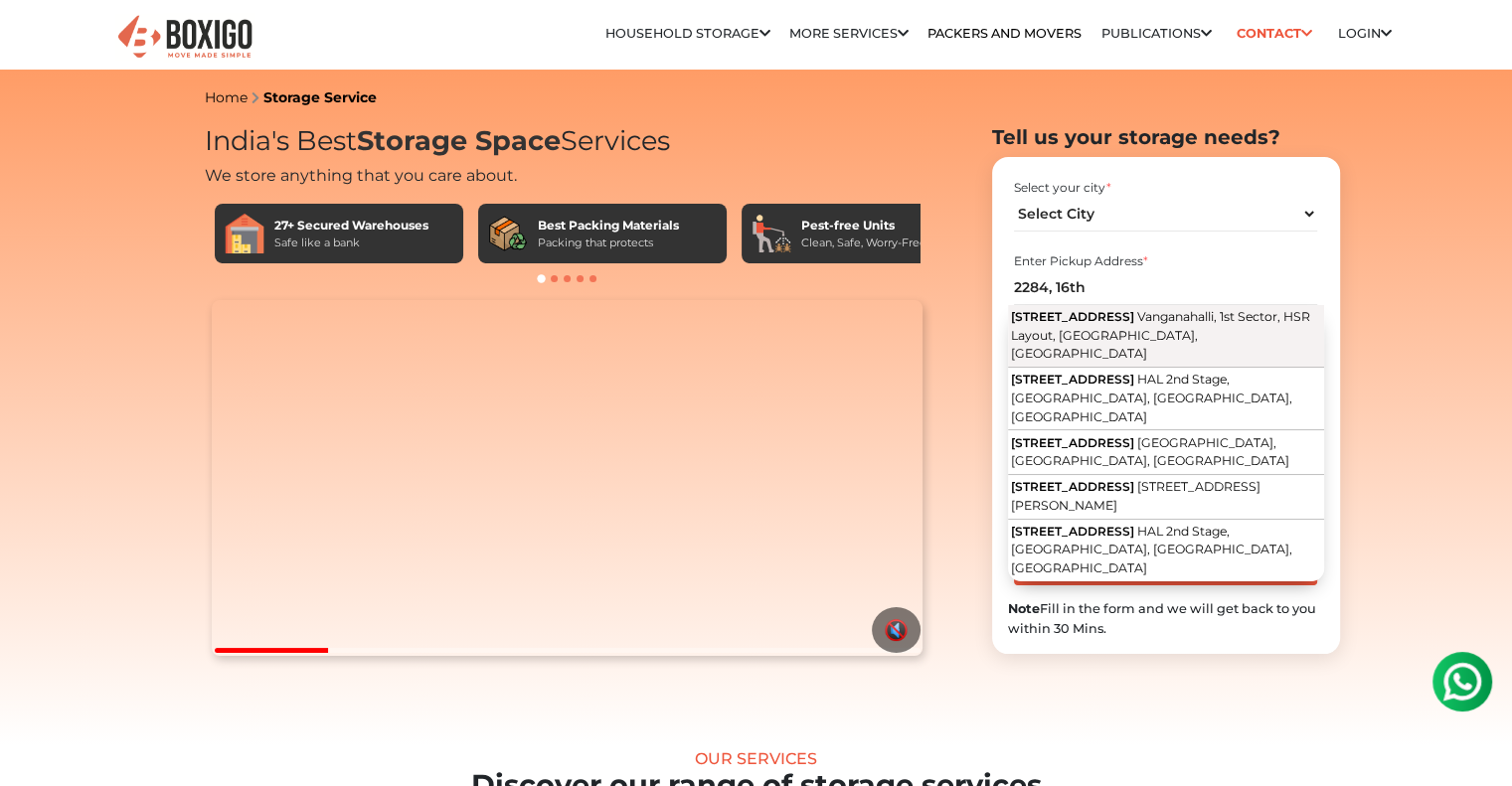 type on "[STREET_ADDRESS]" 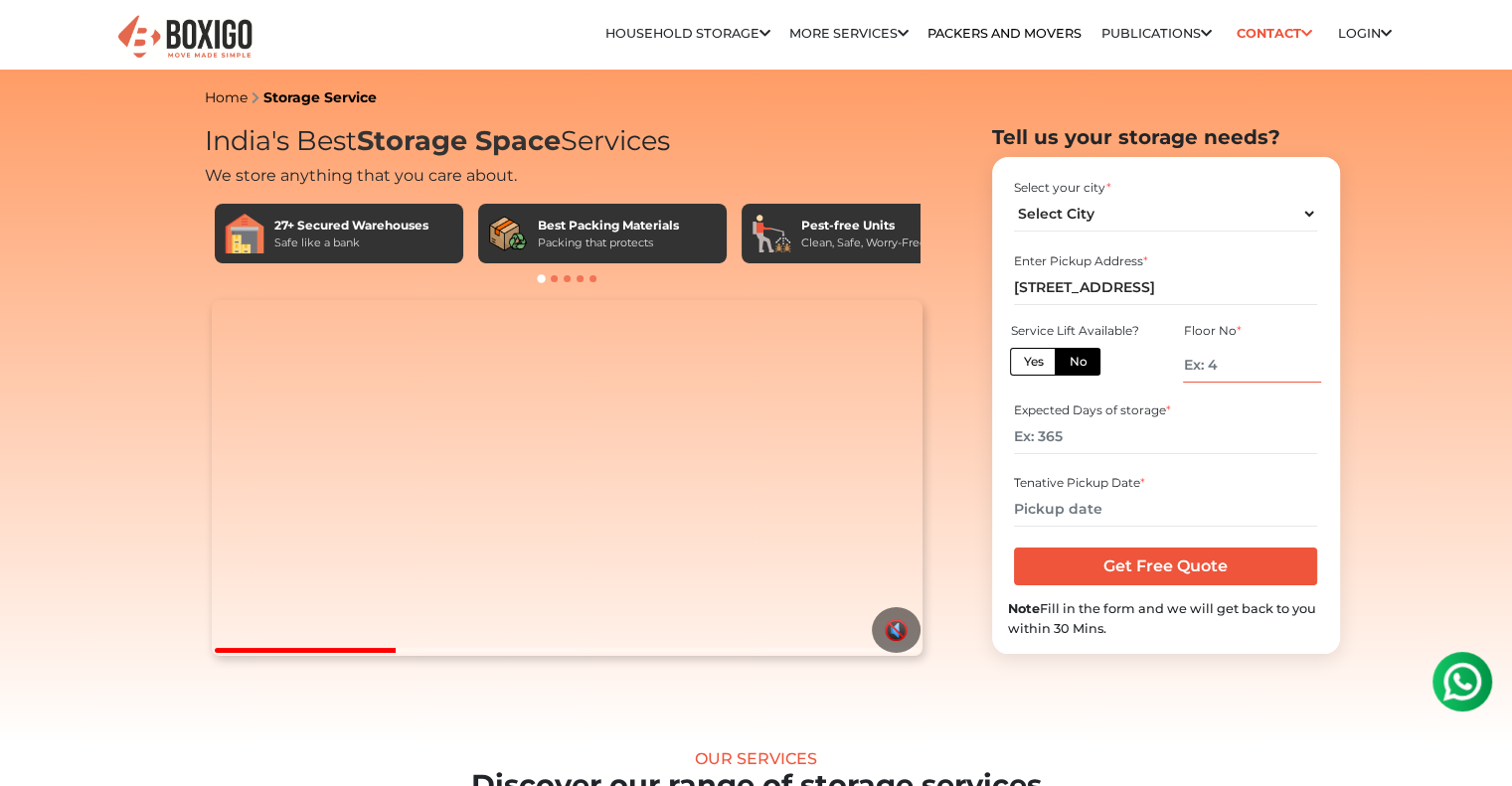 click at bounding box center (1252, 365) 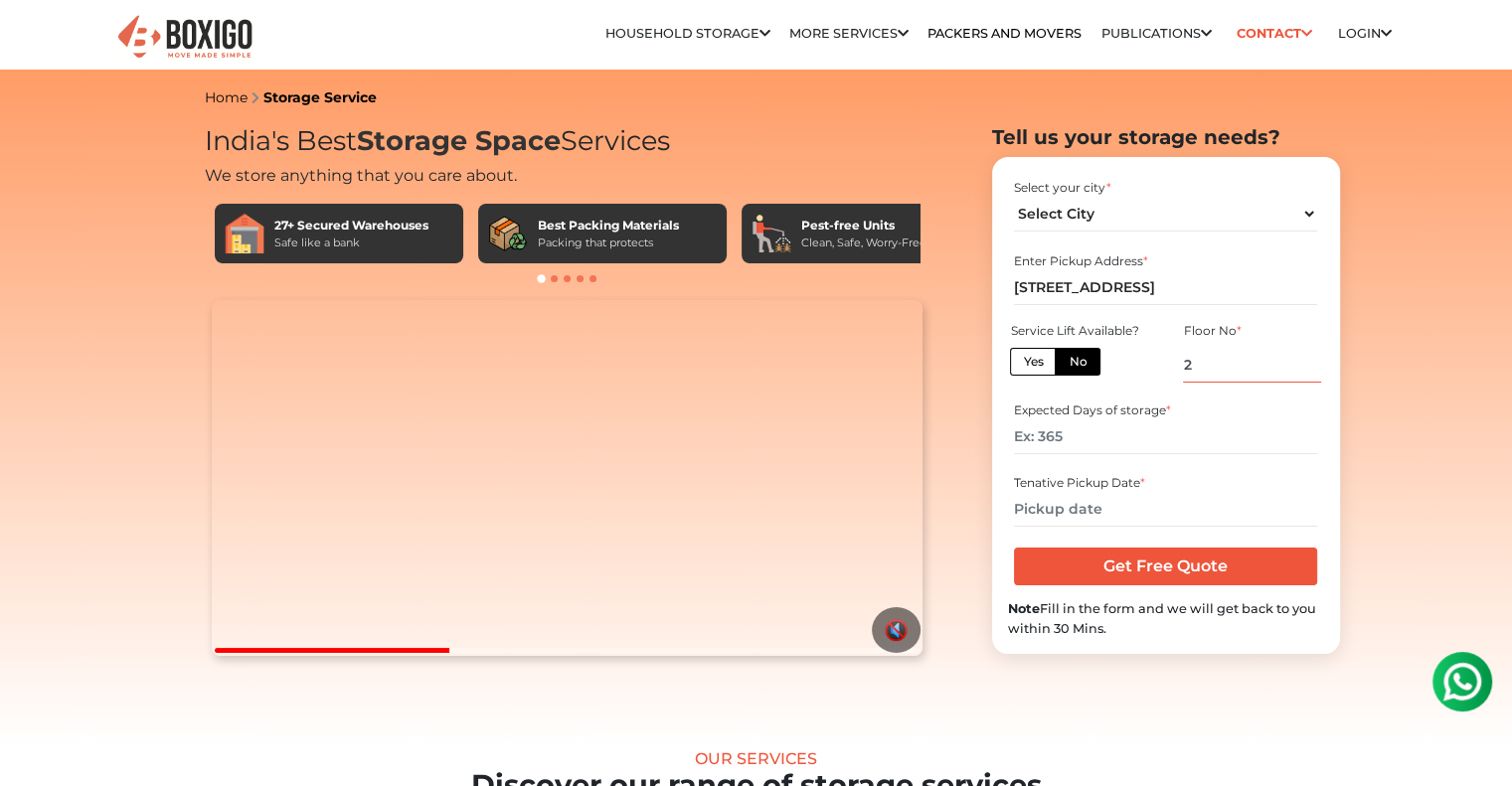 type on "2" 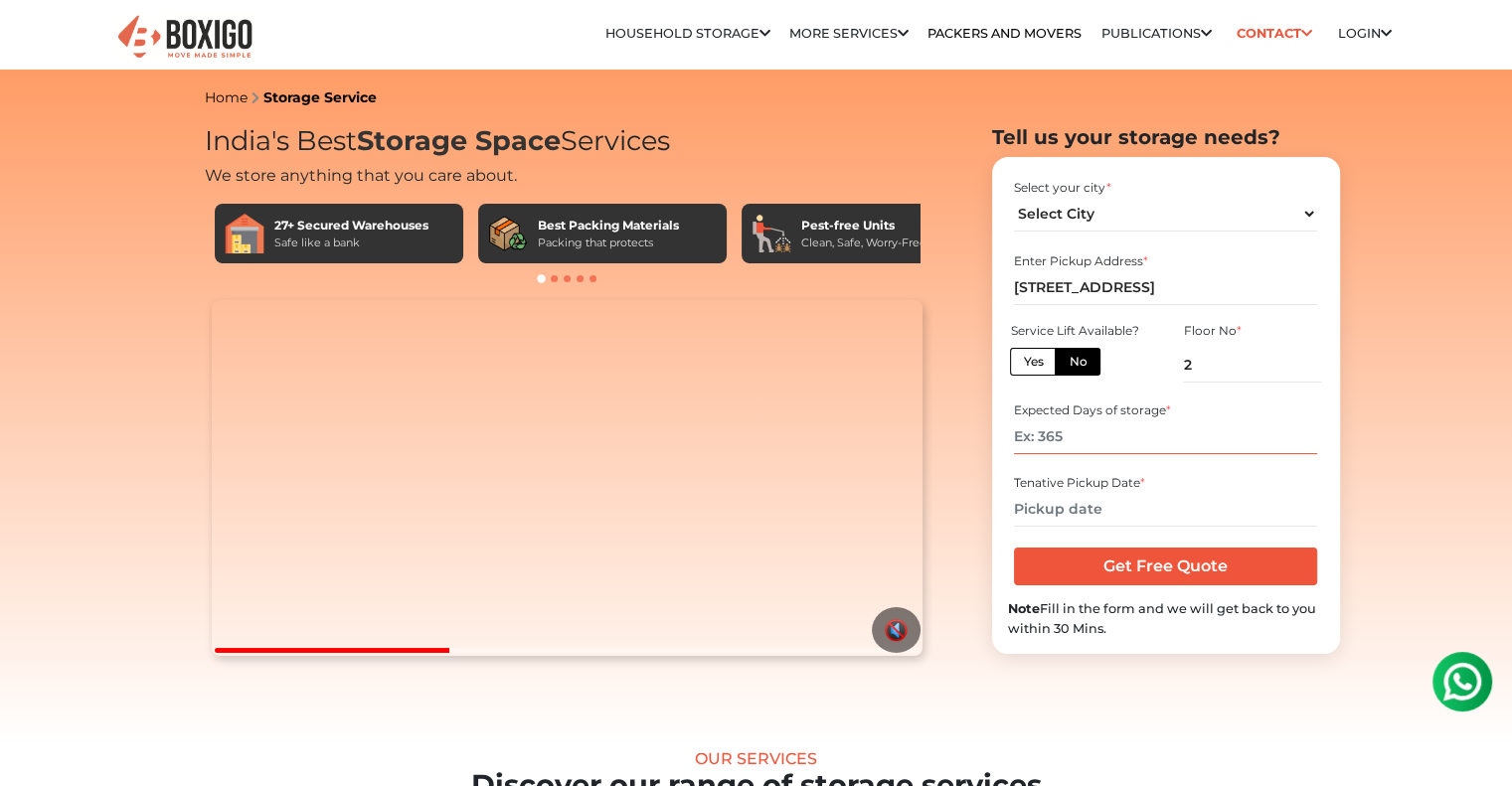 click at bounding box center (1165, 436) 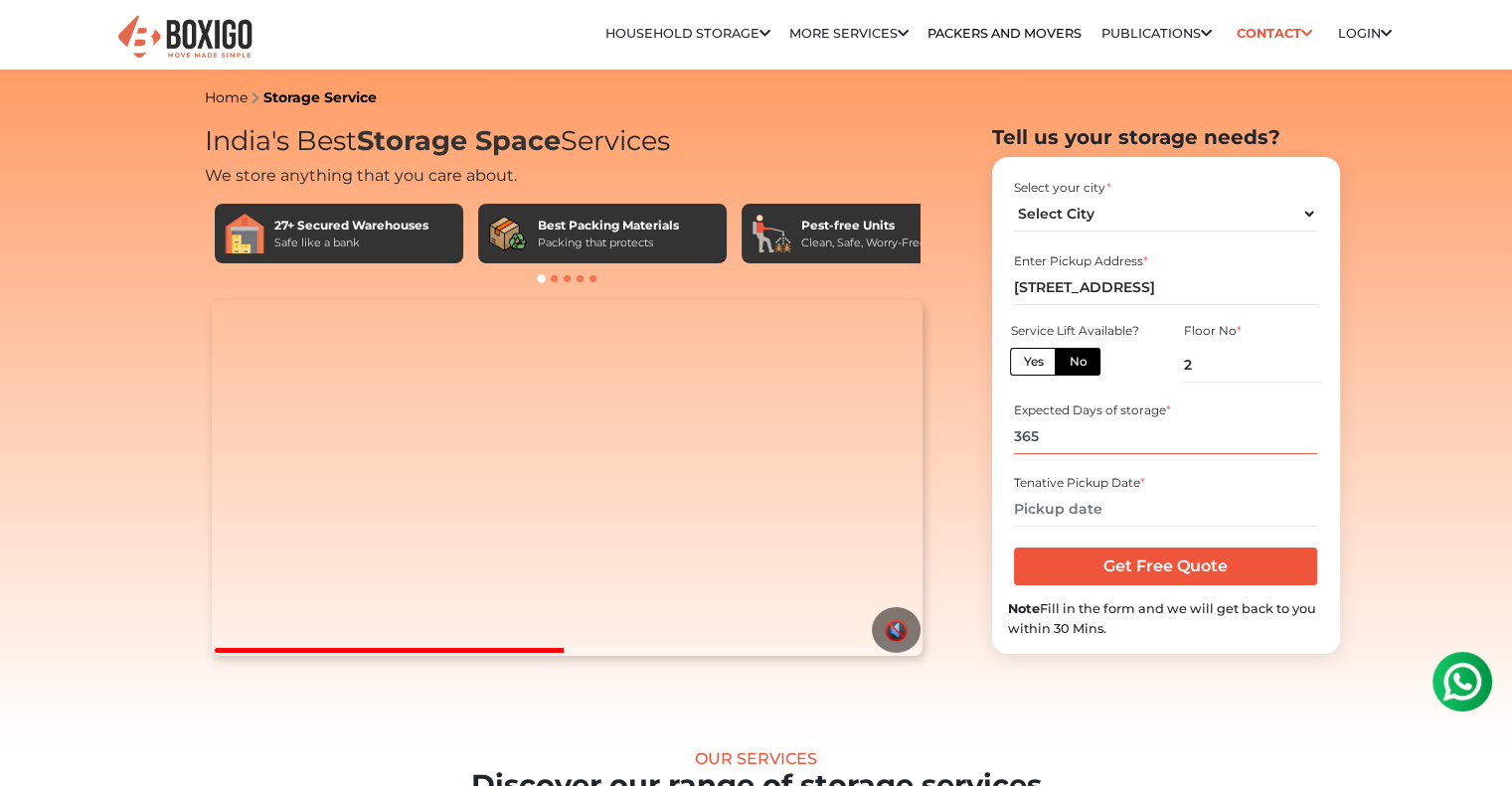 type on "365" 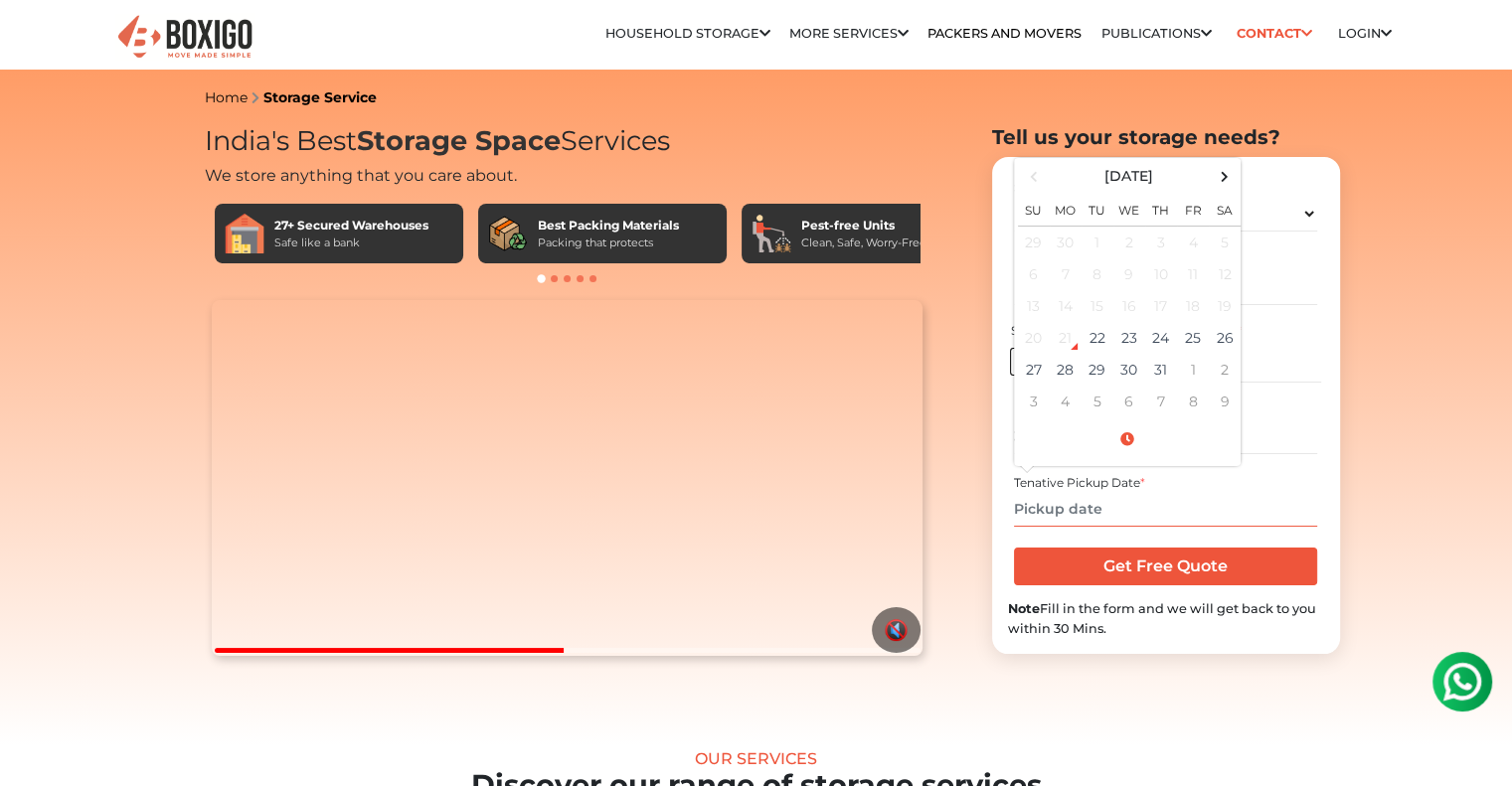 click at bounding box center (1165, 509) 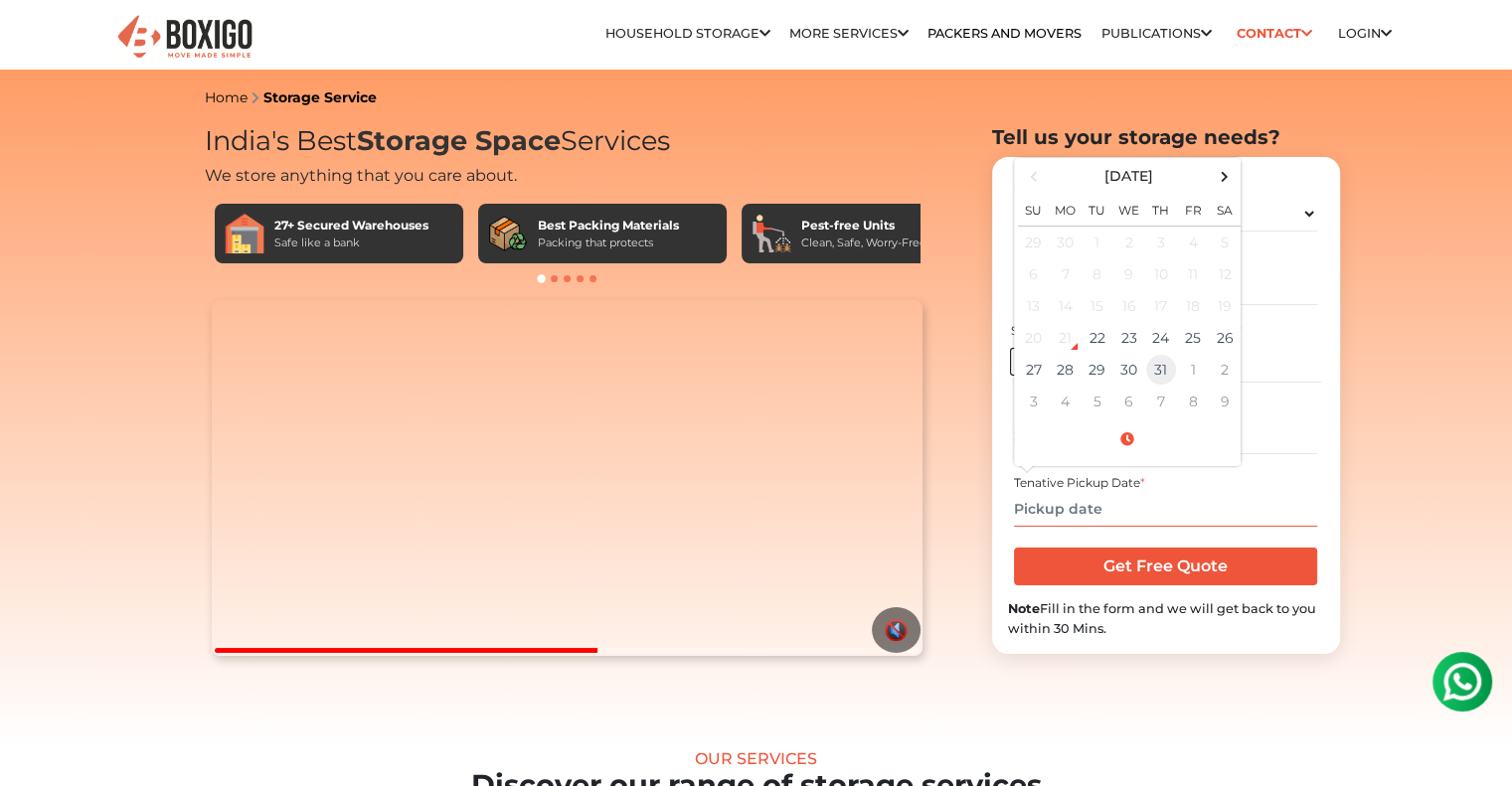 click on "31" at bounding box center (1161, 370) 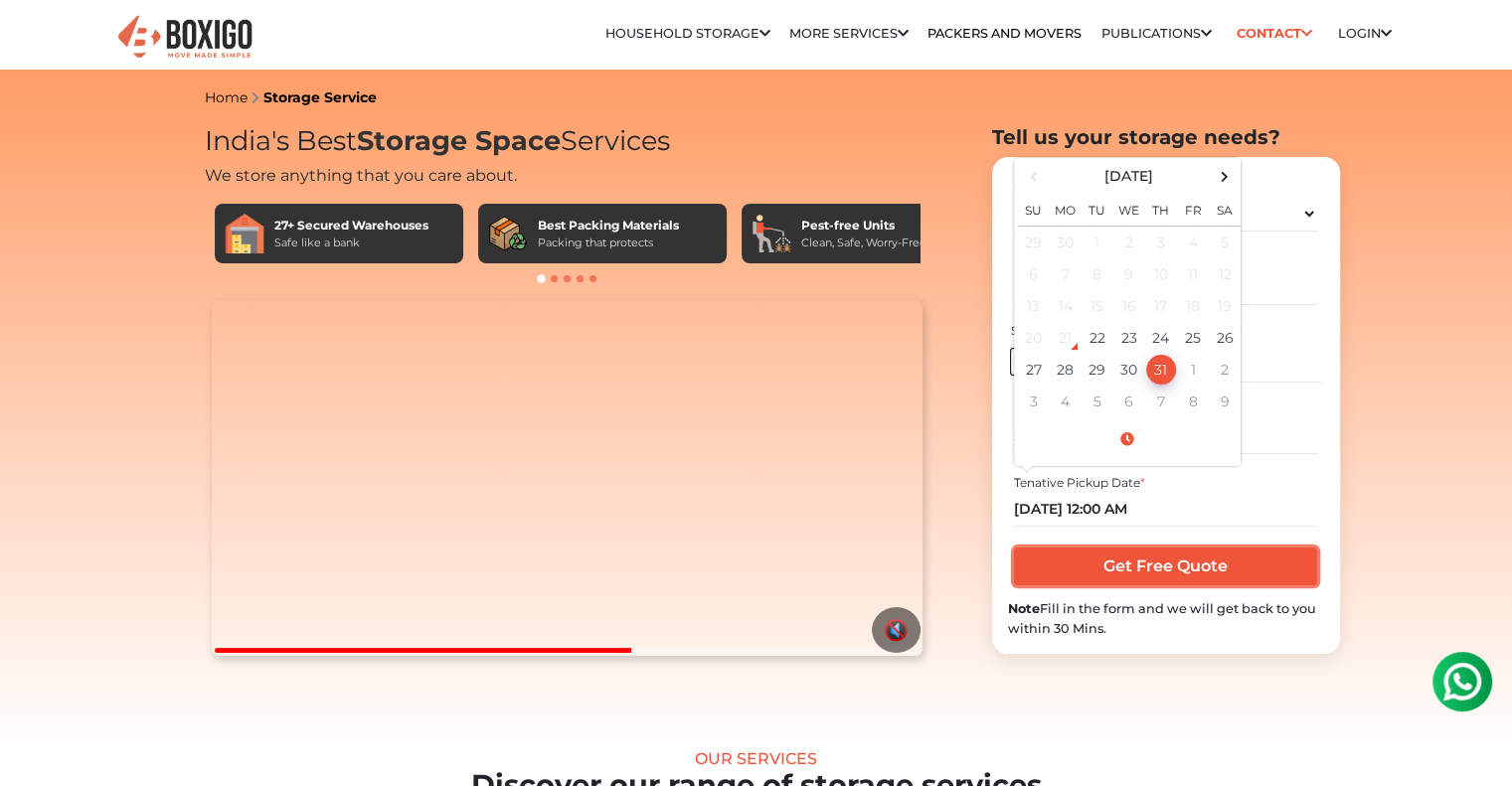 click on "Get Free Quote" at bounding box center [1165, 566] 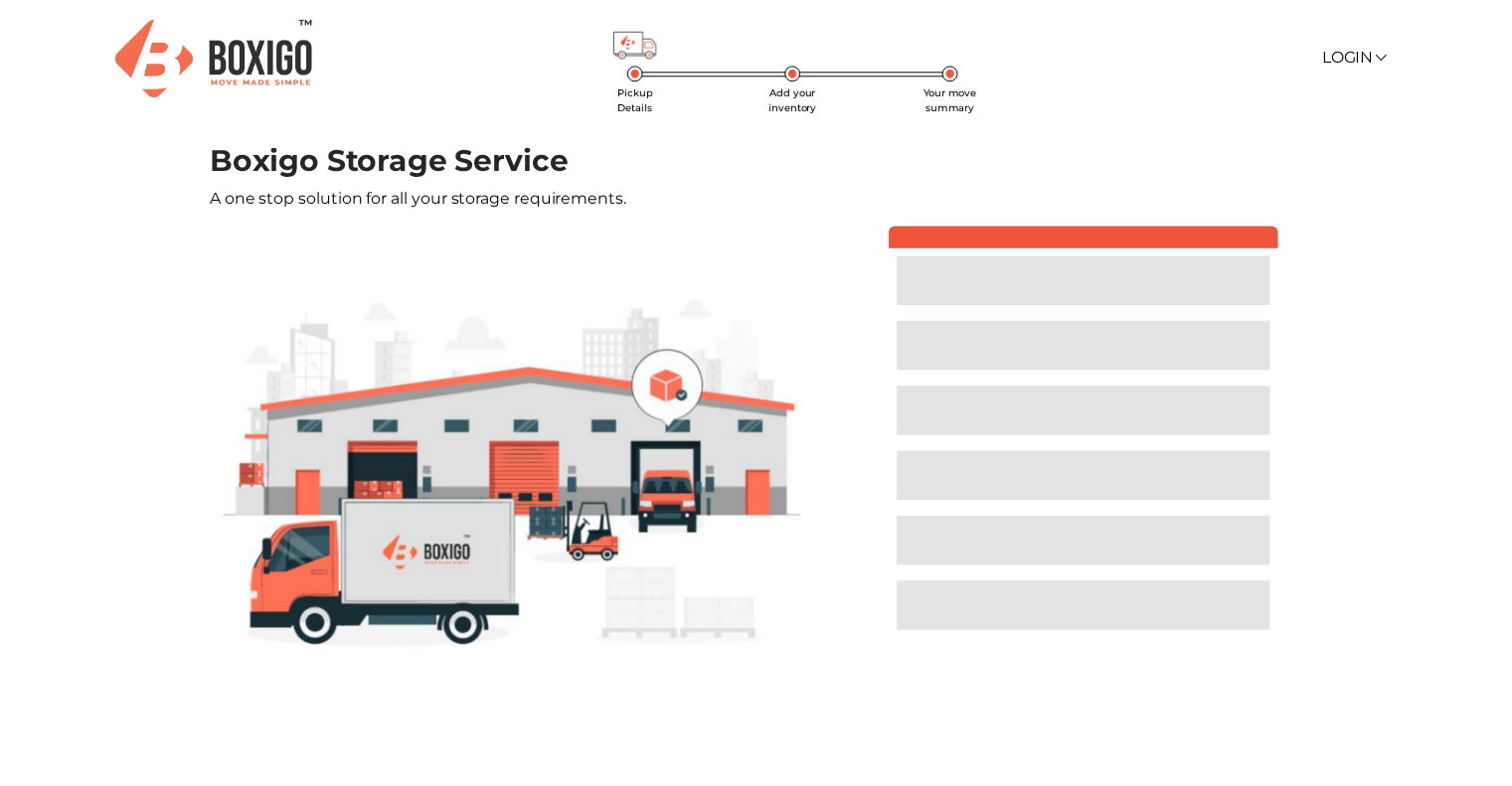 scroll, scrollTop: 0, scrollLeft: 0, axis: both 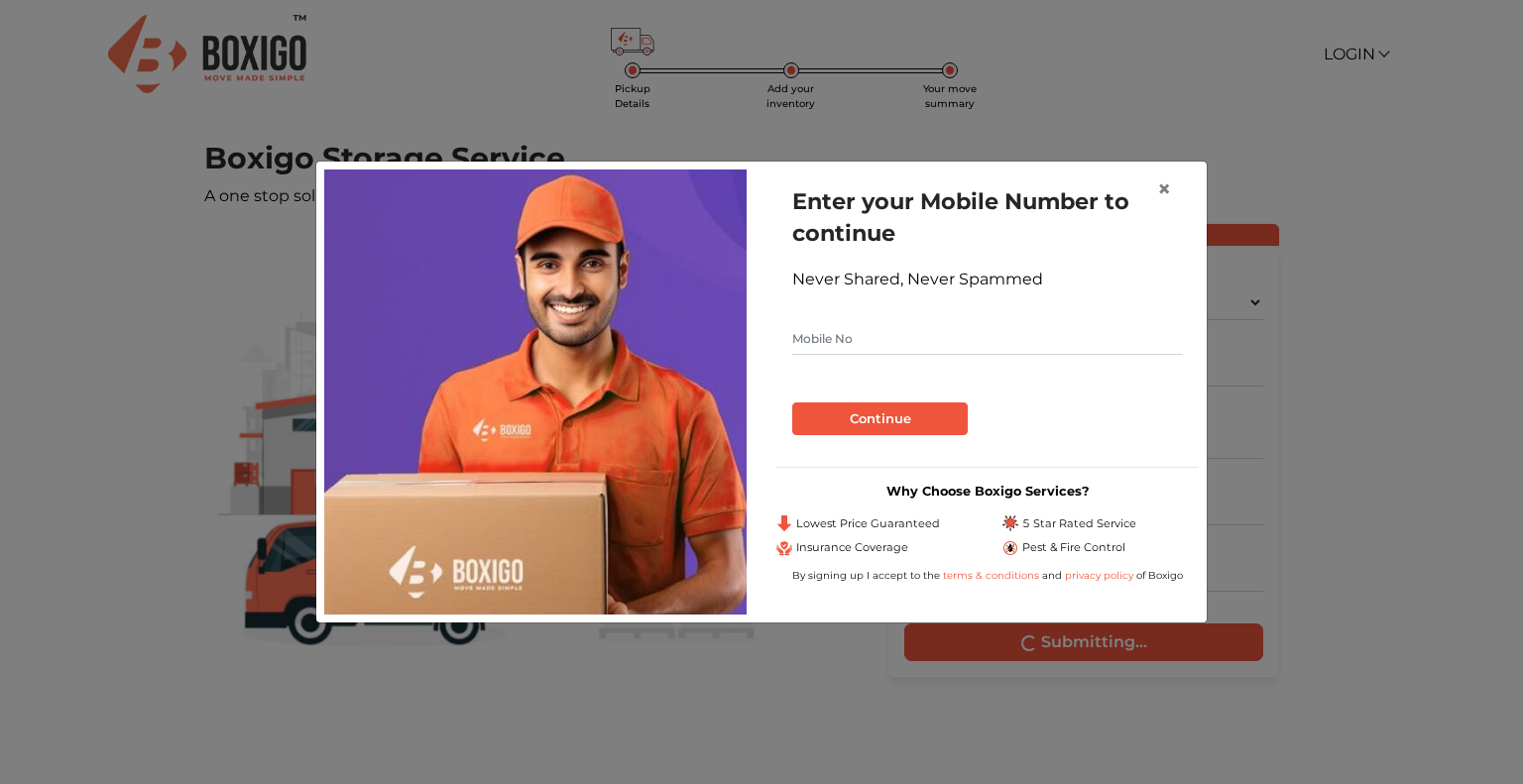 click at bounding box center (988, 339) 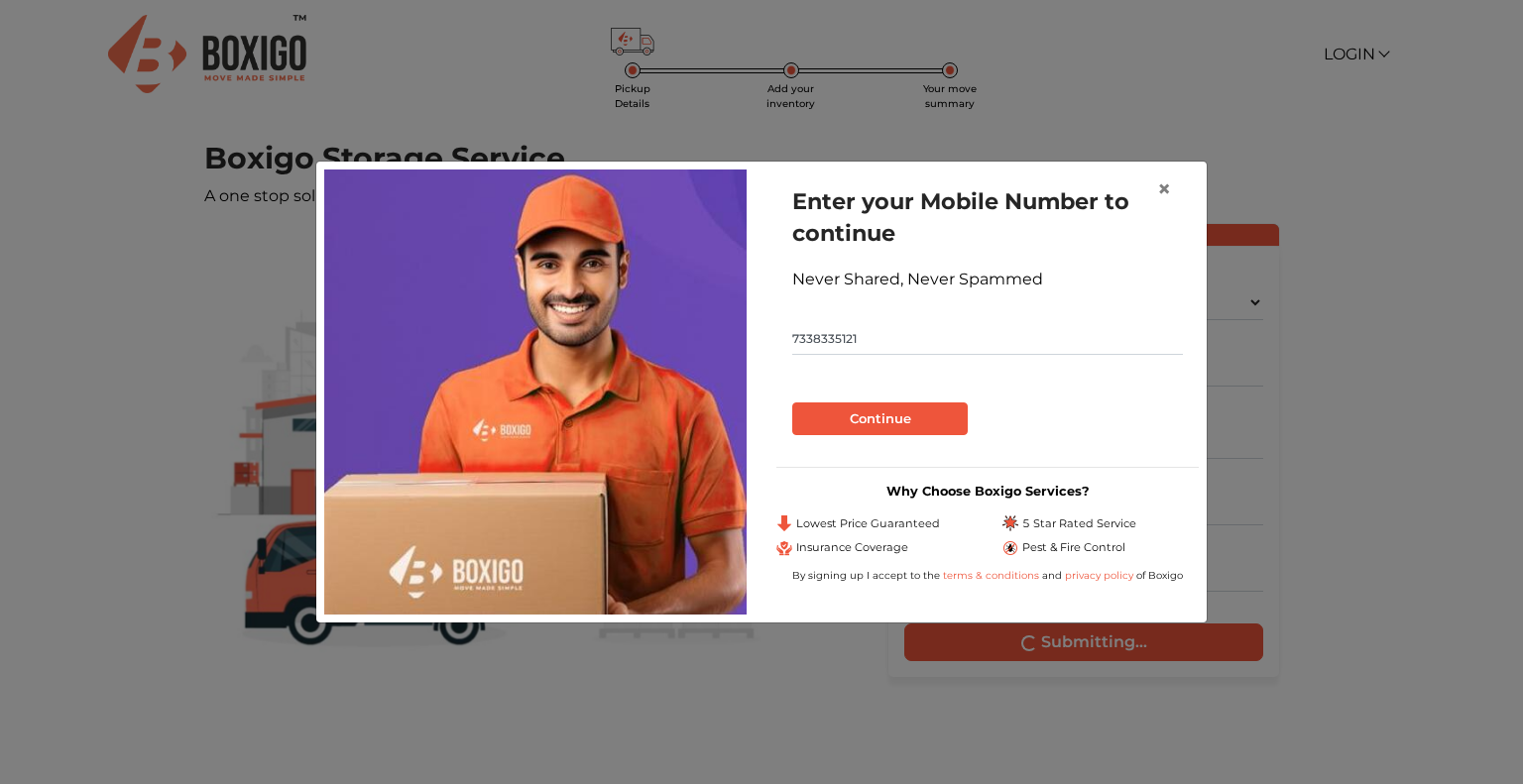 type on "7338335121" 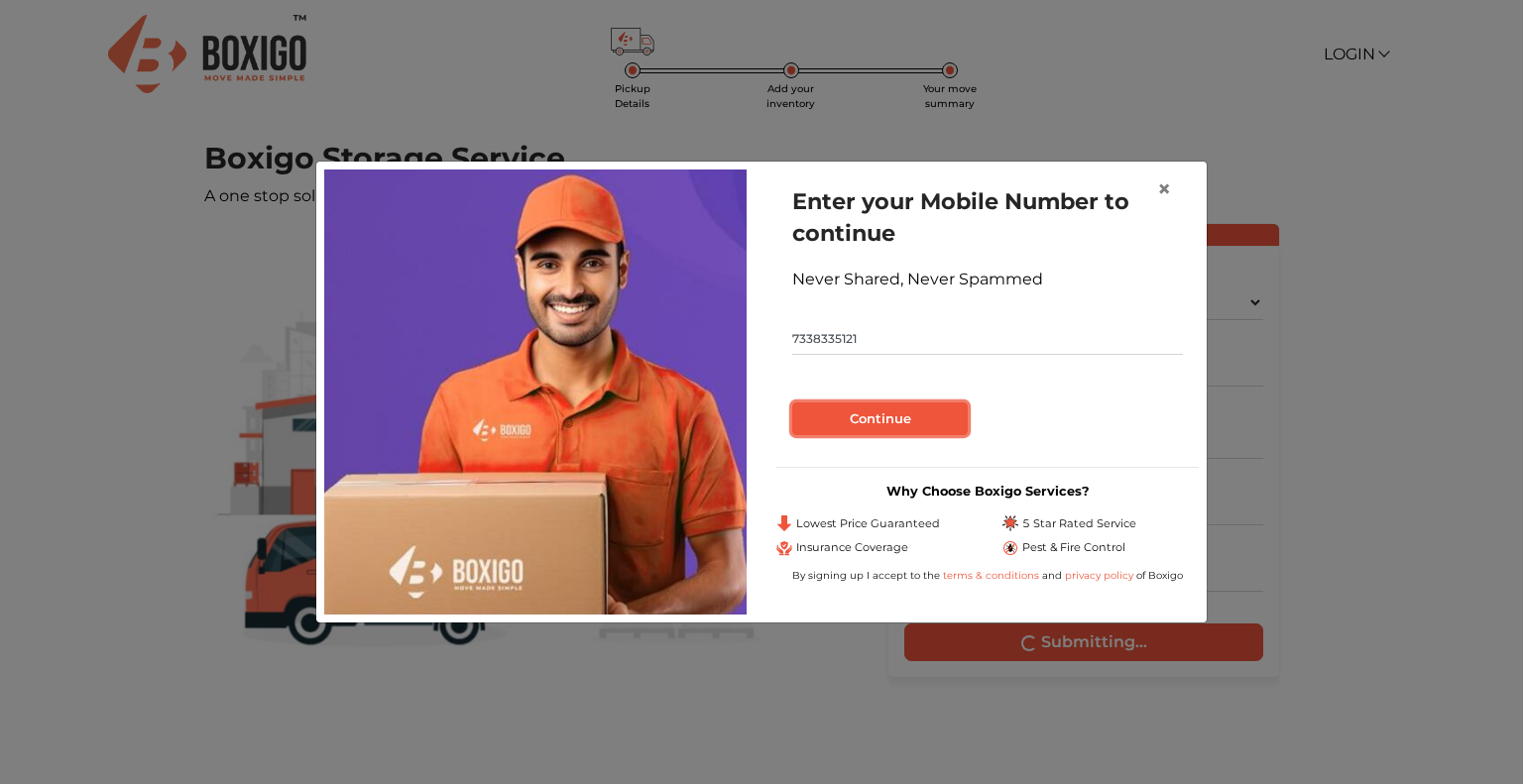 click on "Continue" at bounding box center (879, 419) 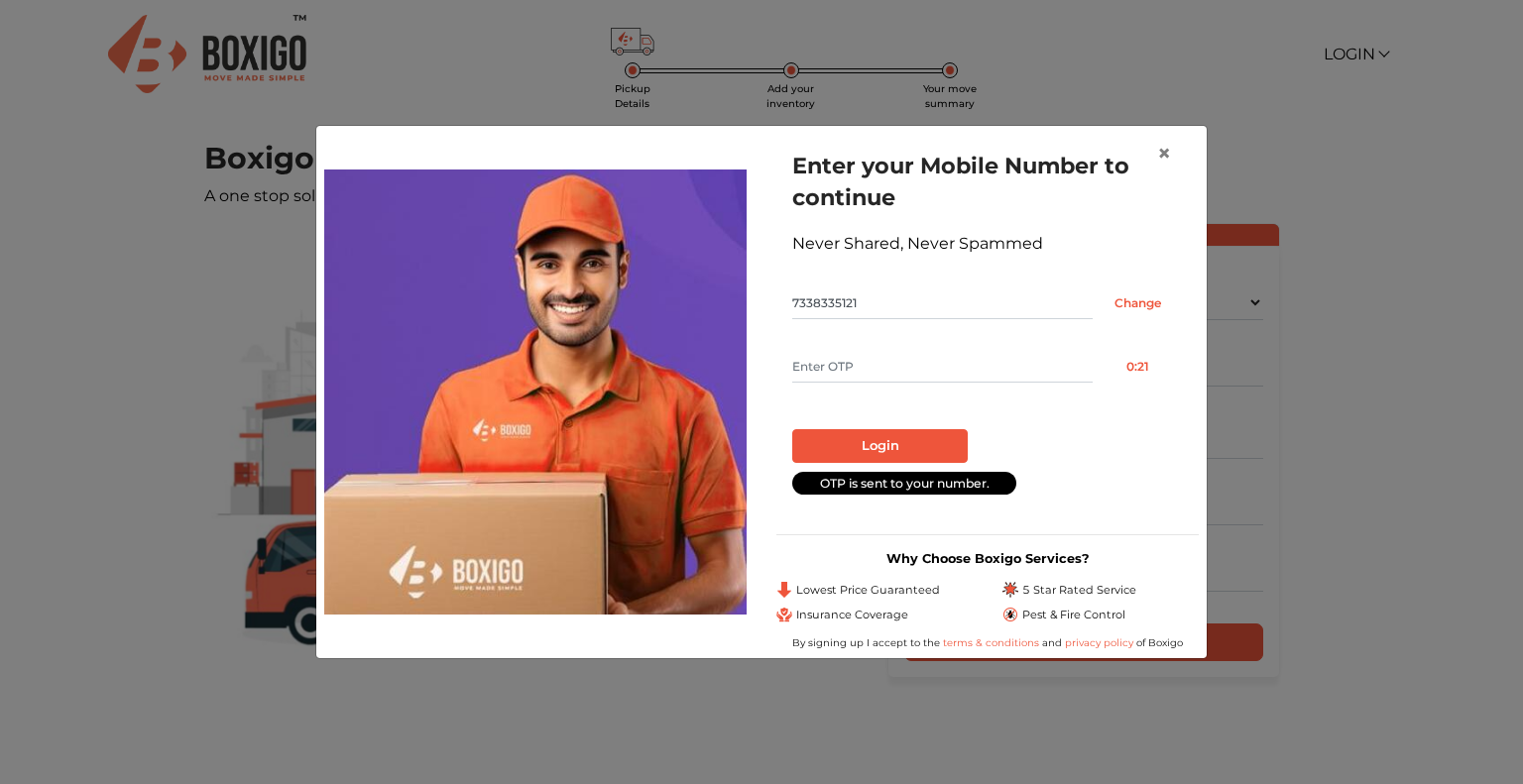click at bounding box center (942, 367) 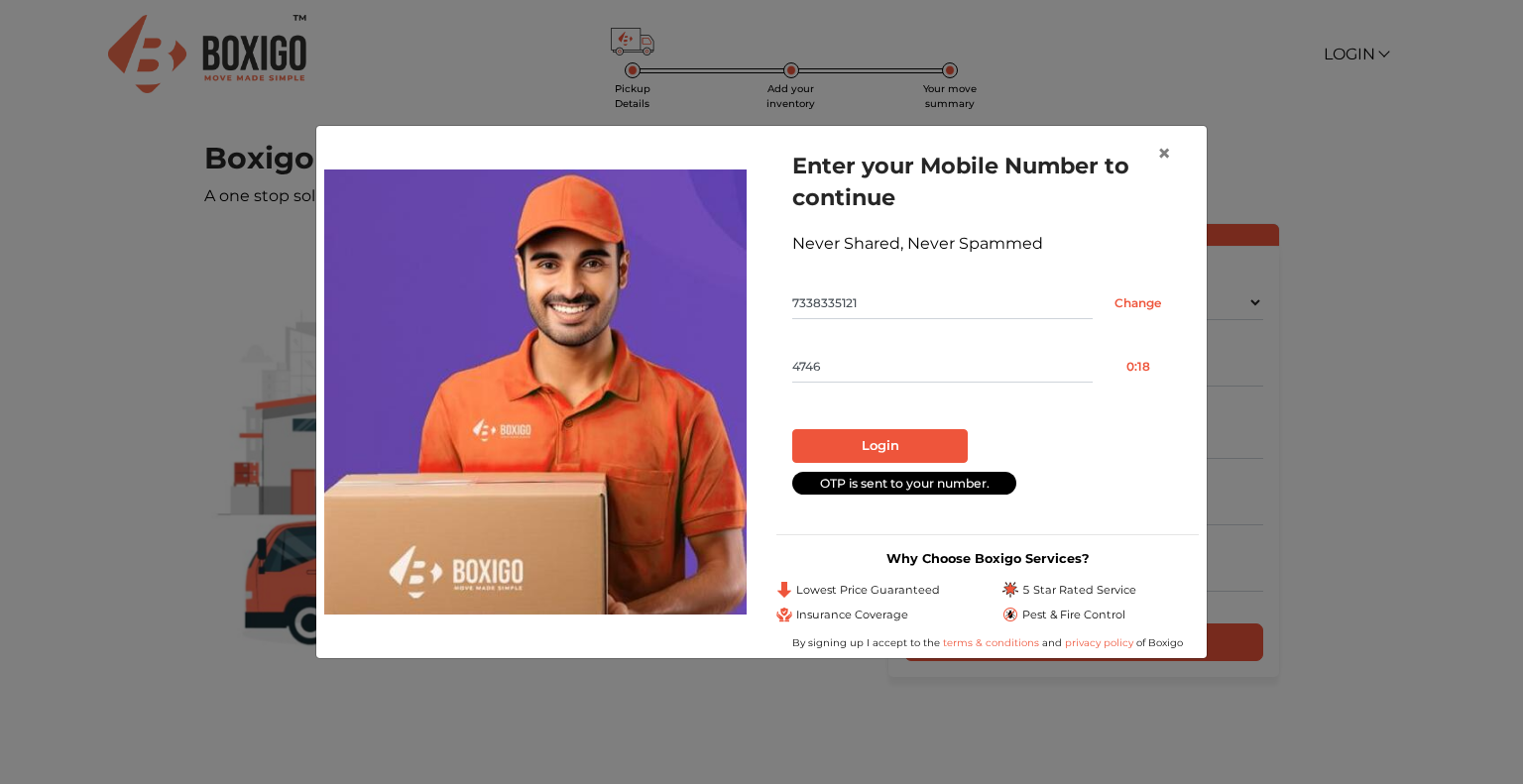 type on "4746" 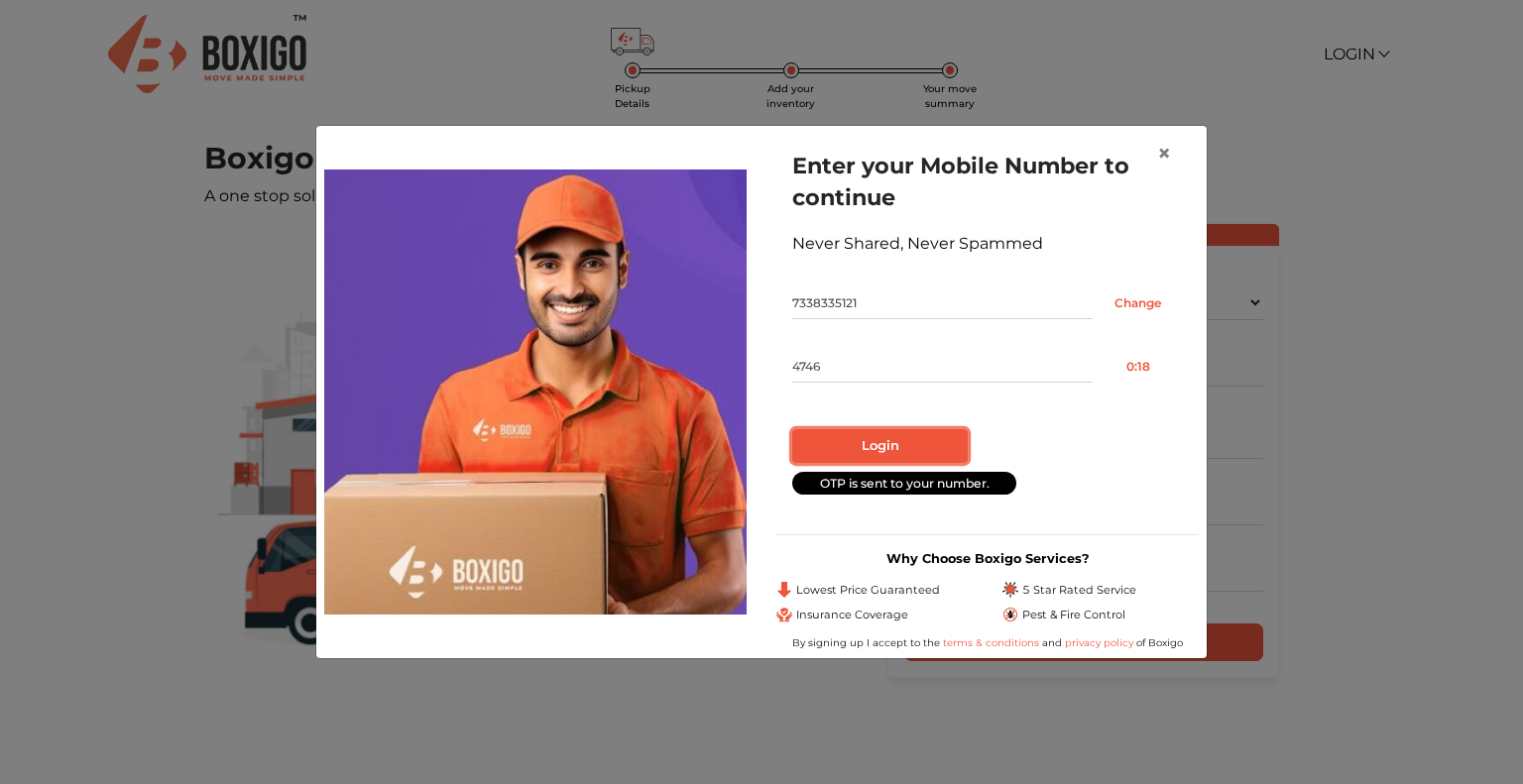 click on "Login" at bounding box center [879, 446] 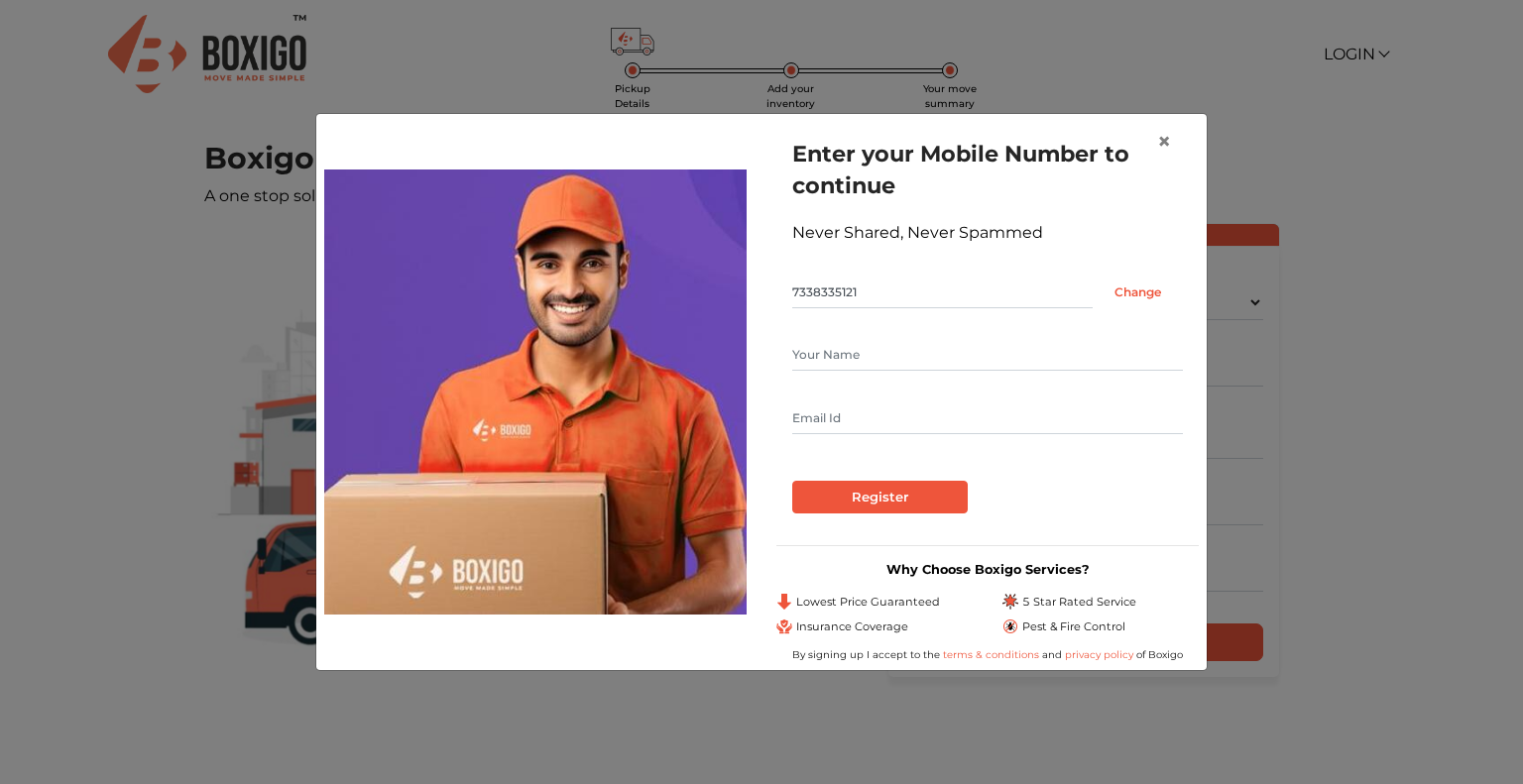 click at bounding box center (988, 355) 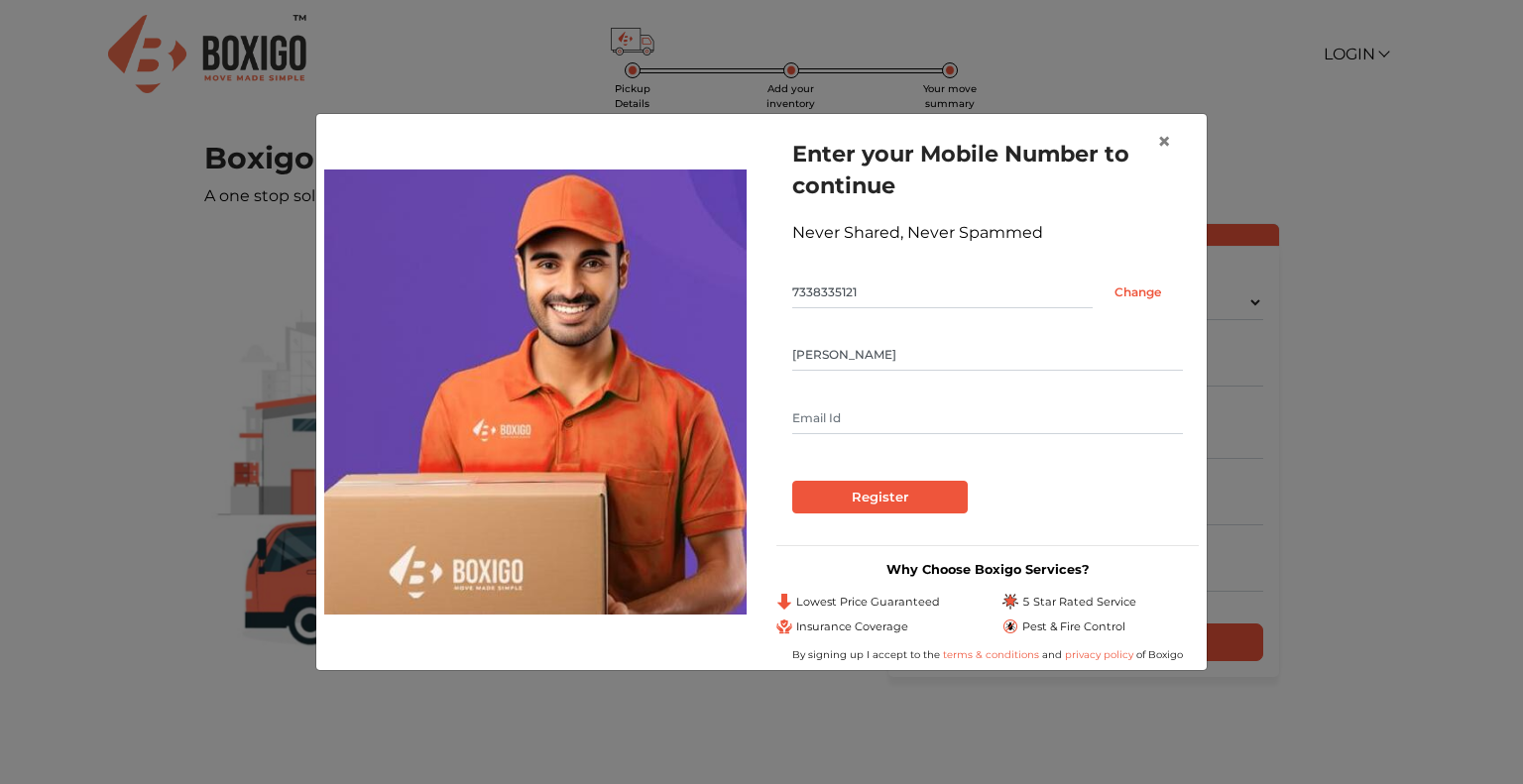 type on "vipulrajan@gmail.com" 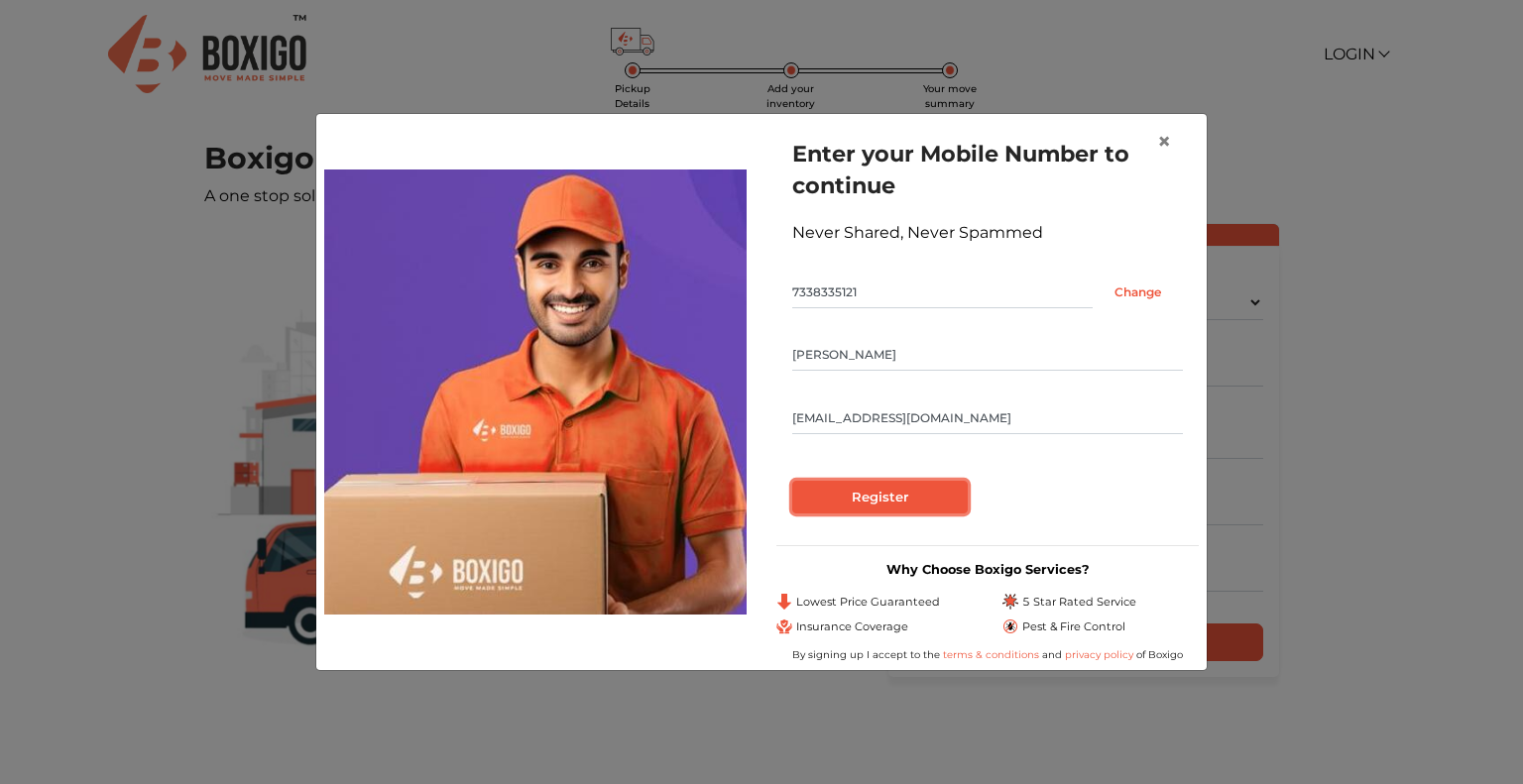 click on "Register" at bounding box center [879, 498] 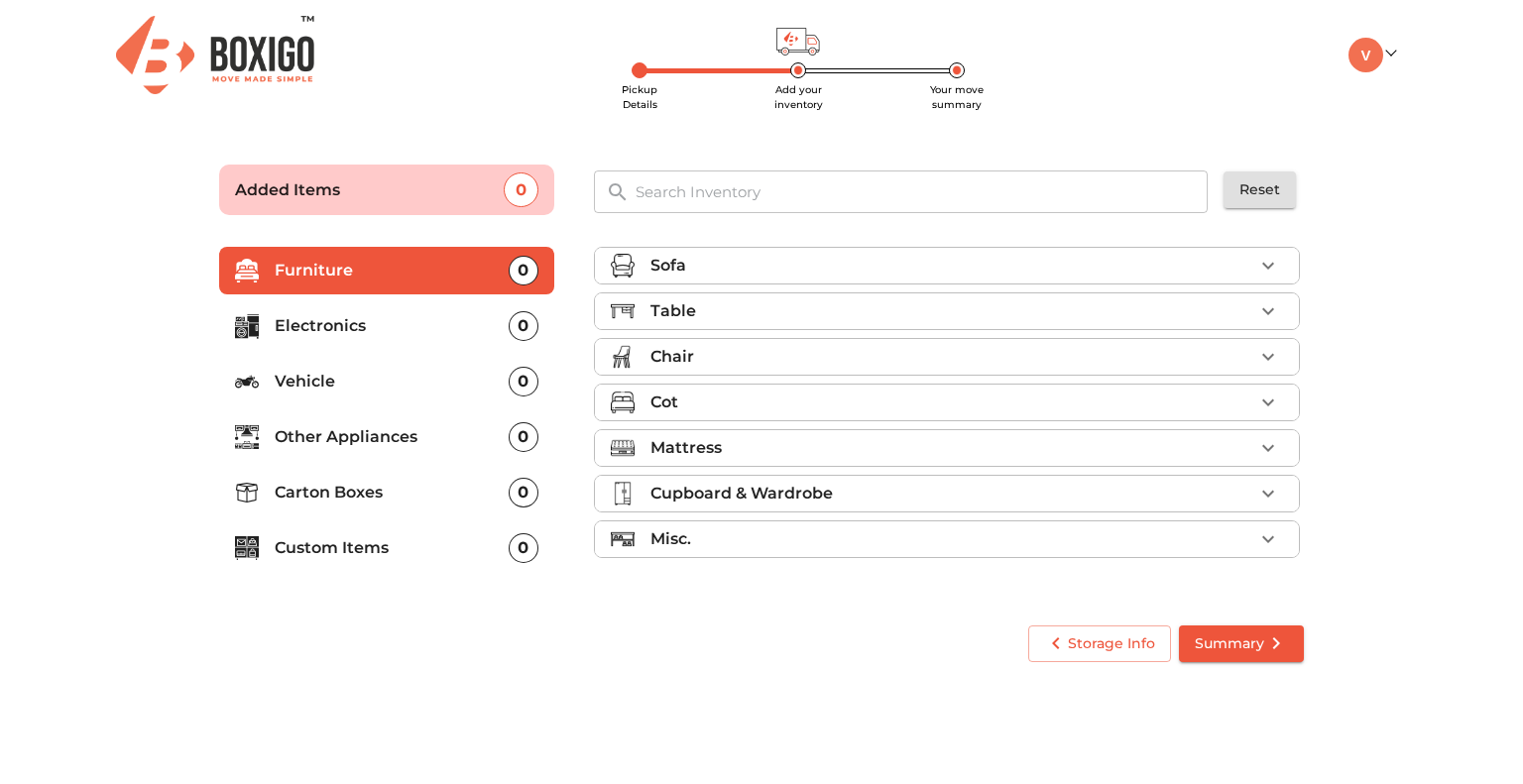 click on "Sofa" at bounding box center (952, 266) 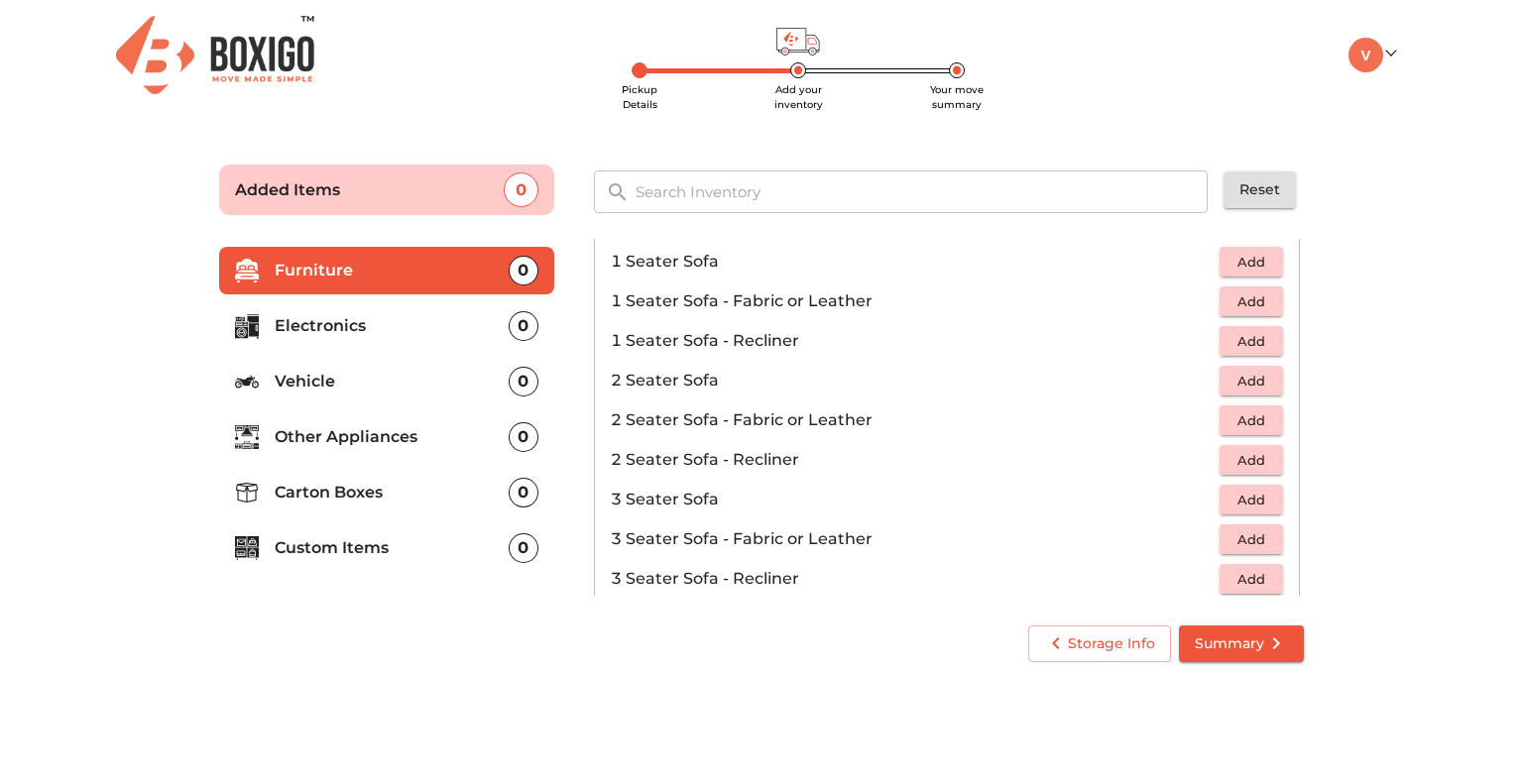 scroll, scrollTop: 99, scrollLeft: 0, axis: vertical 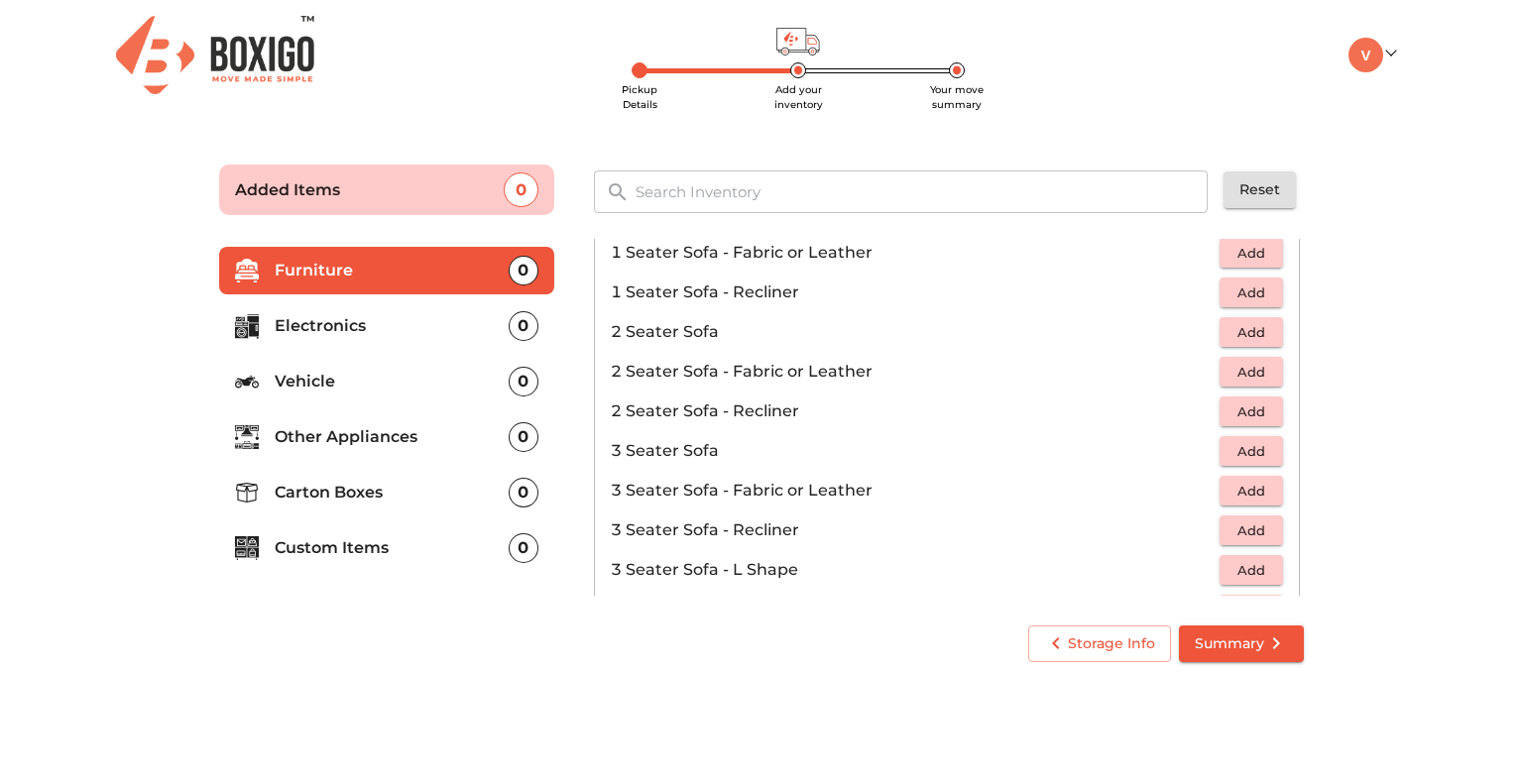 click on "Add" at bounding box center [1251, 292] 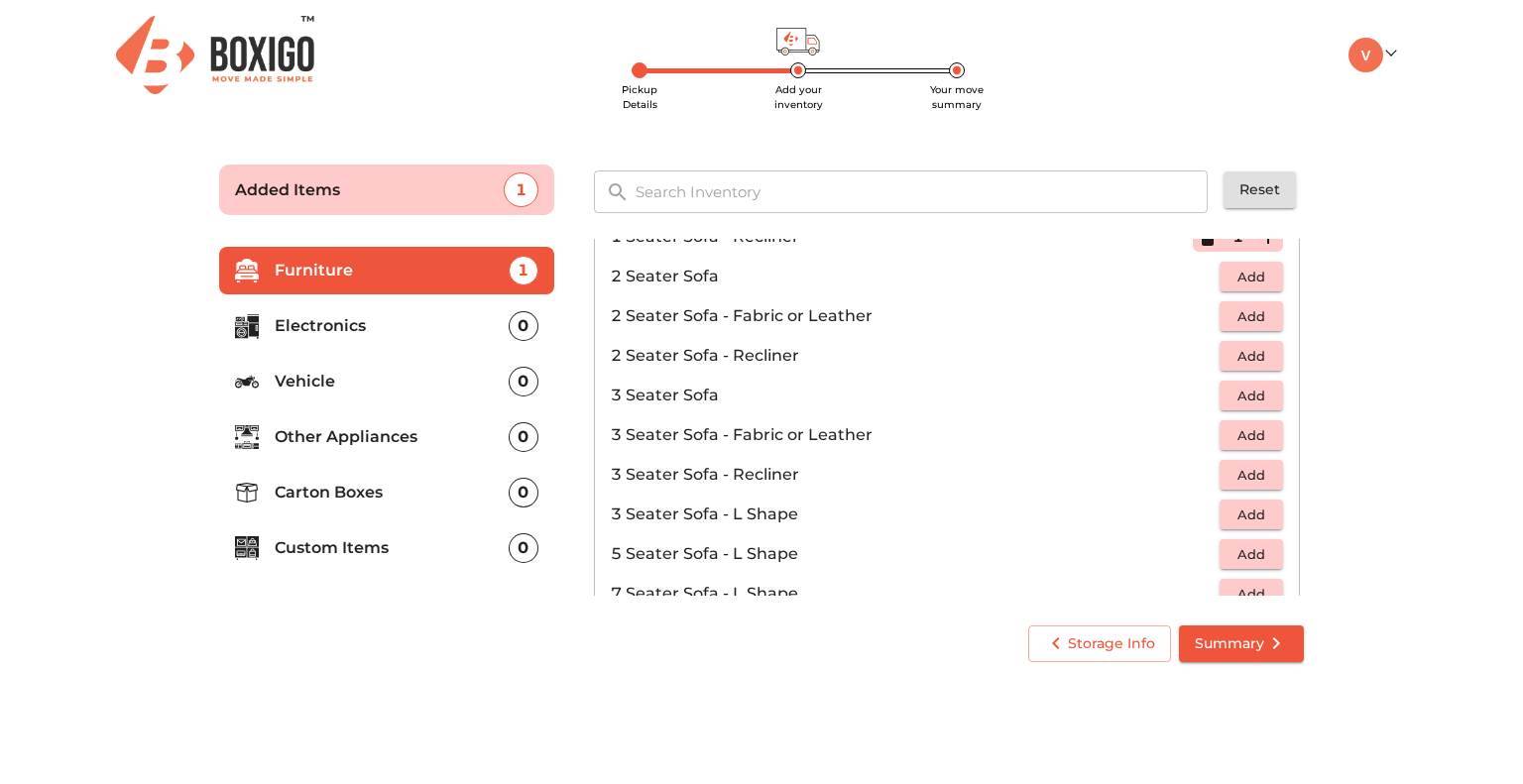 scroll, scrollTop: 198, scrollLeft: 0, axis: vertical 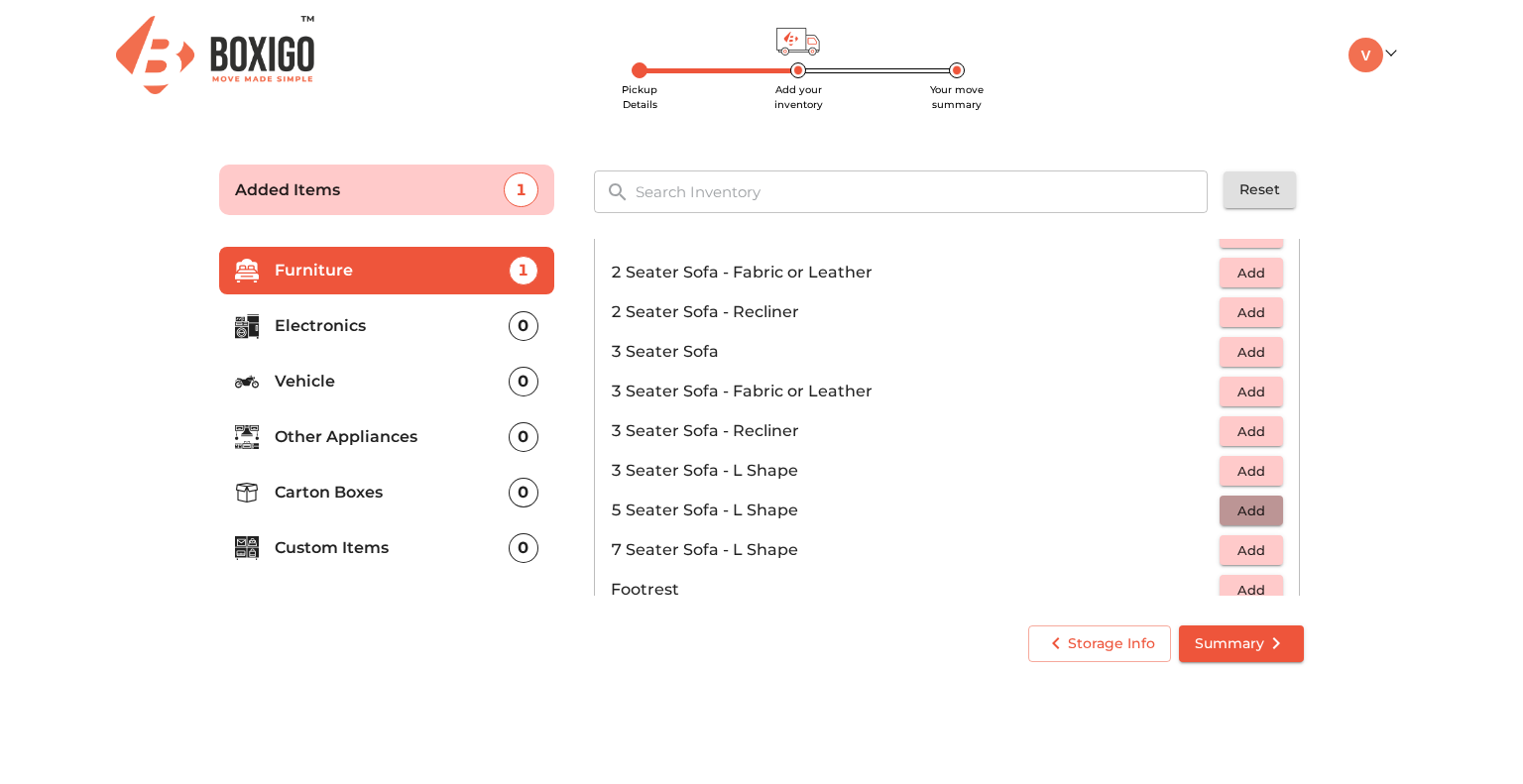 click on "Add" at bounding box center (1251, 510) 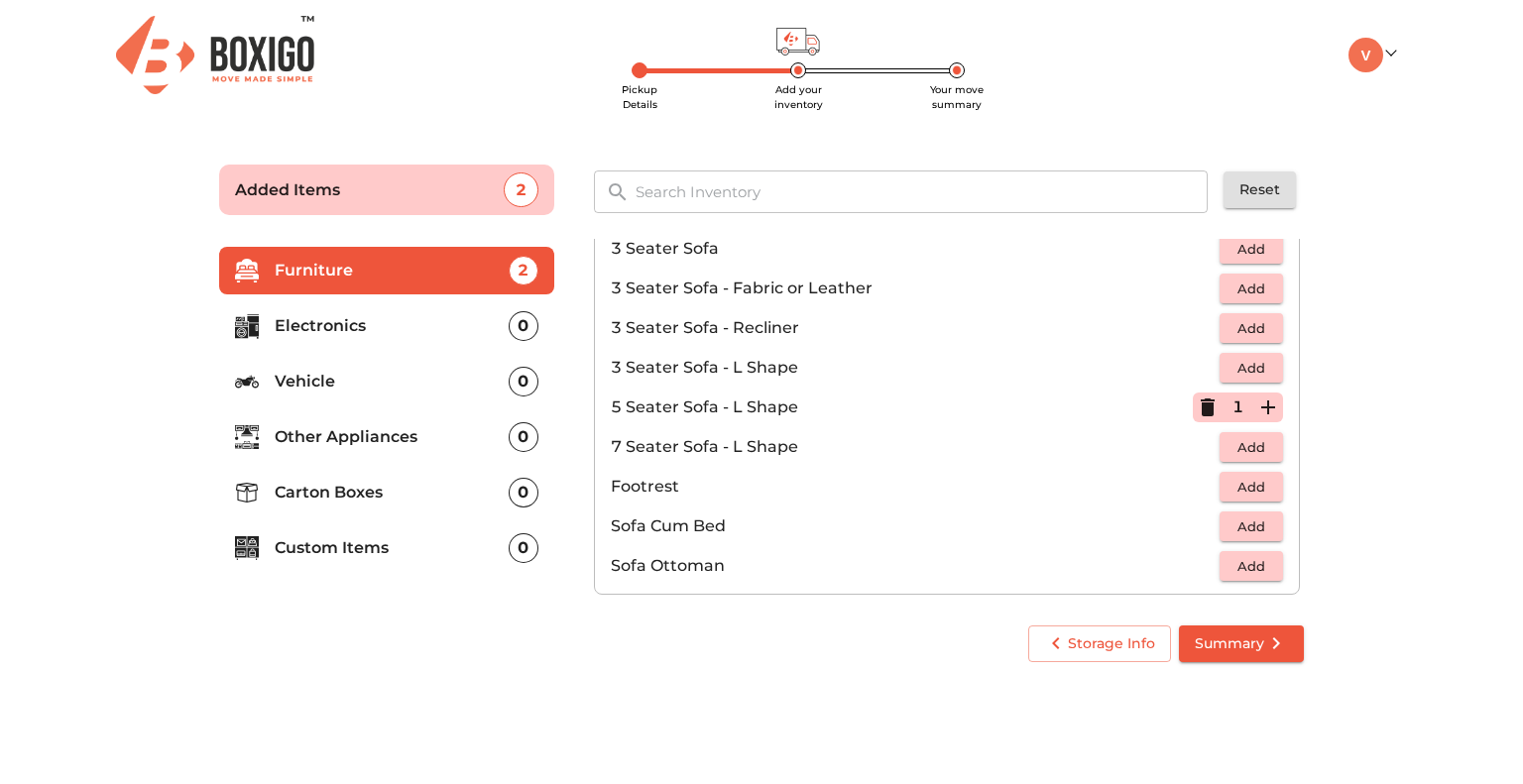 scroll, scrollTop: 396, scrollLeft: 0, axis: vertical 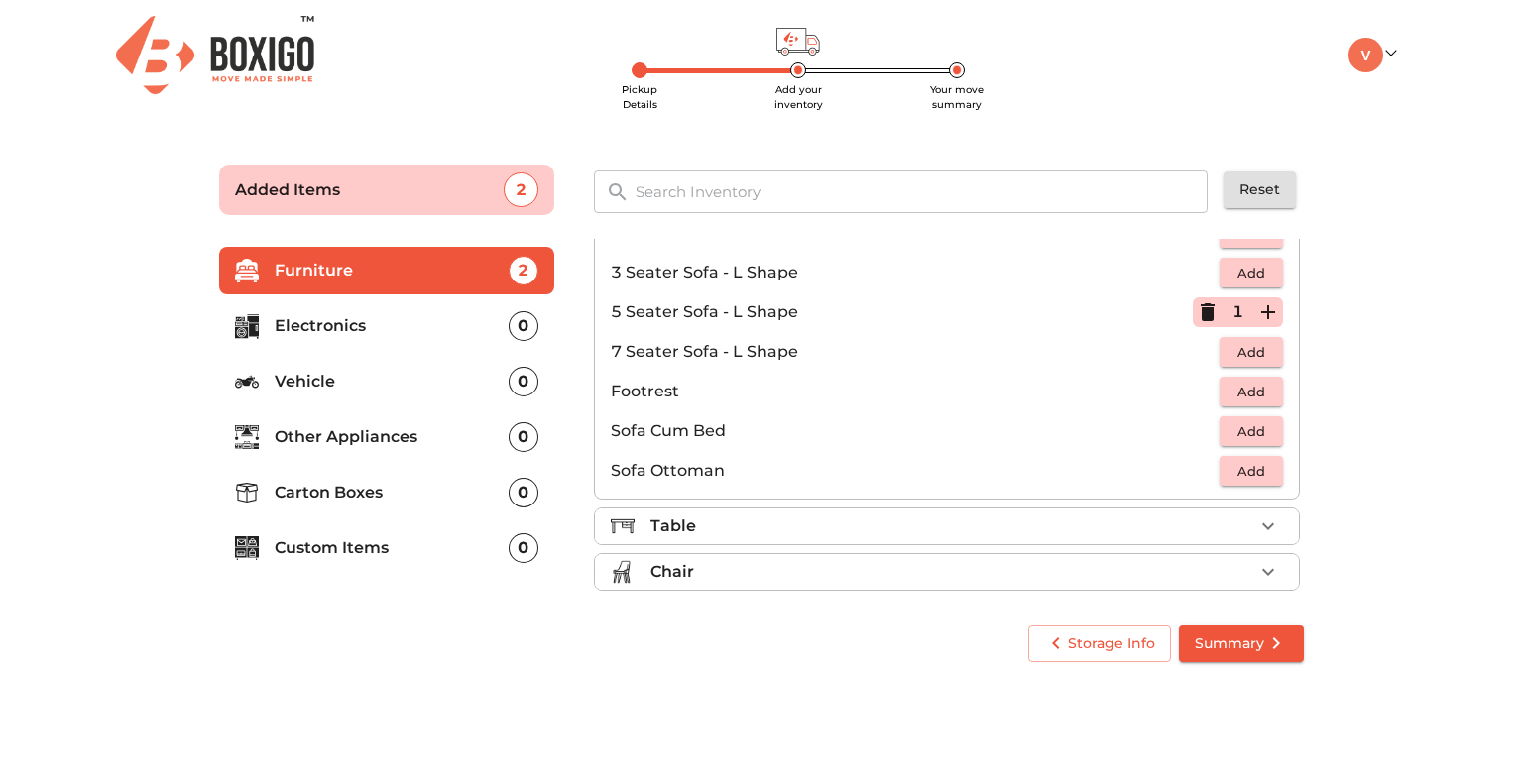click on "Table" at bounding box center (952, 526) 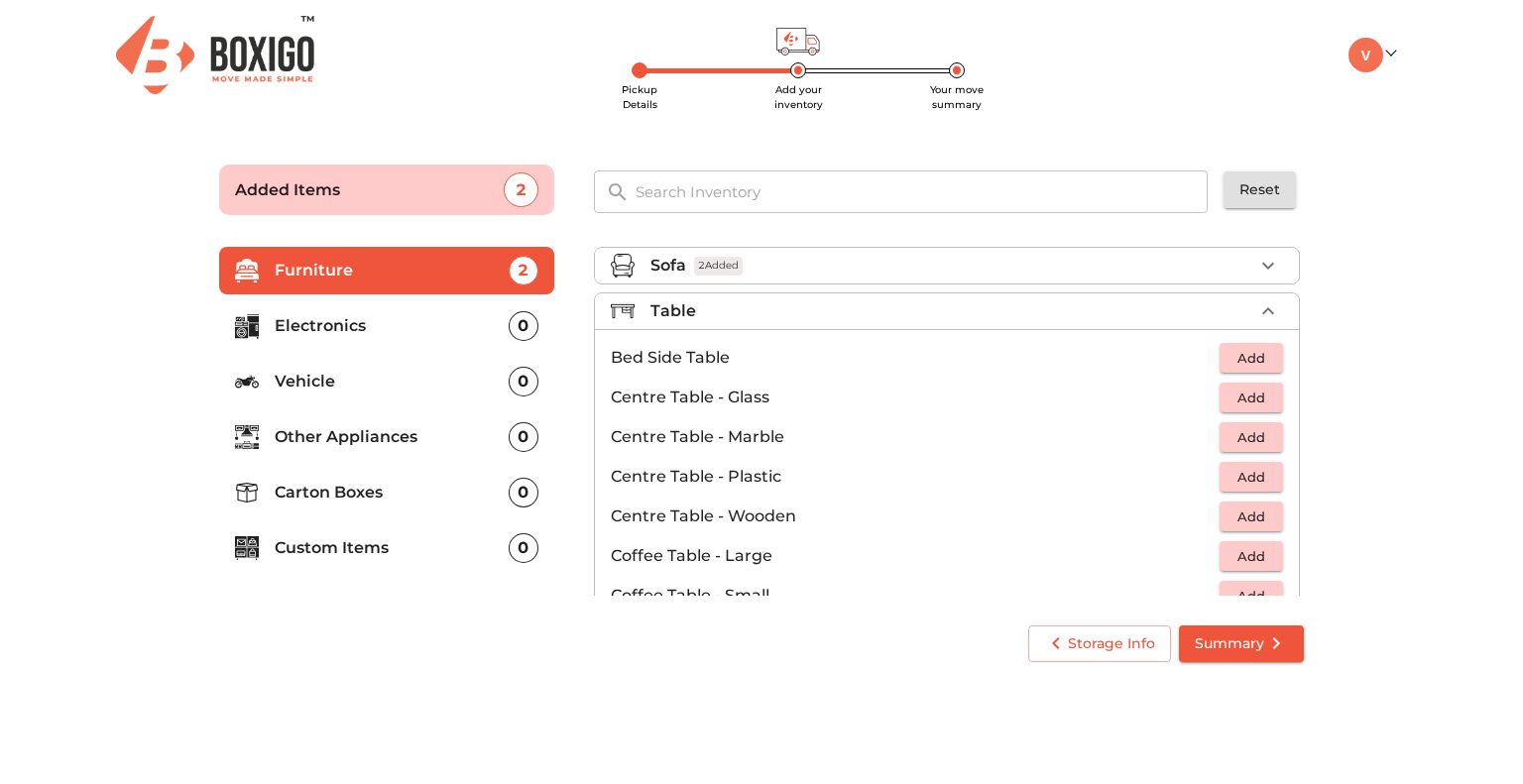 scroll, scrollTop: 99, scrollLeft: 0, axis: vertical 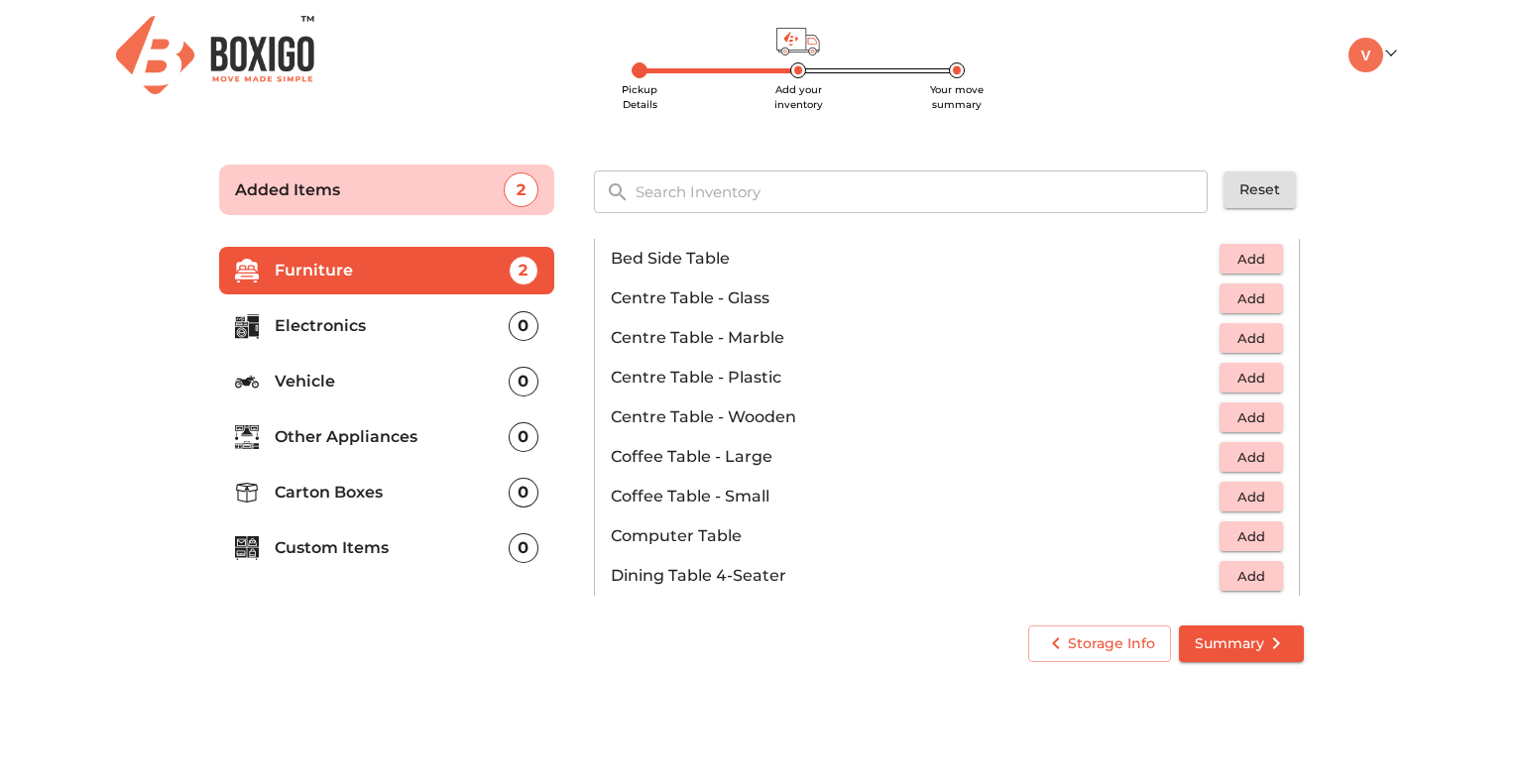 click on "Add" at bounding box center (1251, 497) 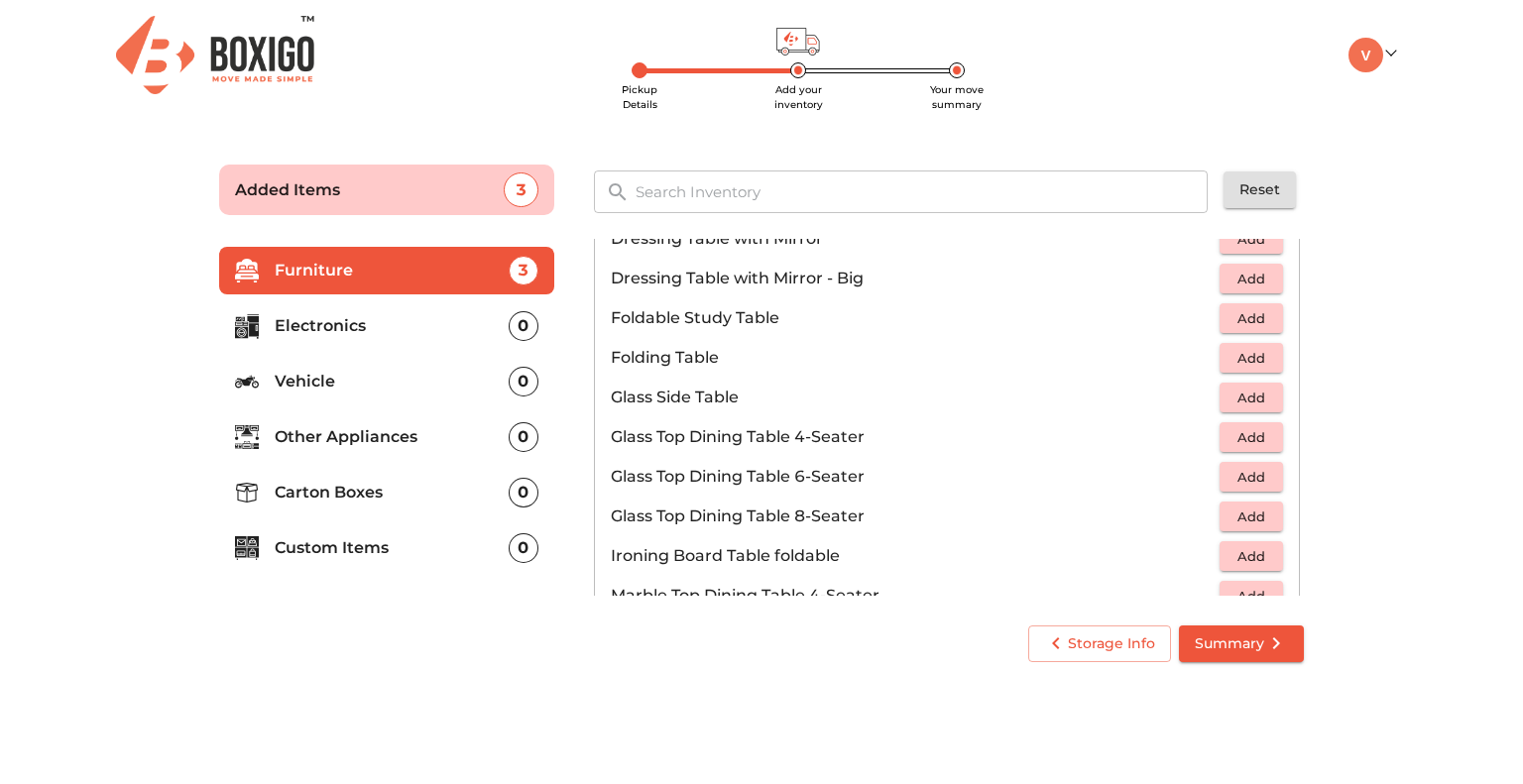 scroll, scrollTop: 694, scrollLeft: 0, axis: vertical 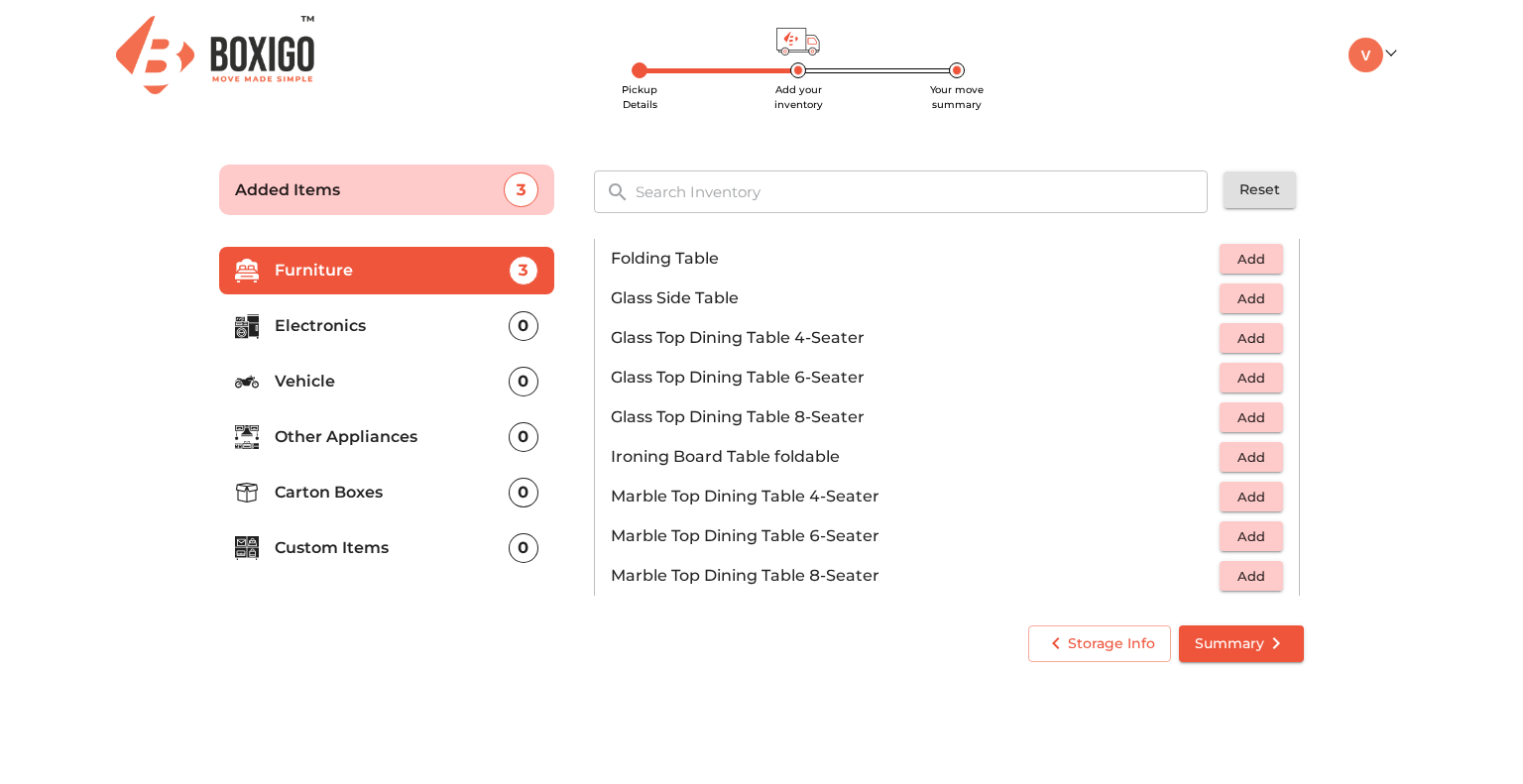 click on "Add" at bounding box center [1251, 457] 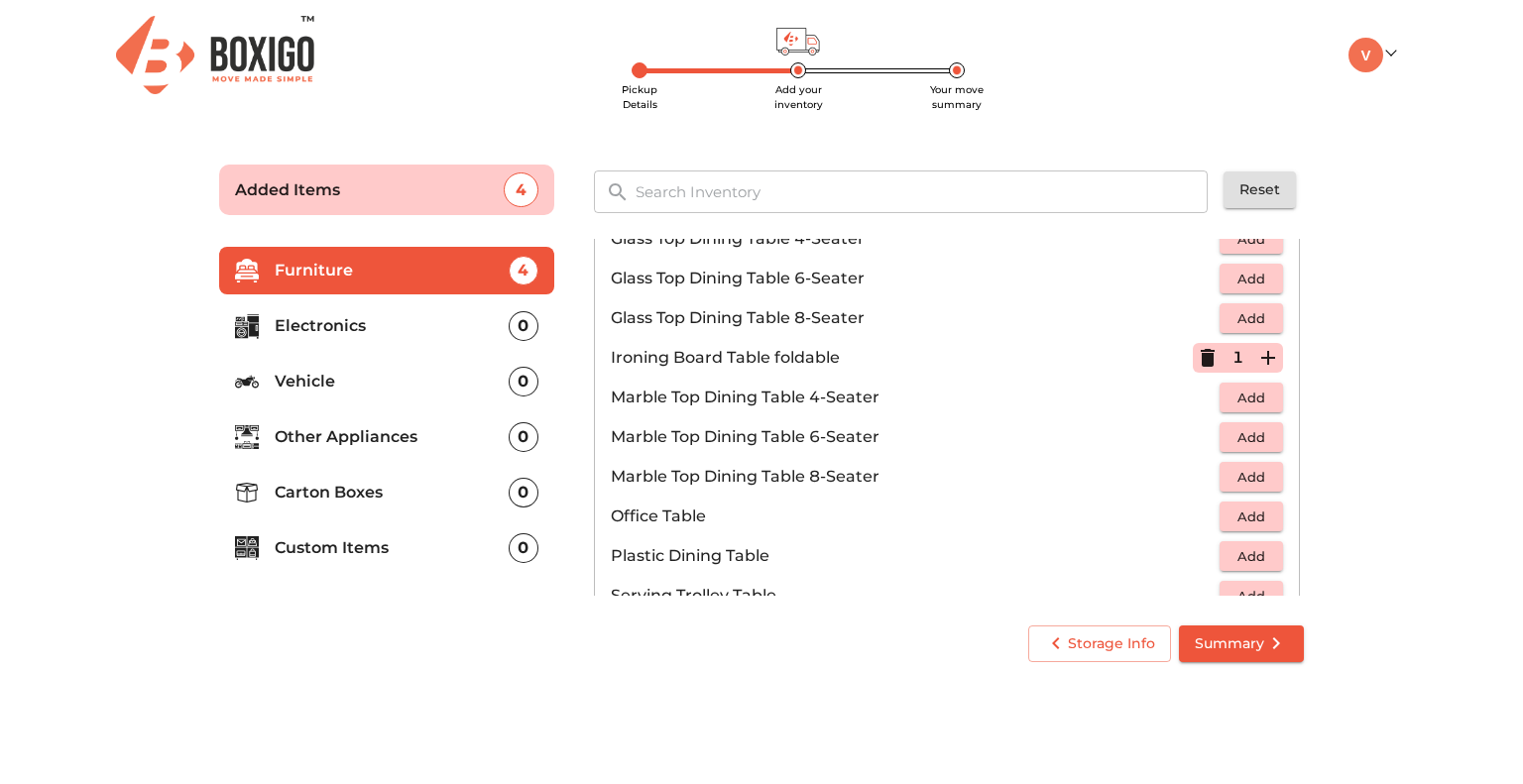 scroll, scrollTop: 892, scrollLeft: 0, axis: vertical 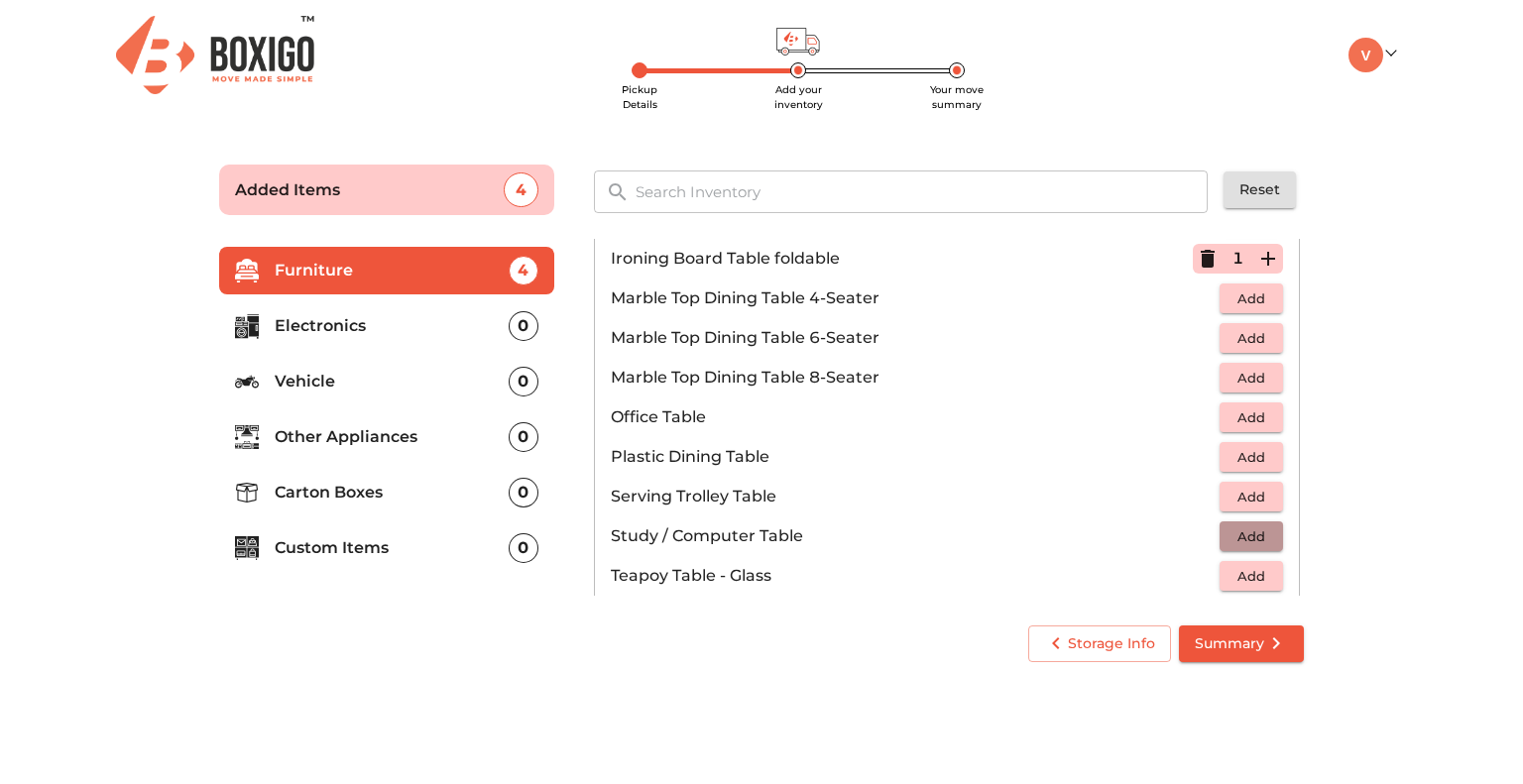 click on "Add" at bounding box center [1251, 536] 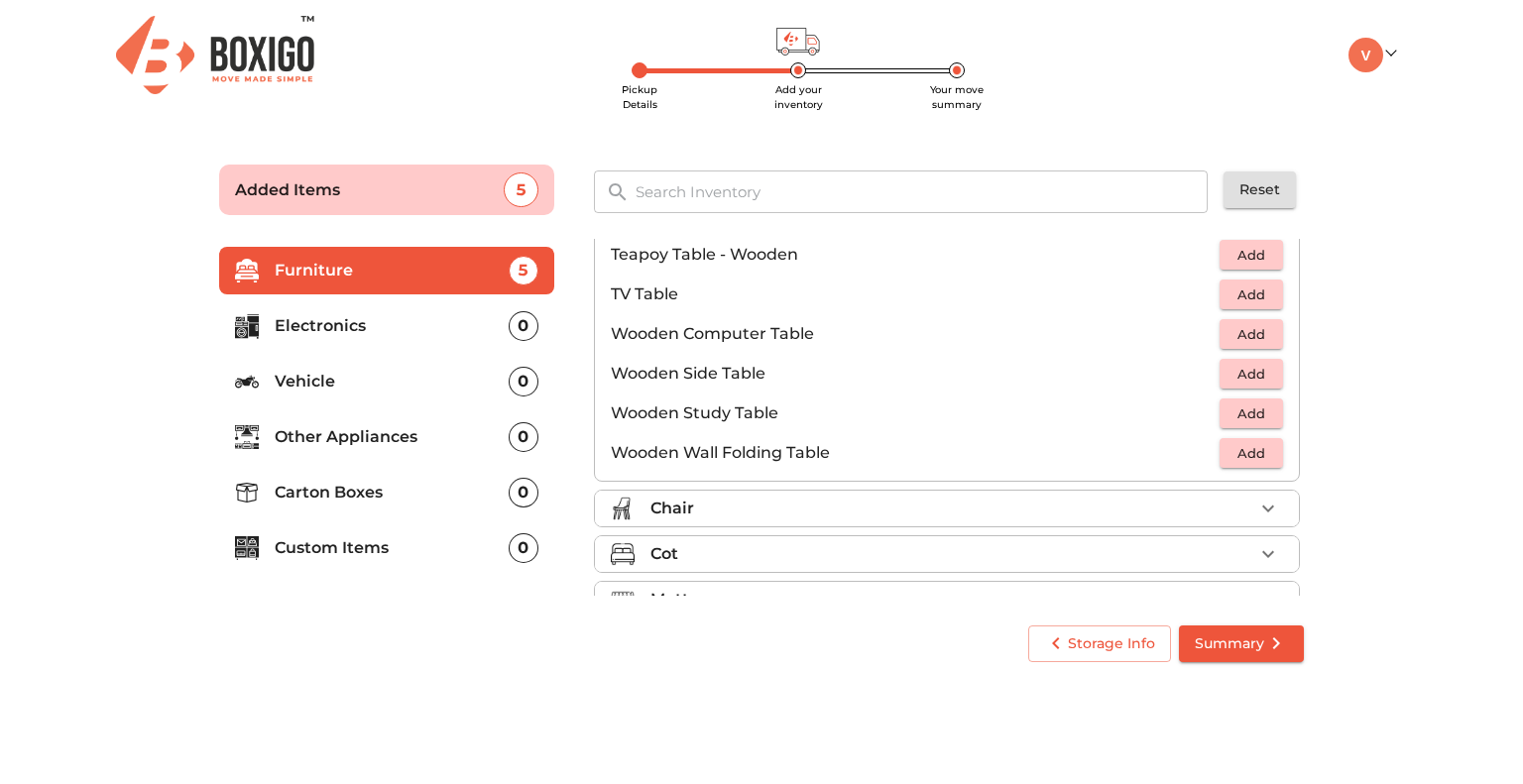 scroll, scrollTop: 1288, scrollLeft: 0, axis: vertical 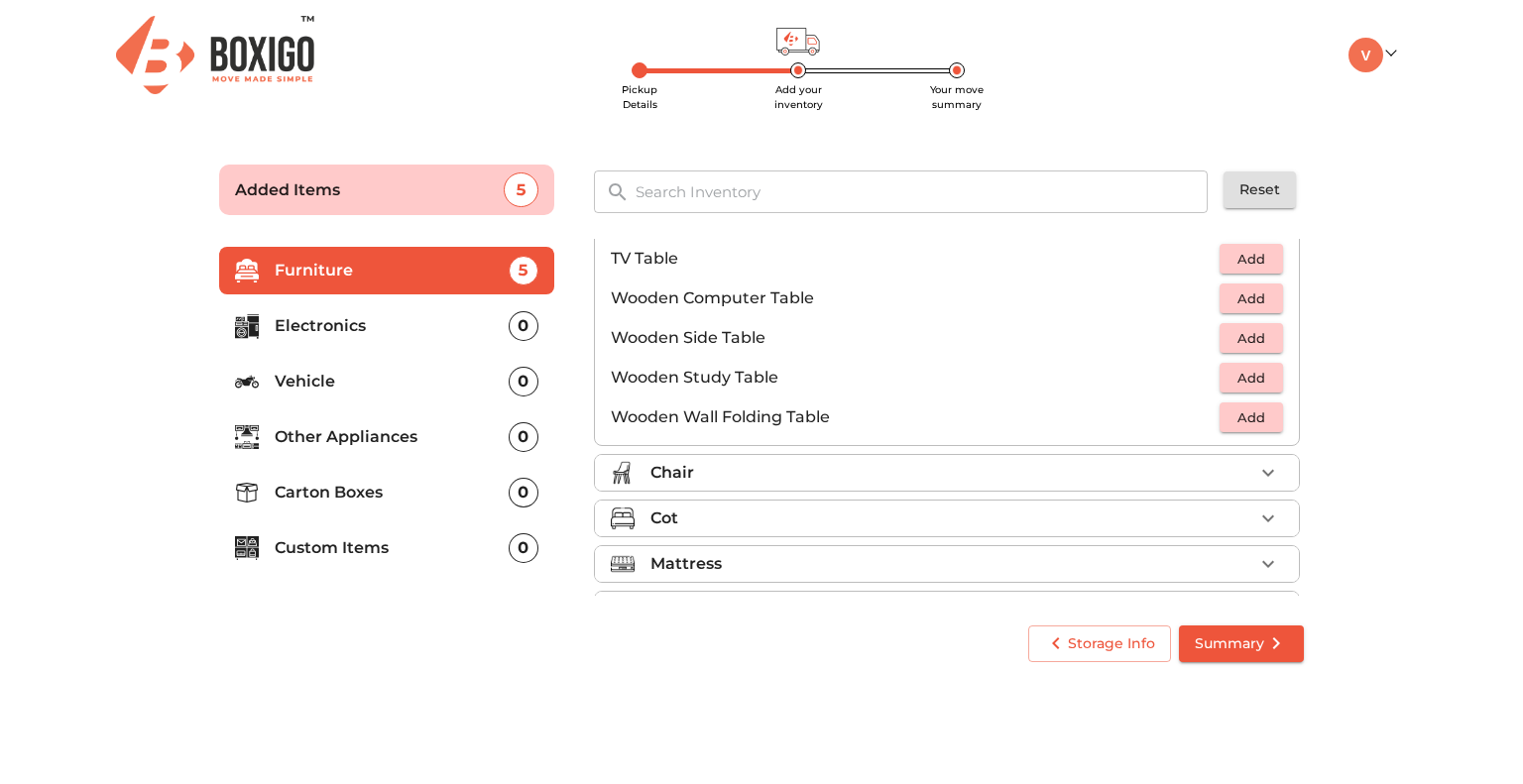 click on "Cot" at bounding box center [952, 518] 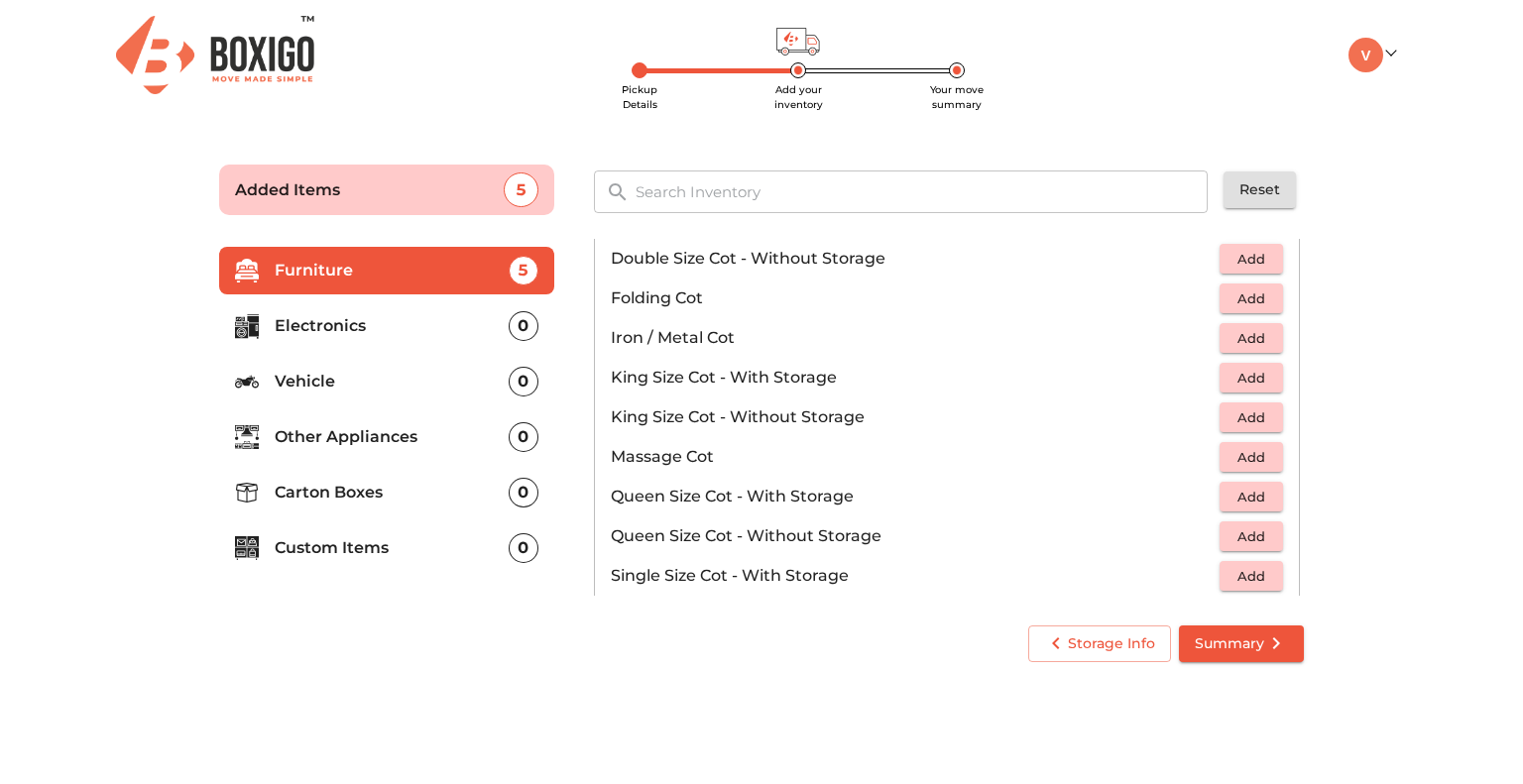 scroll, scrollTop: 527, scrollLeft: 0, axis: vertical 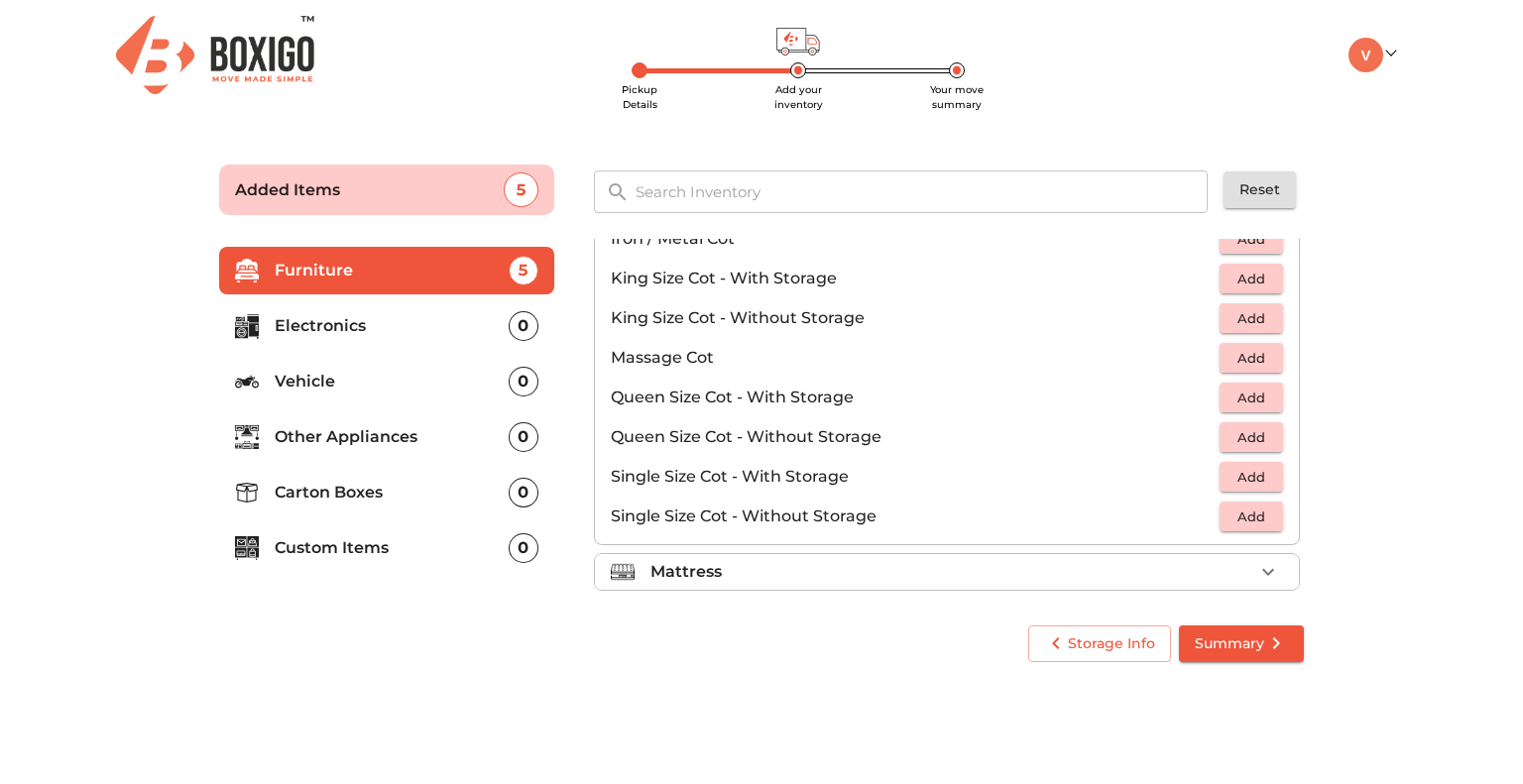click on "Add" at bounding box center (1251, 397) 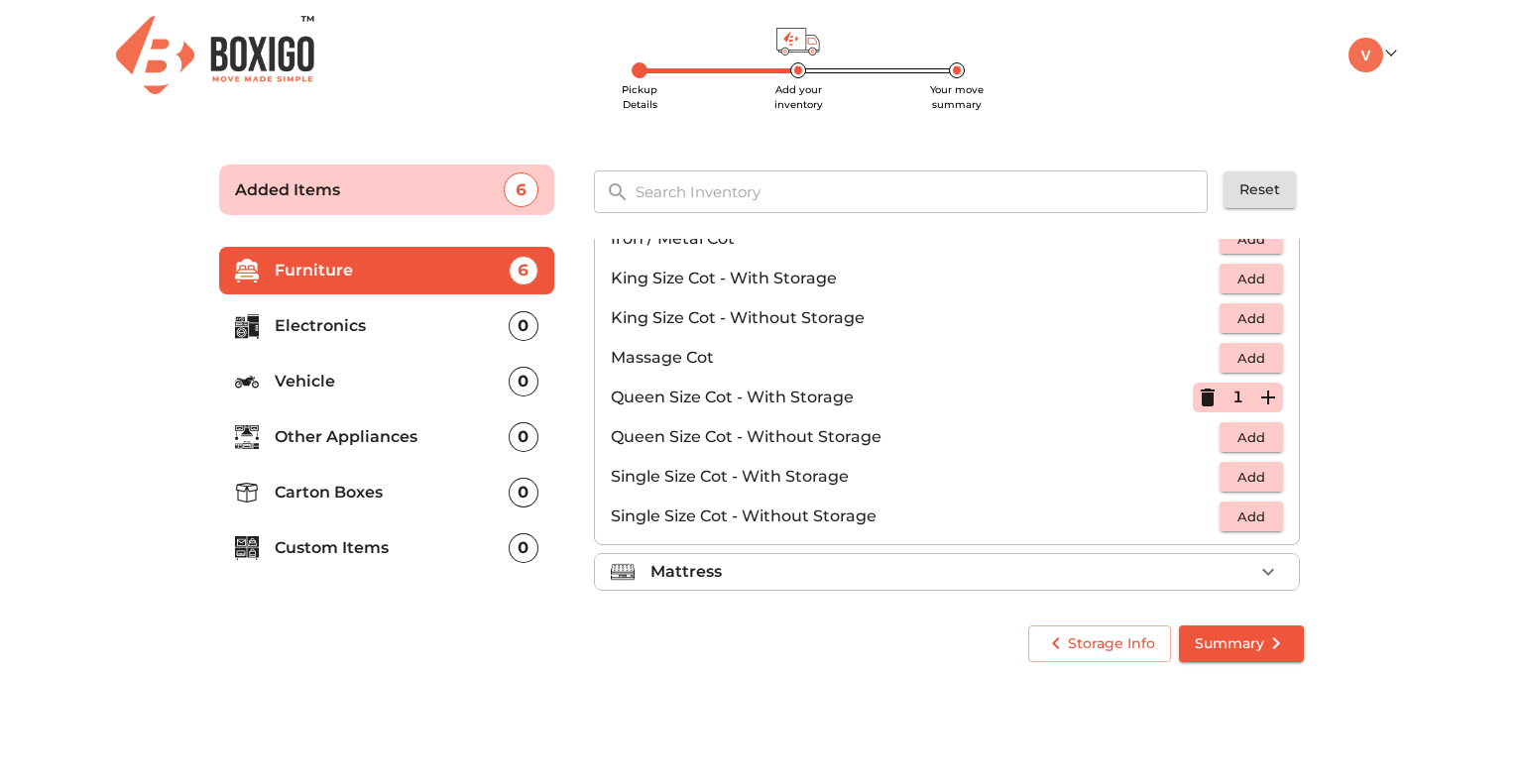 click 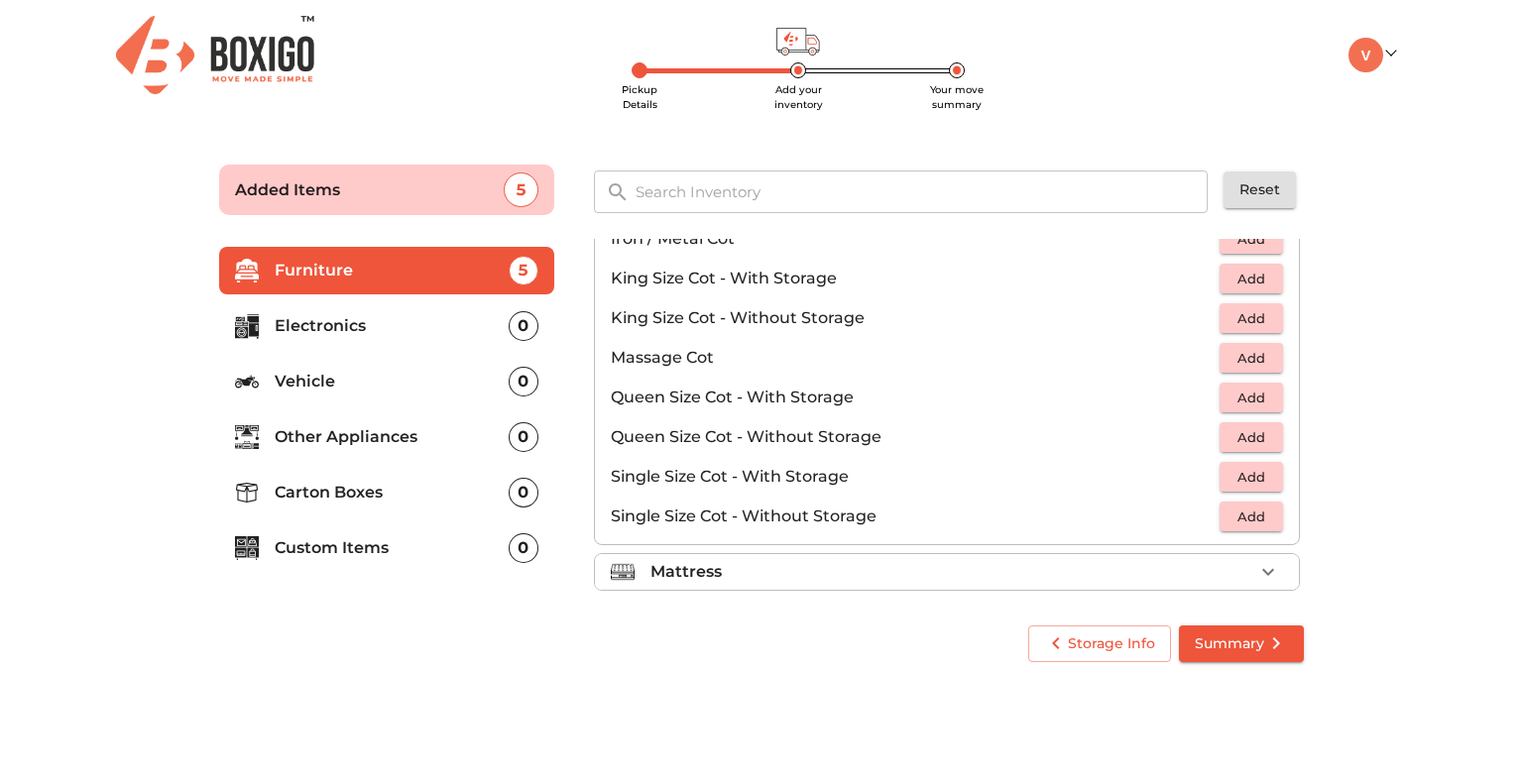 click on "Add" at bounding box center (1251, 437) 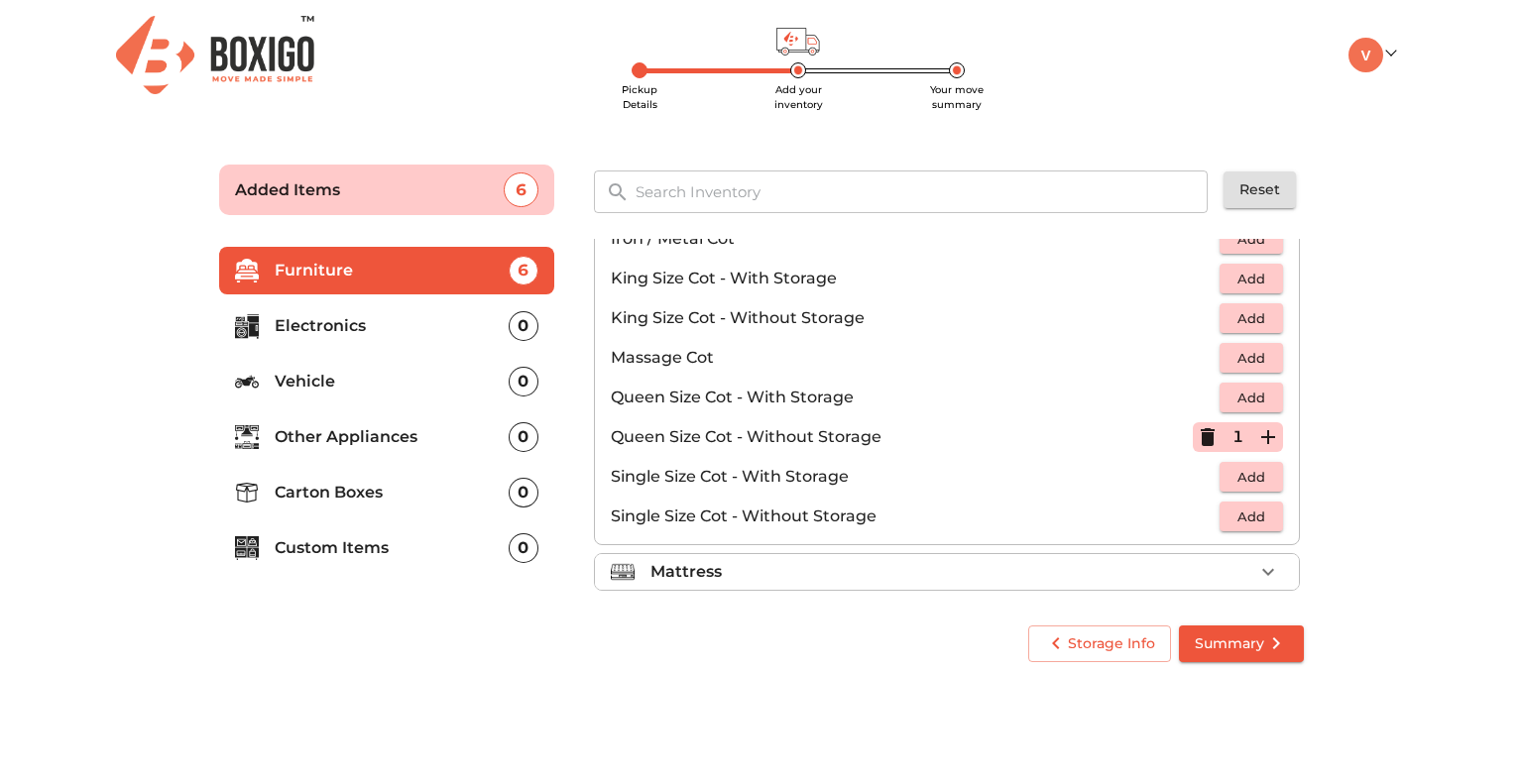 click 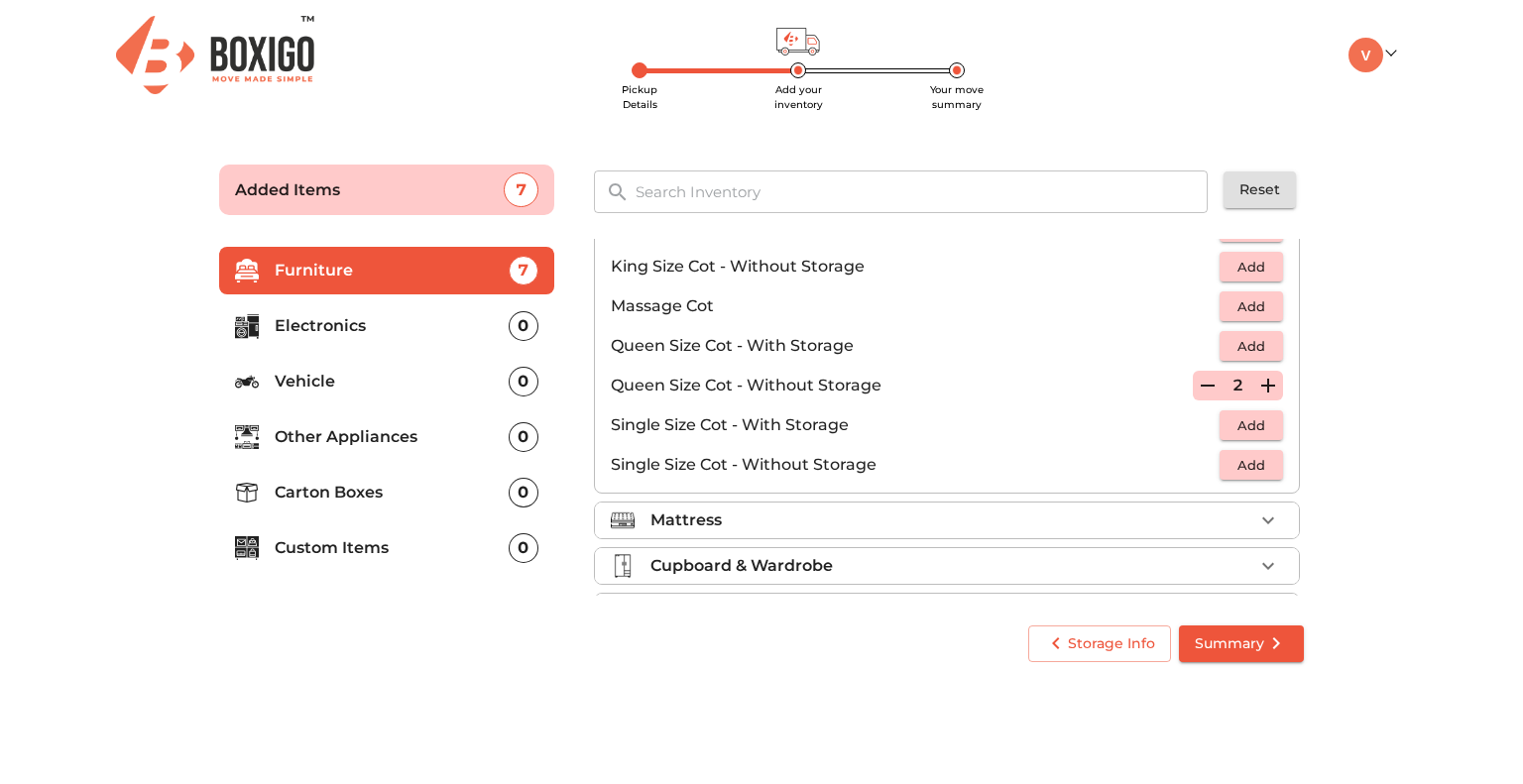scroll, scrollTop: 626, scrollLeft: 0, axis: vertical 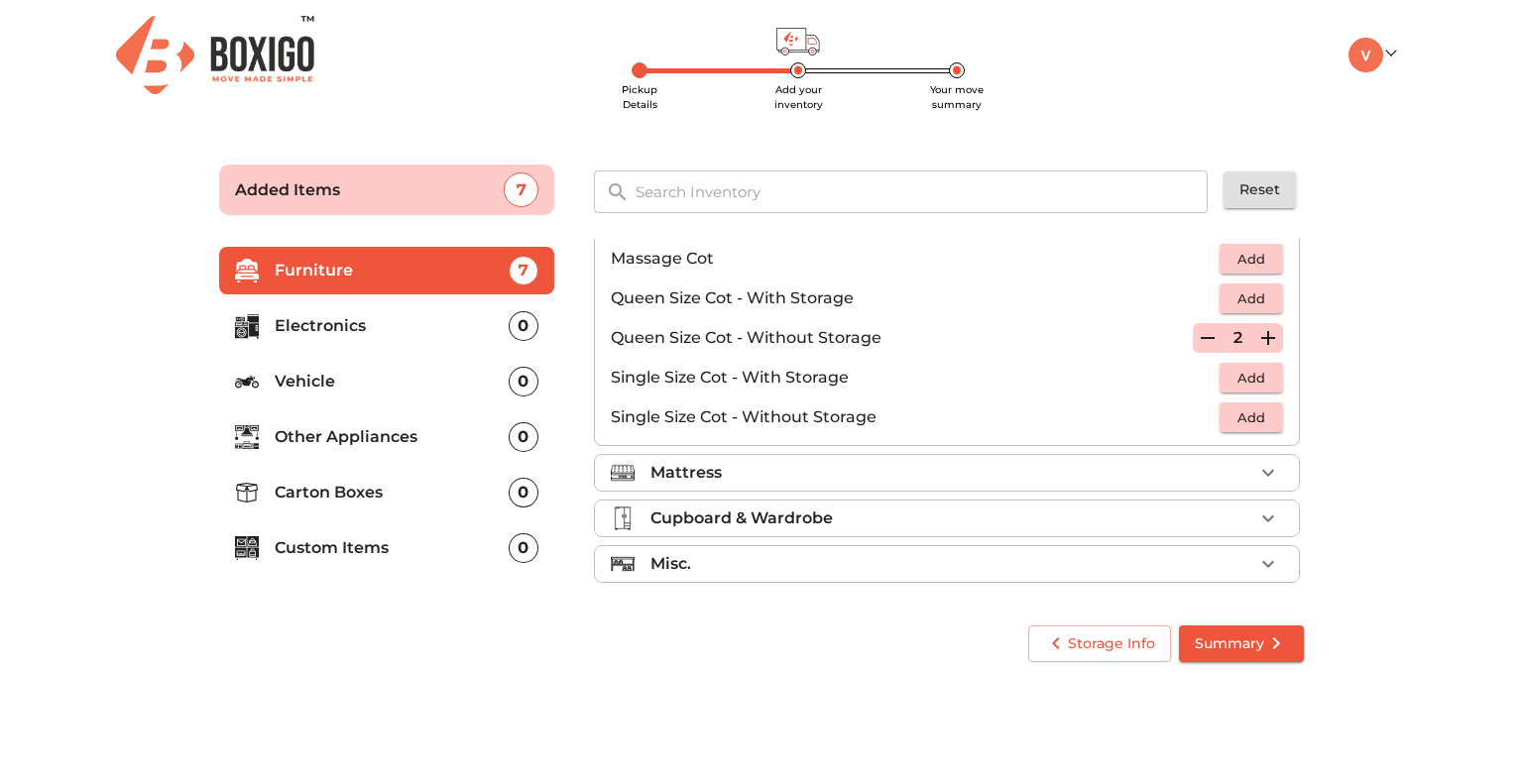 click on "Mattress" at bounding box center [952, 473] 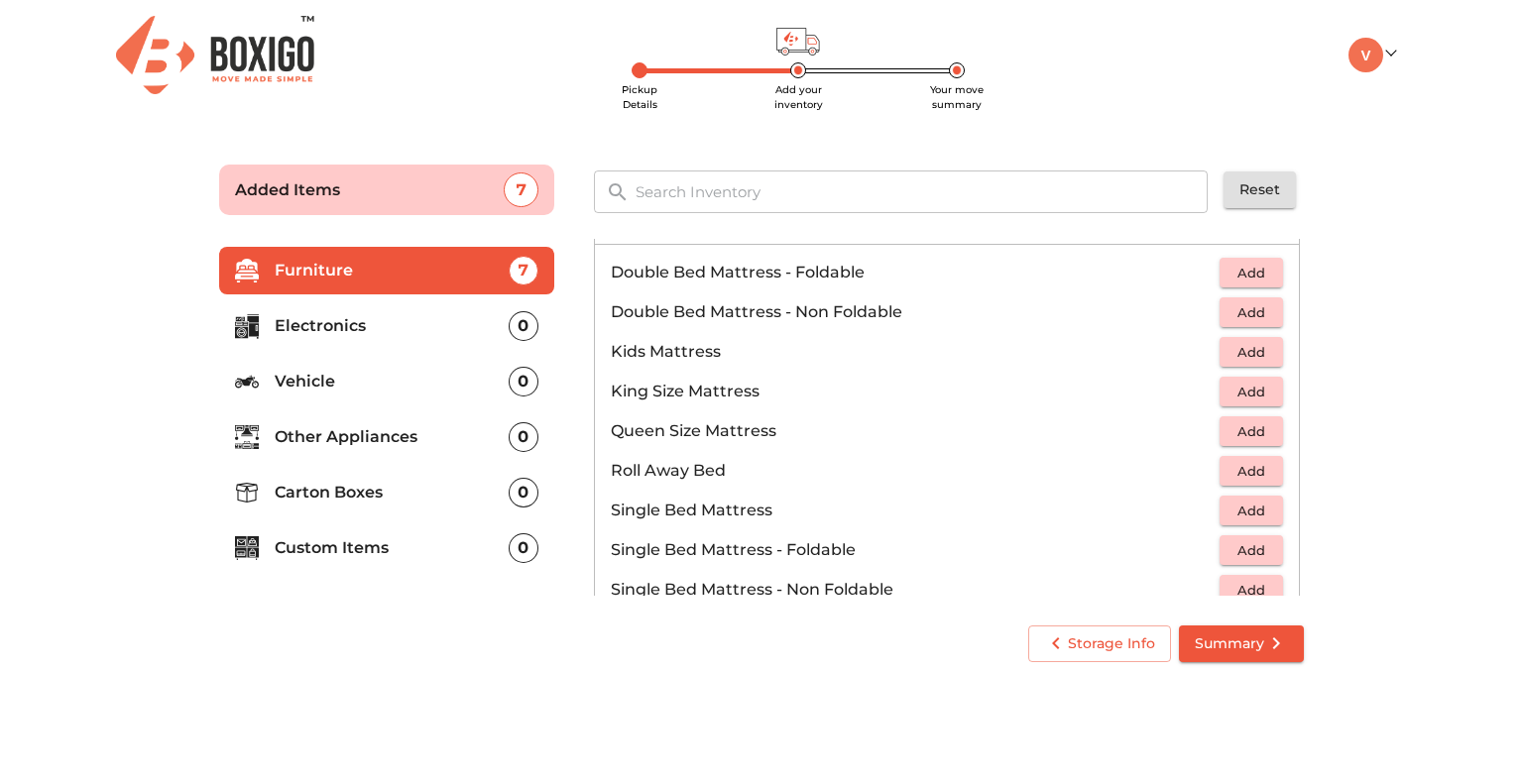 scroll, scrollTop: 222, scrollLeft: 0, axis: vertical 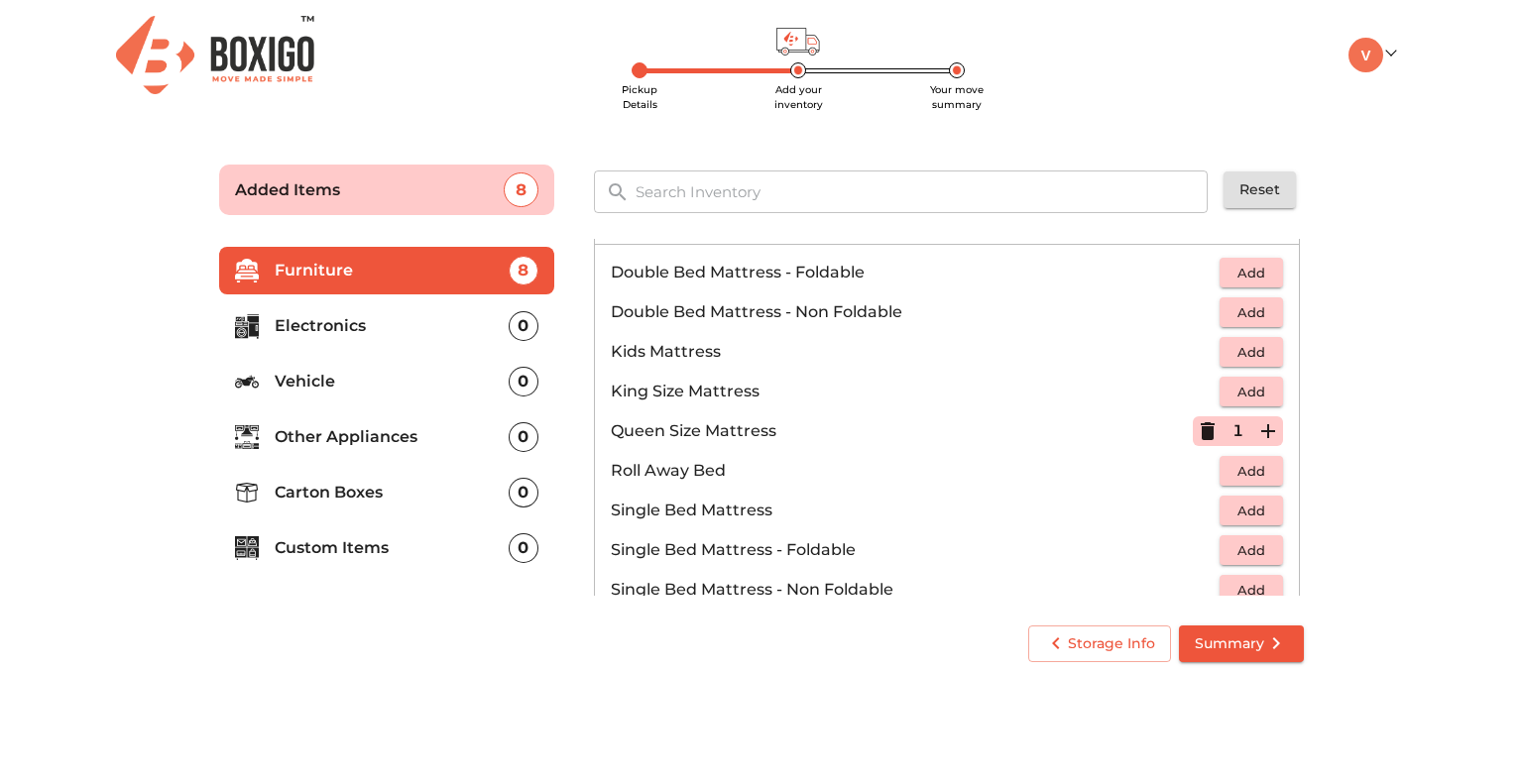 click on "Add" at bounding box center [1251, 471] 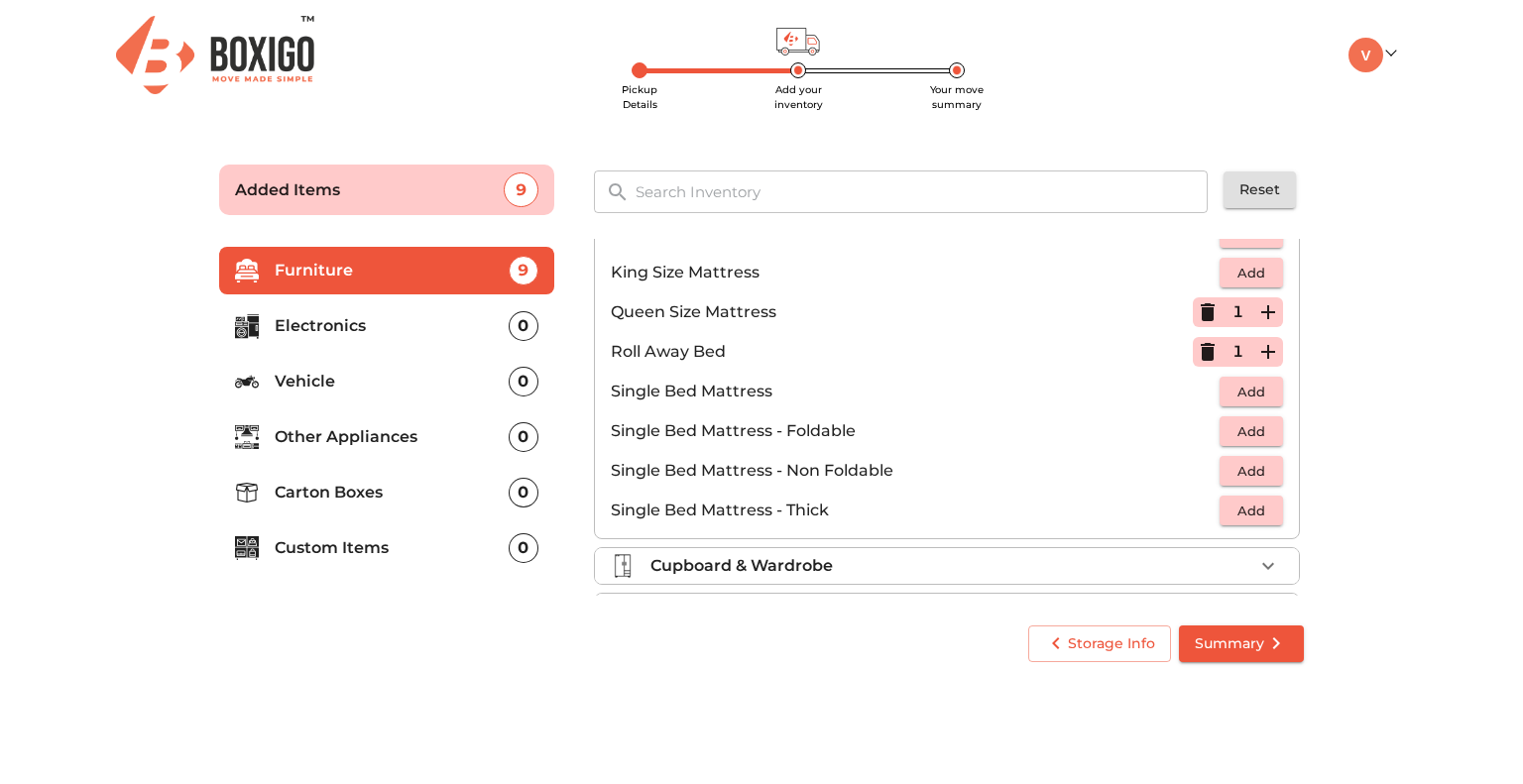 scroll, scrollTop: 389, scrollLeft: 0, axis: vertical 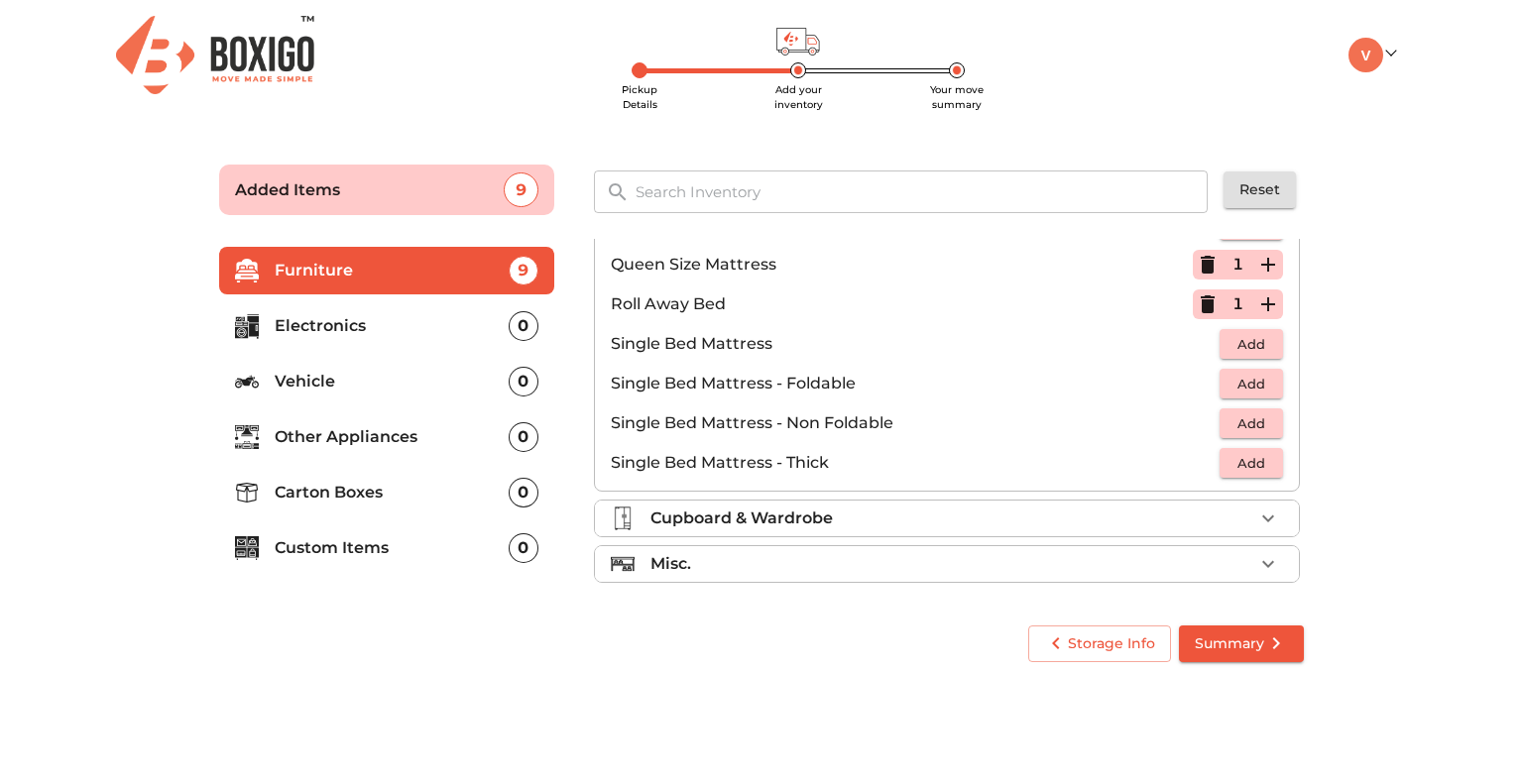 click on "Cupboard & Wardrobe" at bounding box center (742, 518) 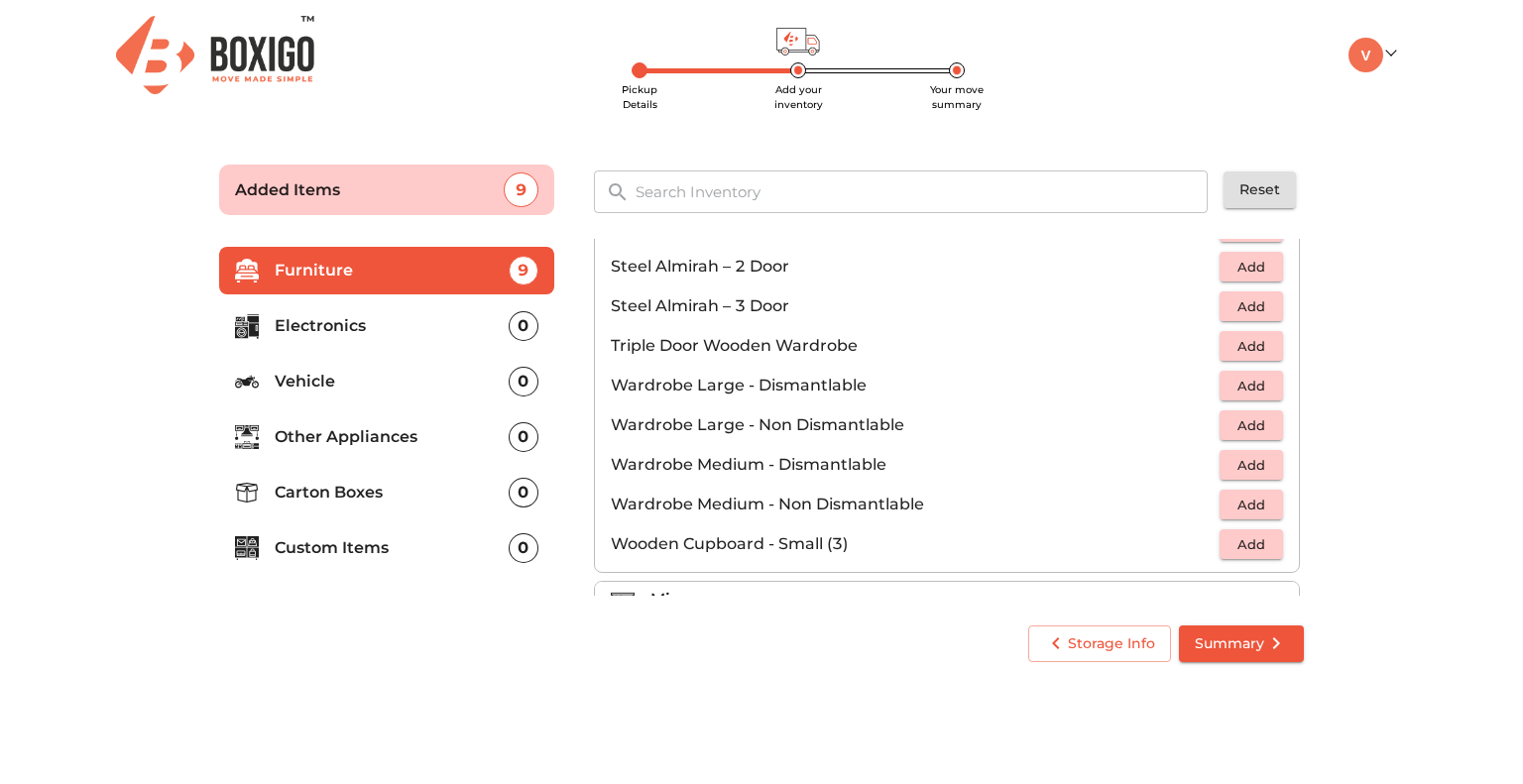 scroll, scrollTop: 666, scrollLeft: 0, axis: vertical 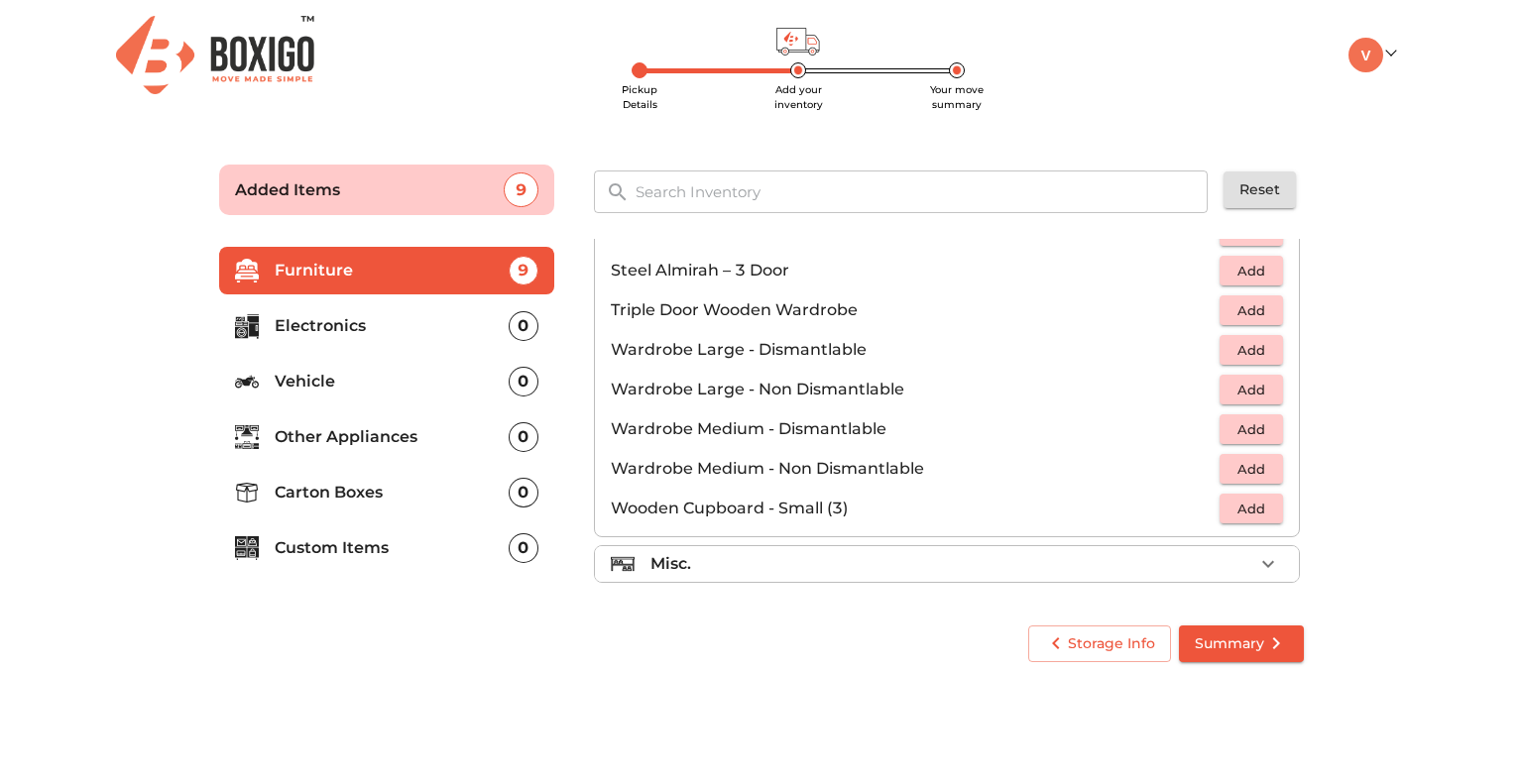 click on "Misc." at bounding box center (952, 564) 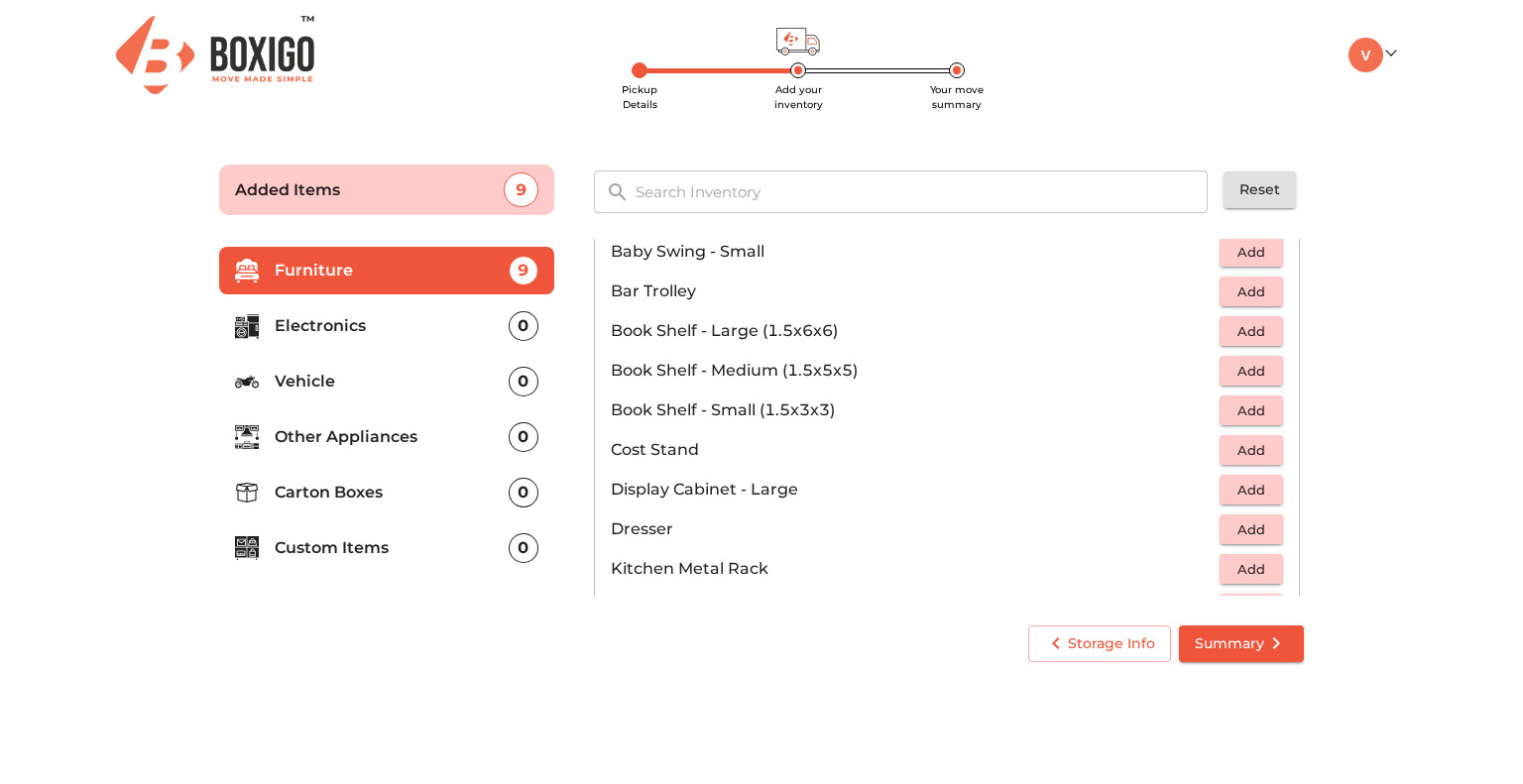 scroll, scrollTop: 369, scrollLeft: 0, axis: vertical 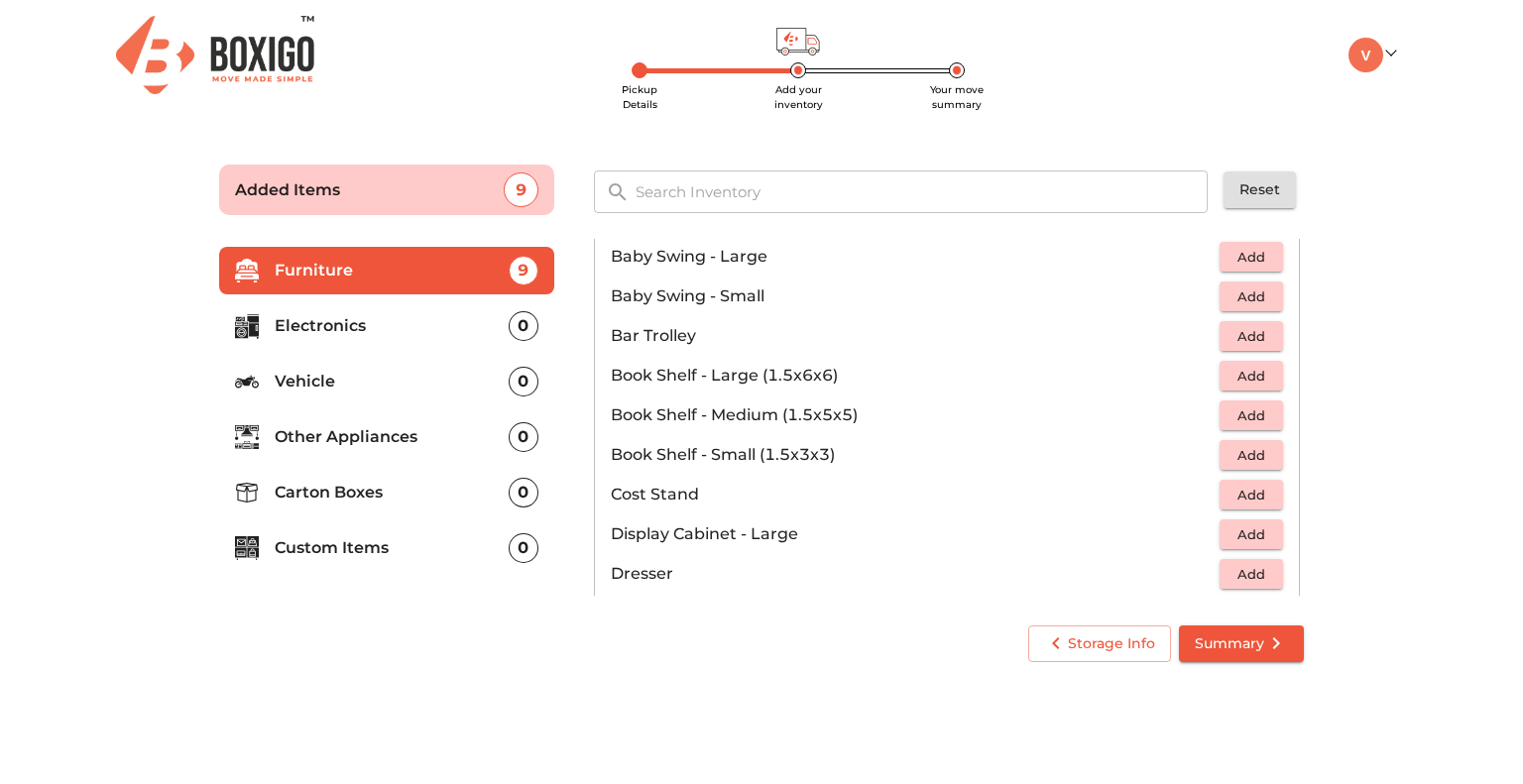 click on "Add" at bounding box center [1251, 415] 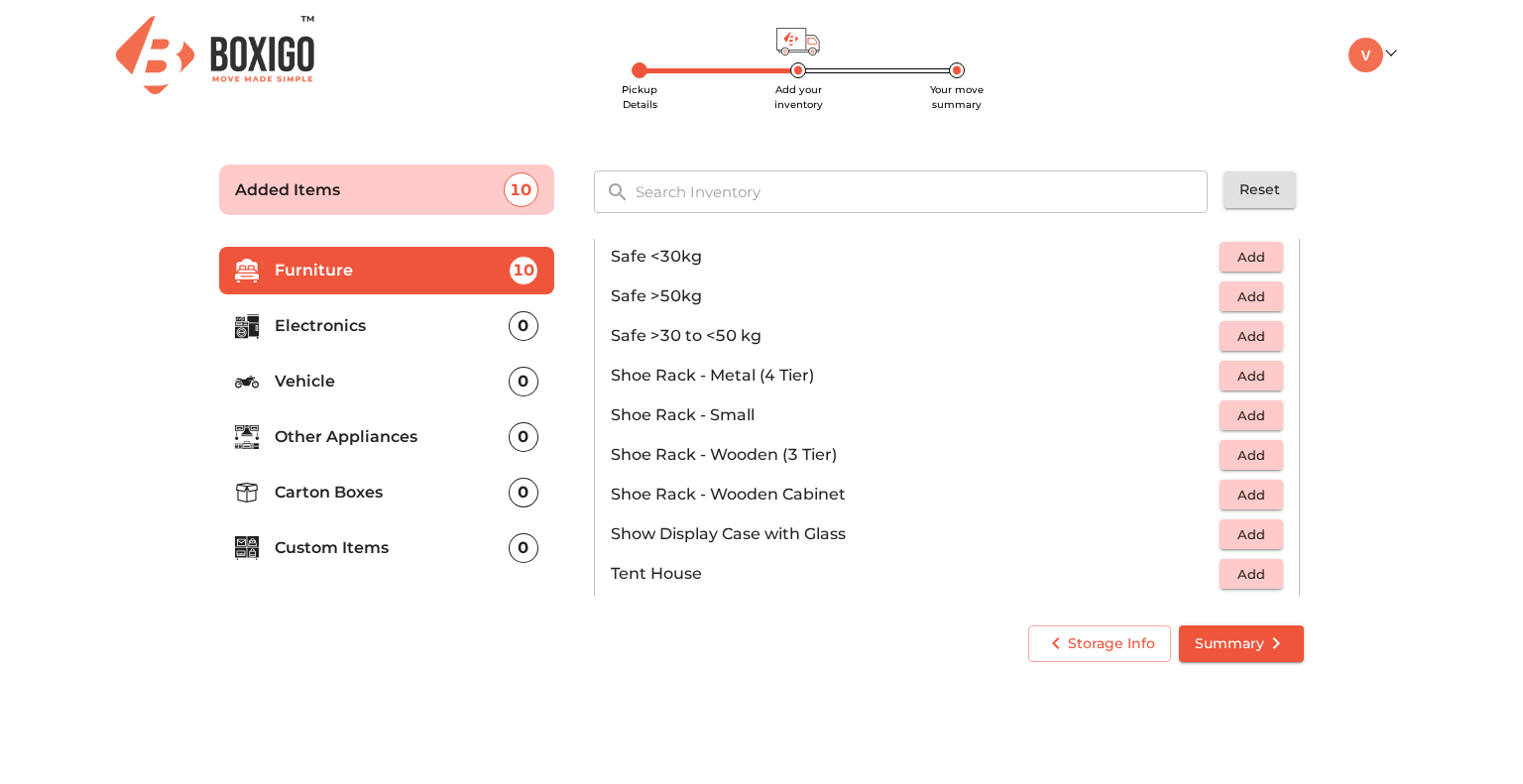 scroll, scrollTop: 1063, scrollLeft: 0, axis: vertical 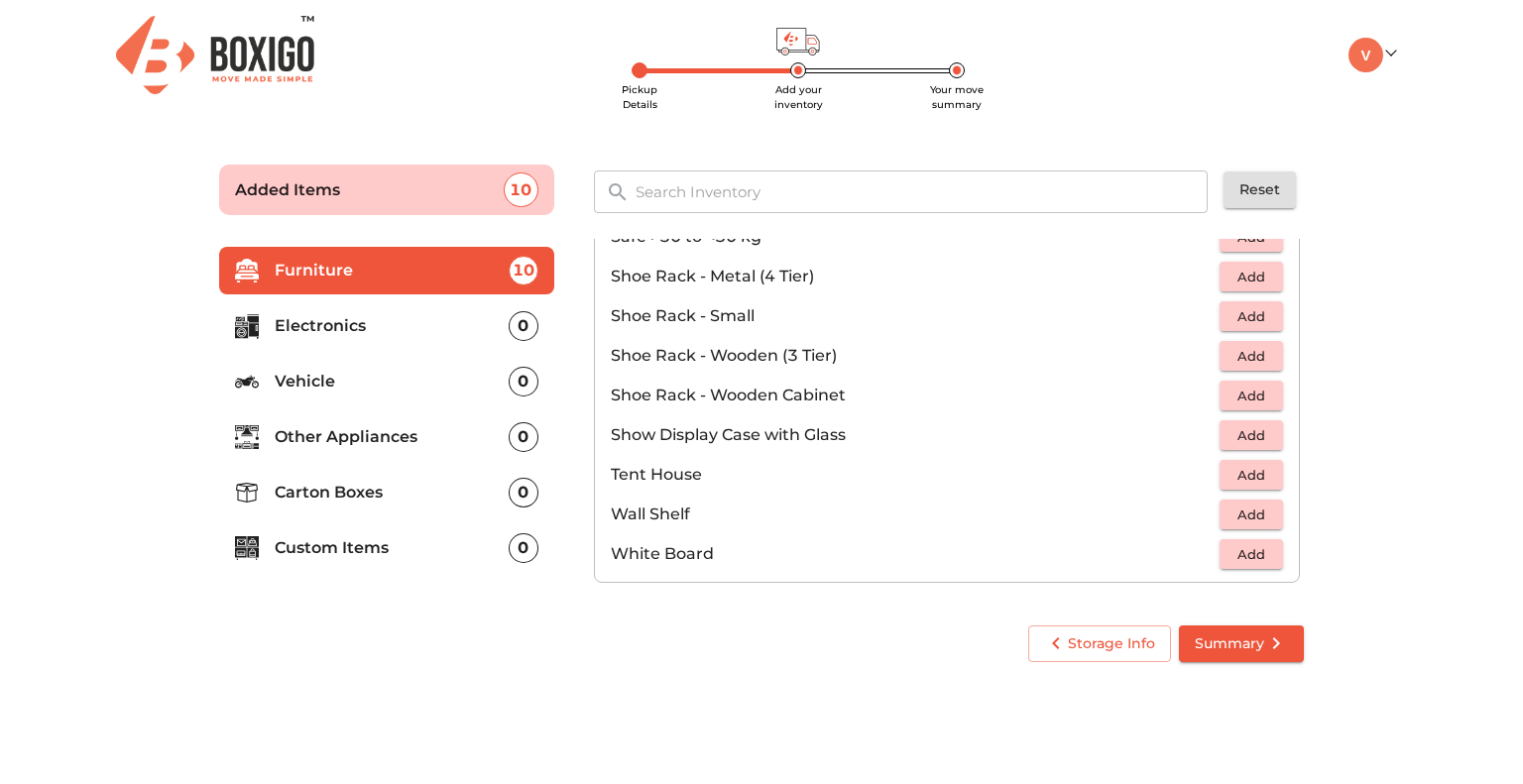click on "Add" at bounding box center [1251, 356] 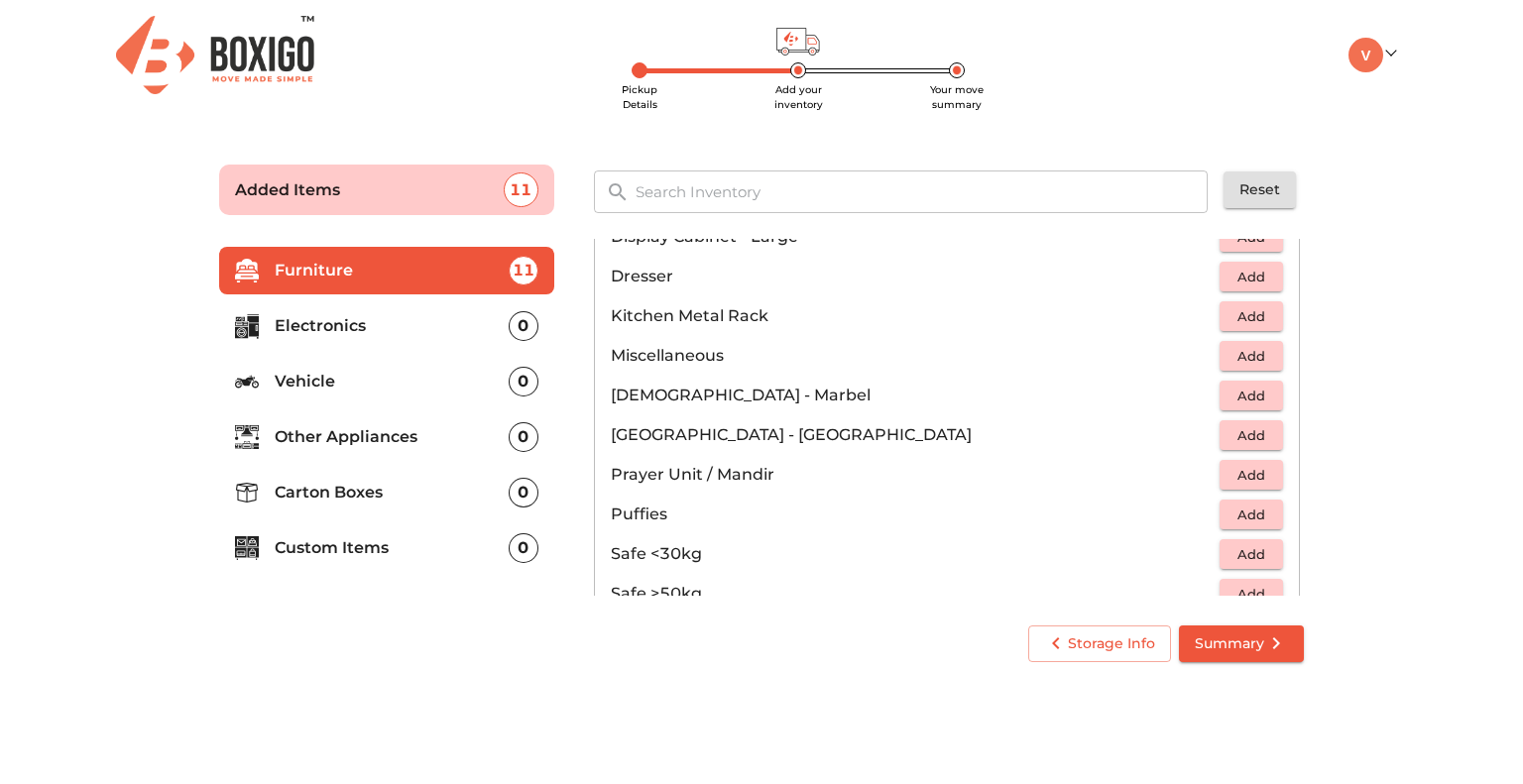 scroll, scrollTop: 567, scrollLeft: 0, axis: vertical 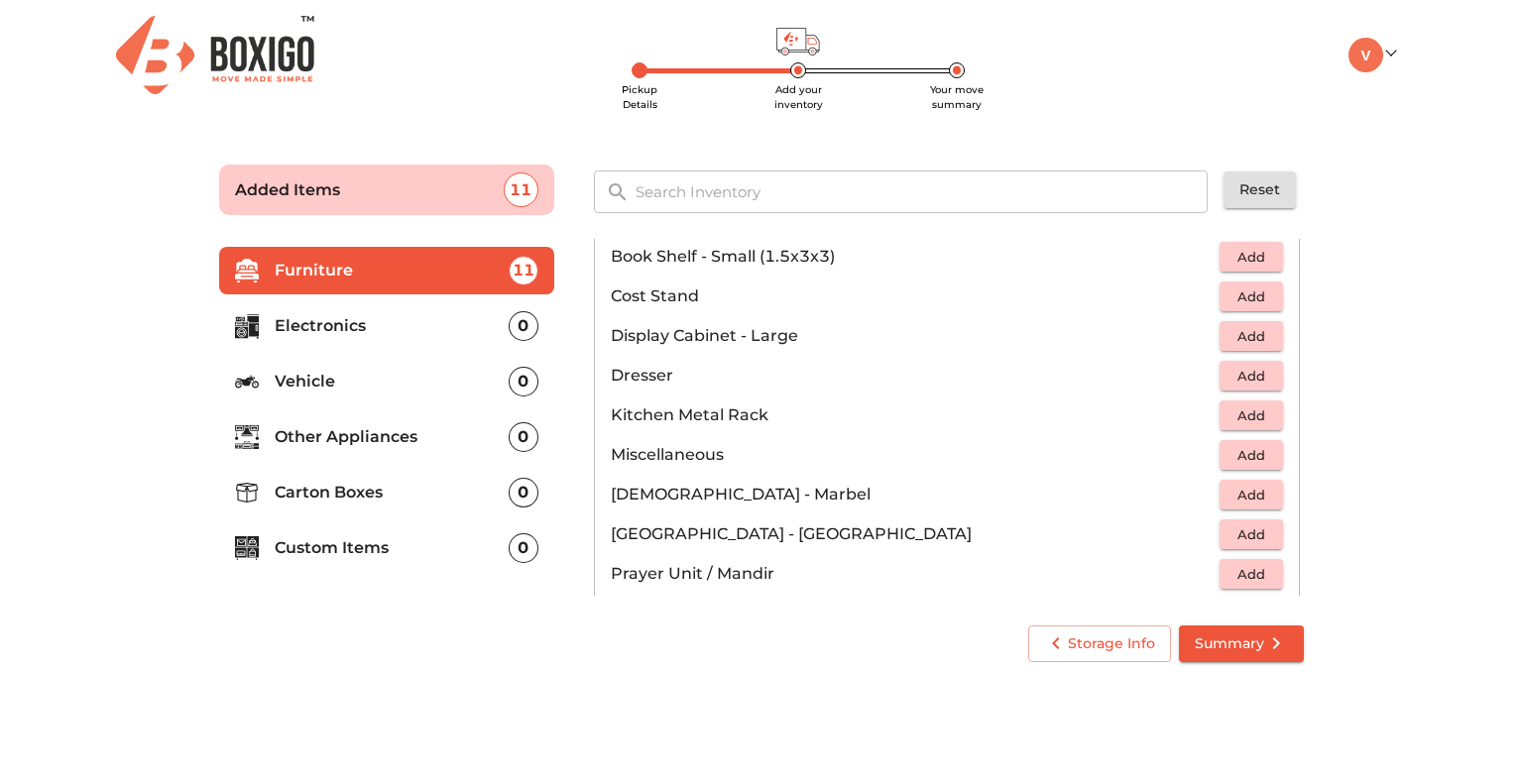click on "Add" at bounding box center (1251, 455) 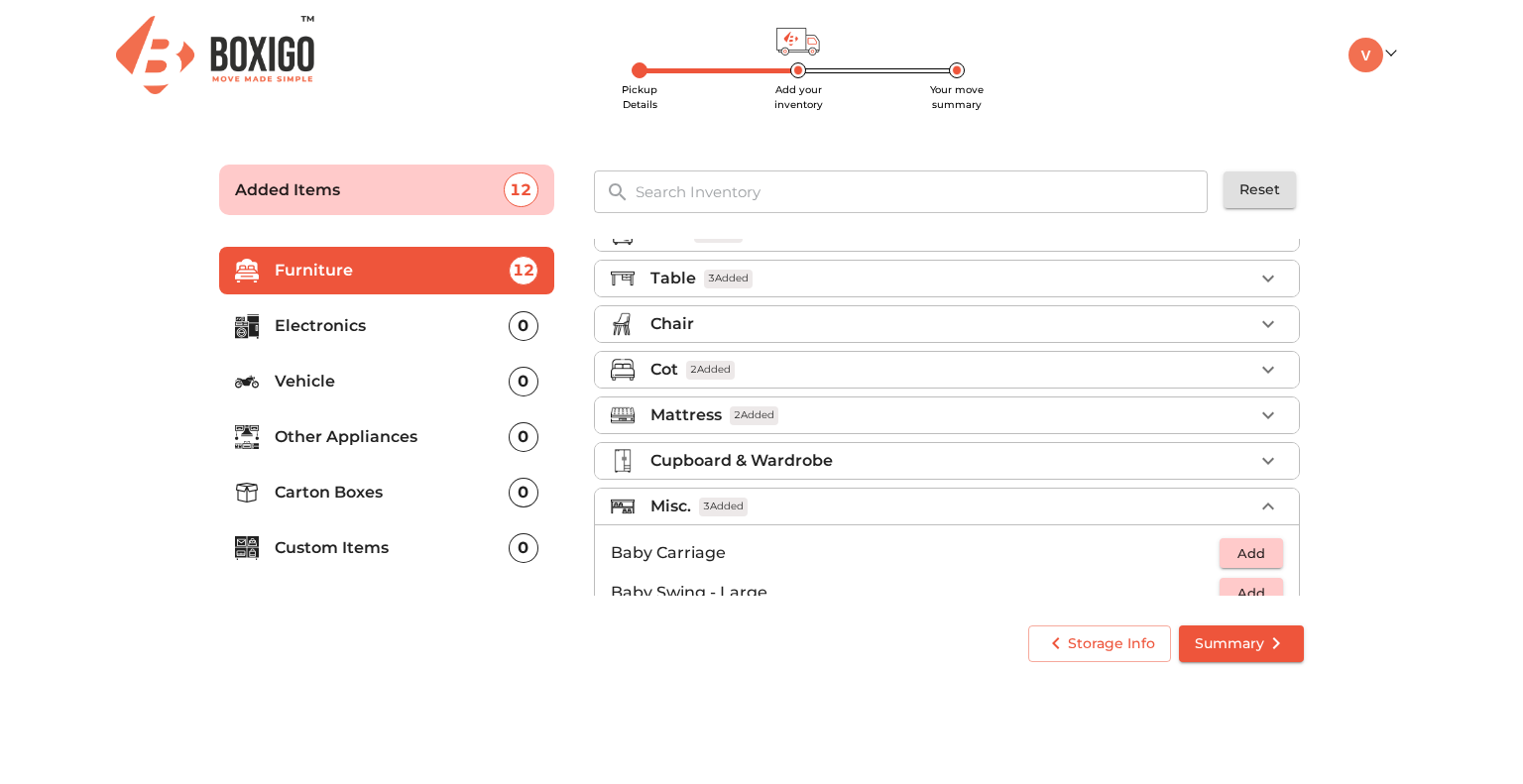 scroll, scrollTop: 0, scrollLeft: 0, axis: both 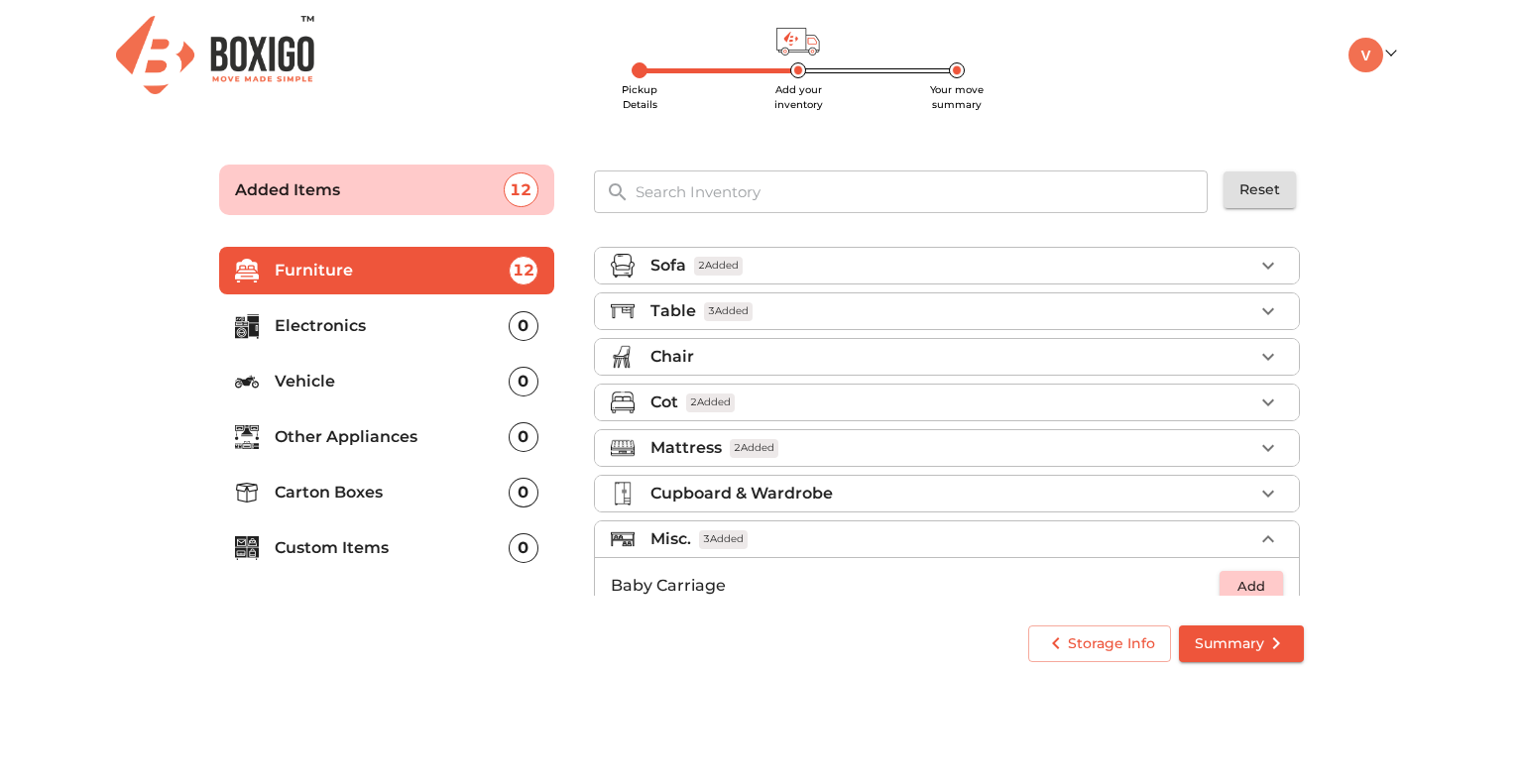 click on "Table 3  Added" at bounding box center [952, 311] 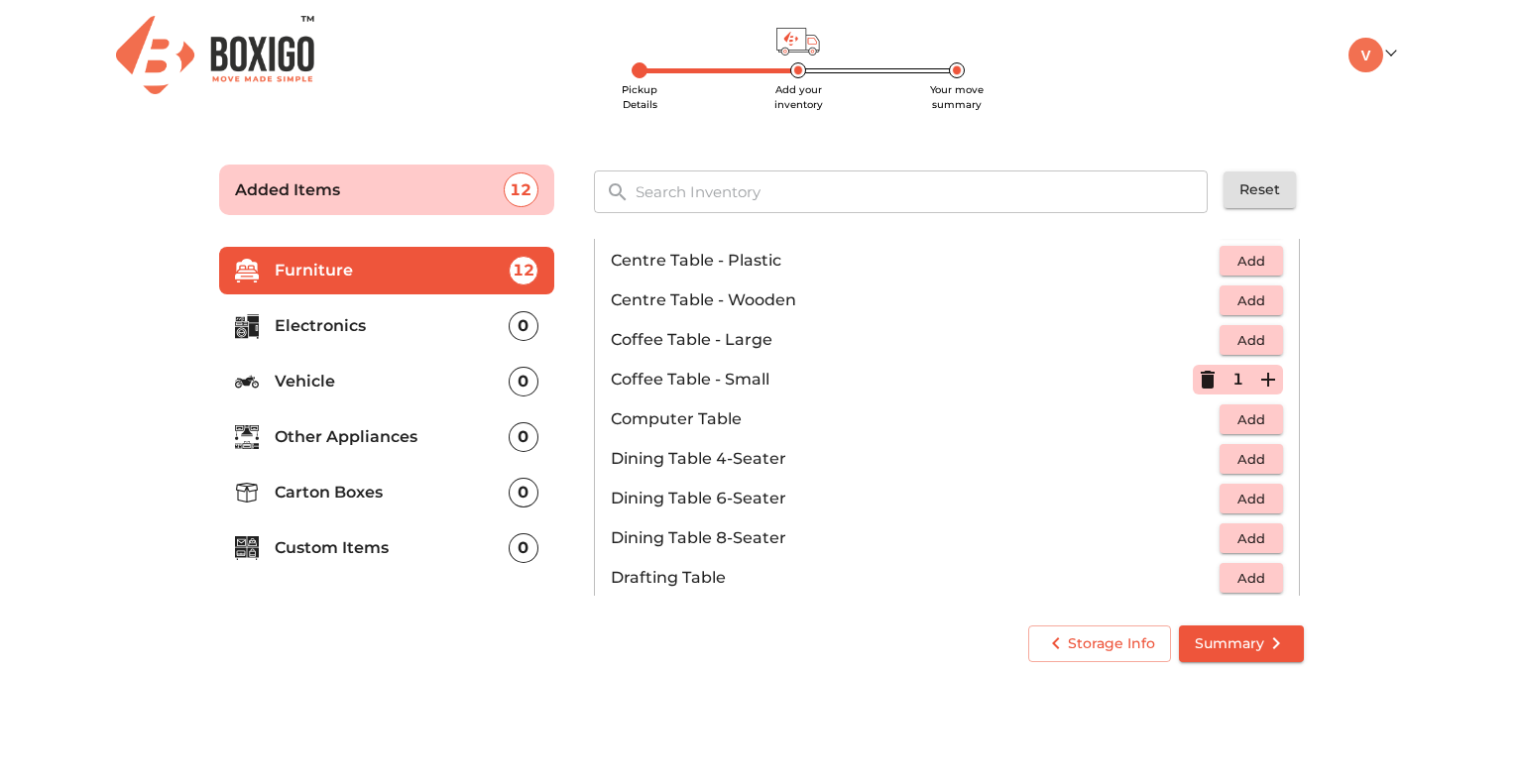 scroll, scrollTop: 198, scrollLeft: 0, axis: vertical 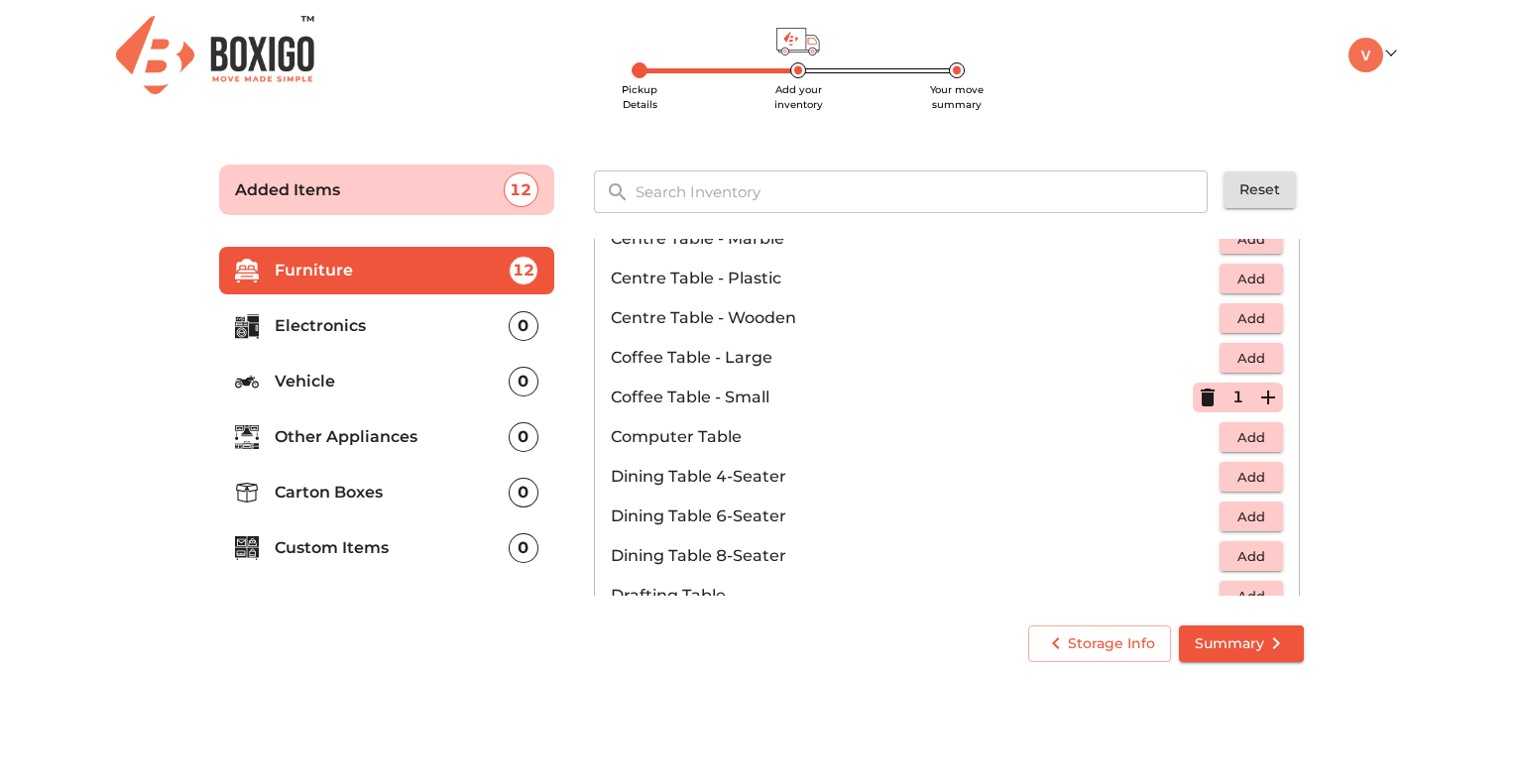 click 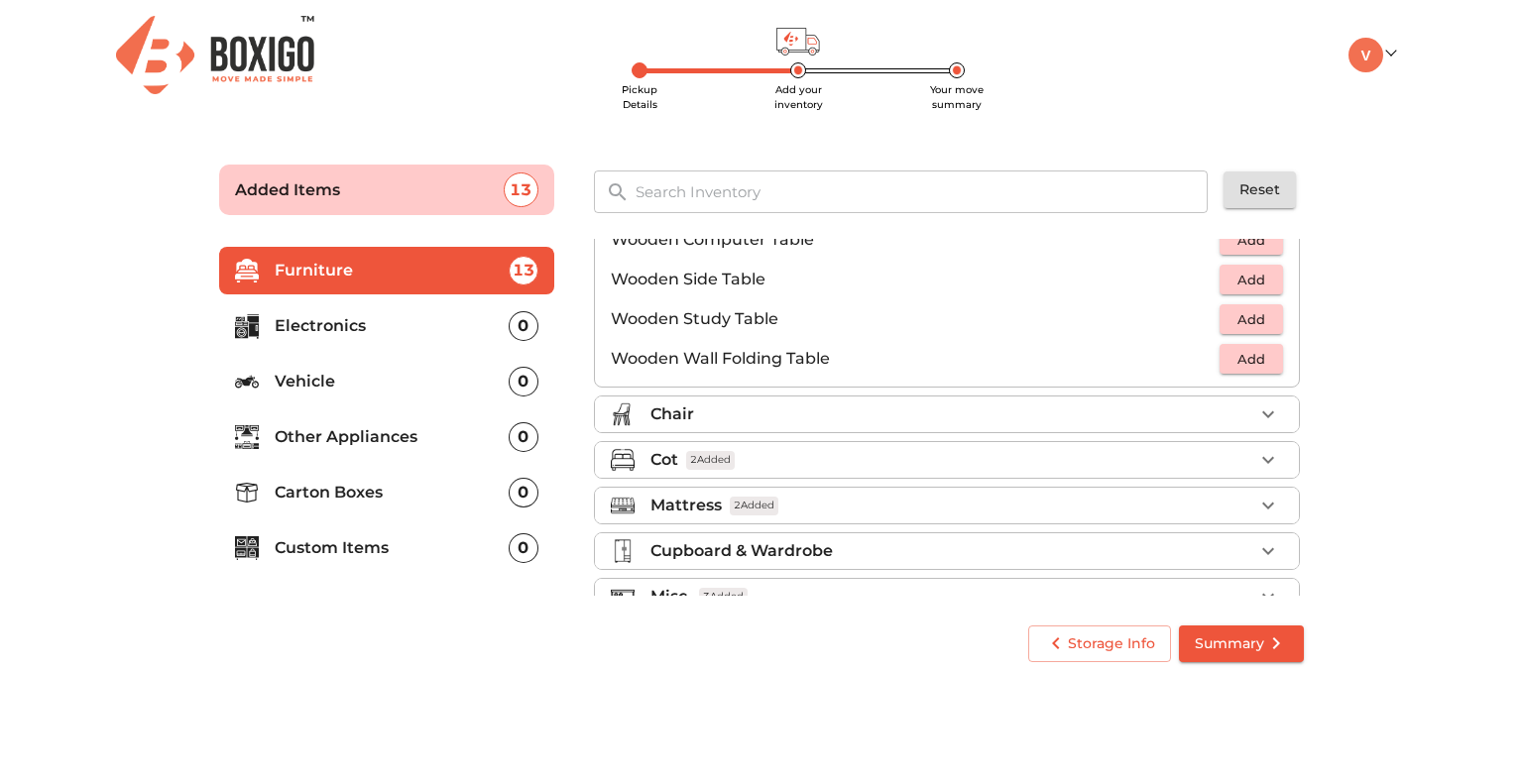 scroll, scrollTop: 1380, scrollLeft: 0, axis: vertical 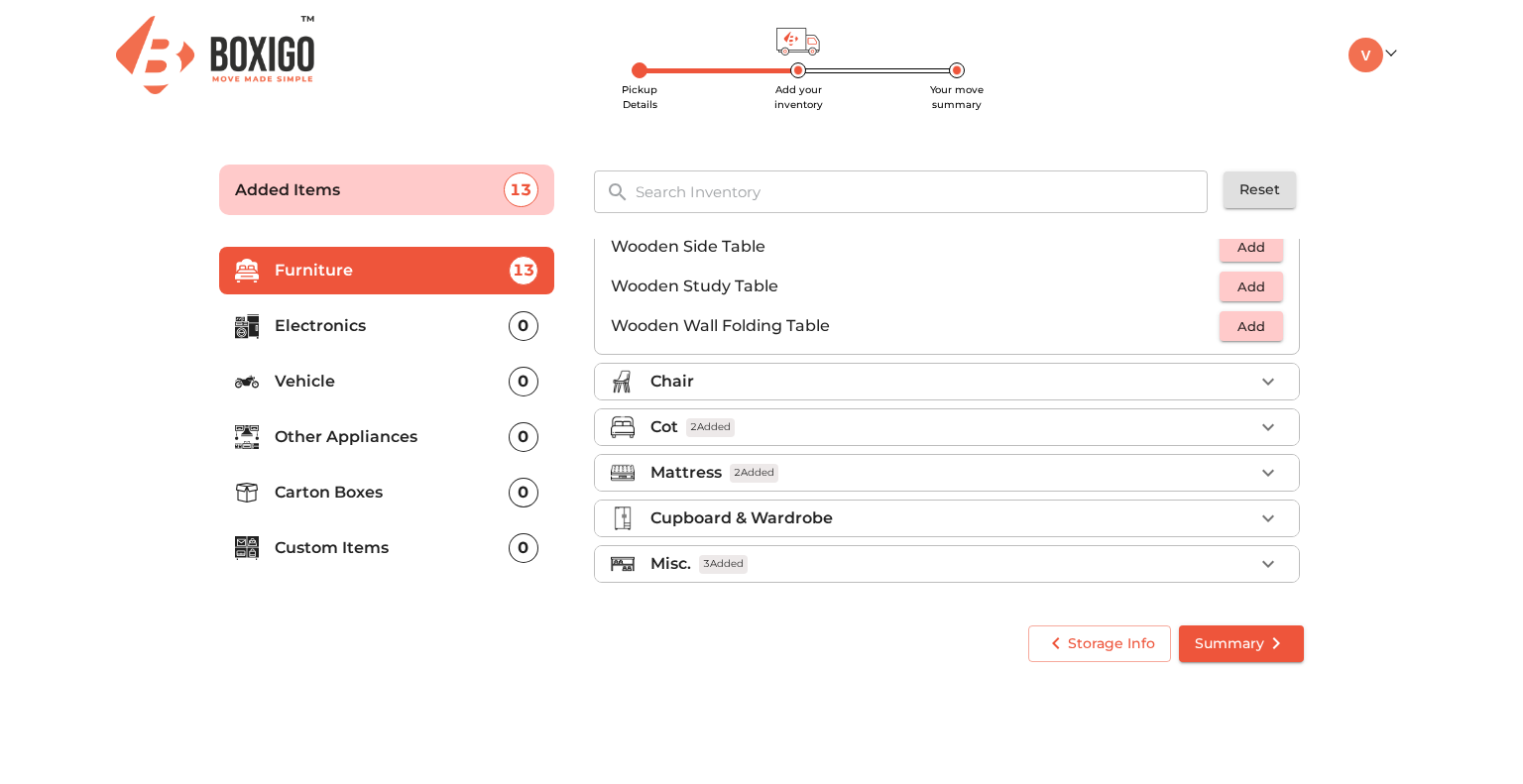 click on "Storage Info Summary" at bounding box center [762, 643] 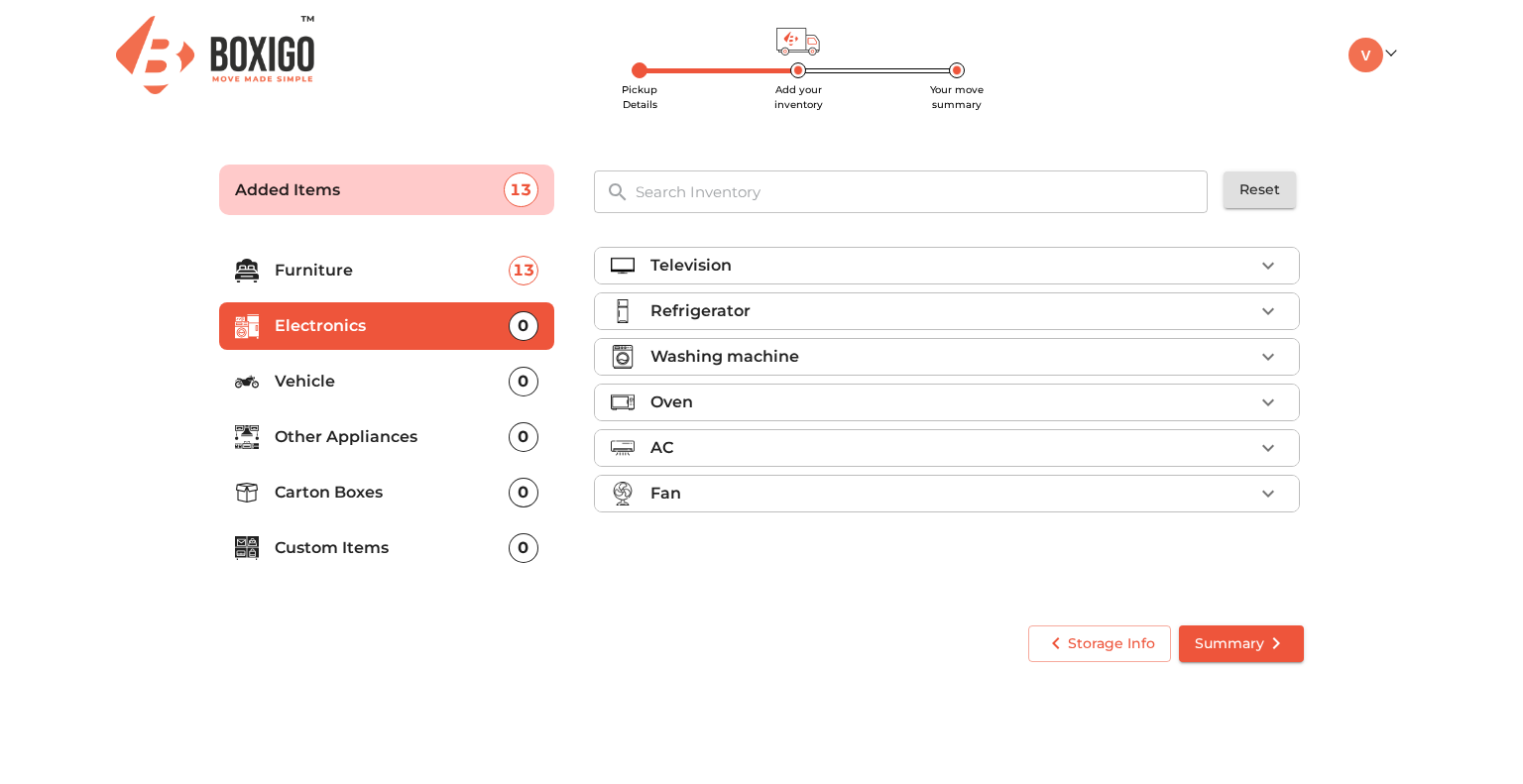 scroll, scrollTop: 0, scrollLeft: 0, axis: both 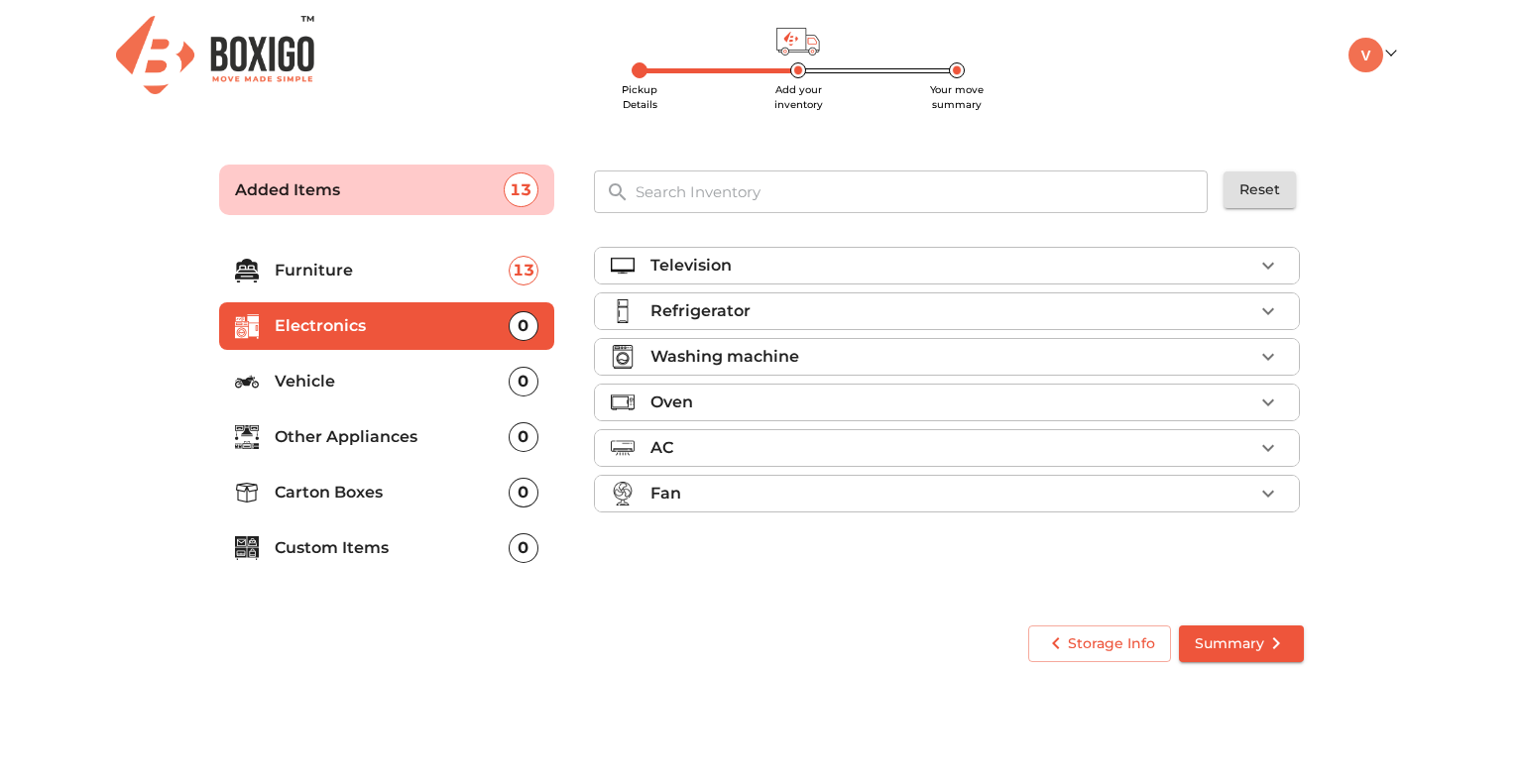 click on "Television" at bounding box center [947, 266] 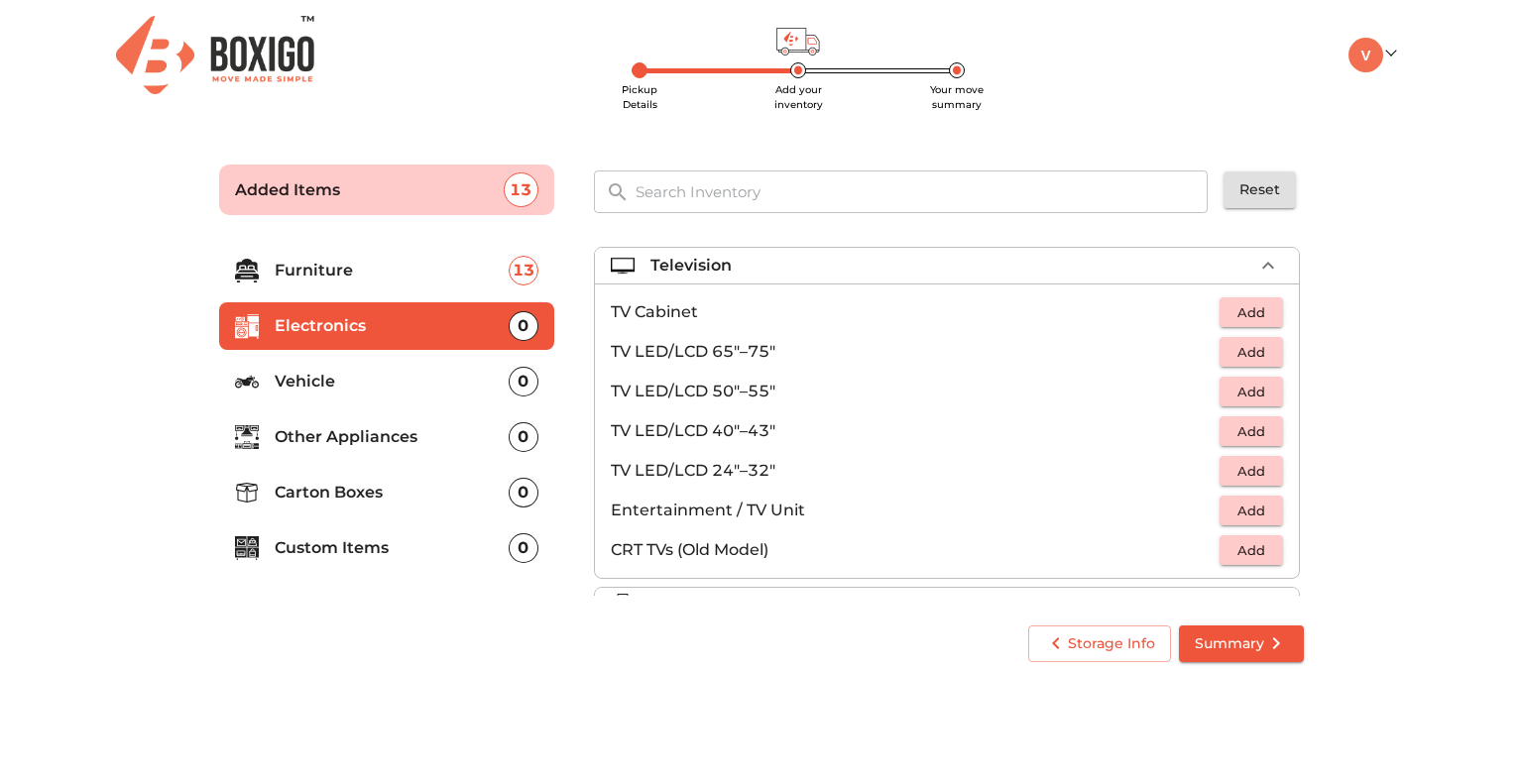 click on "Add" at bounding box center (1251, 352) 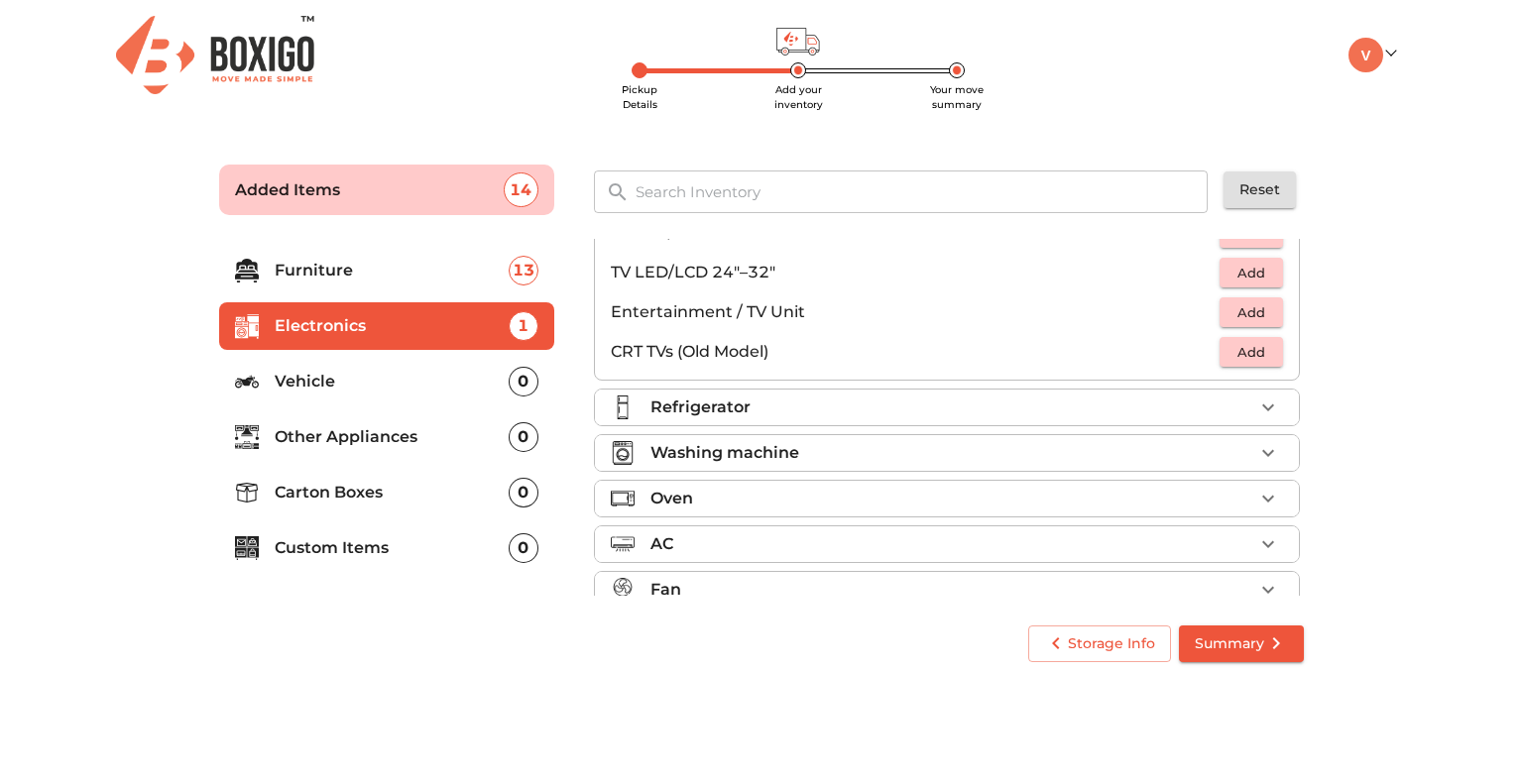 scroll, scrollTop: 99, scrollLeft: 0, axis: vertical 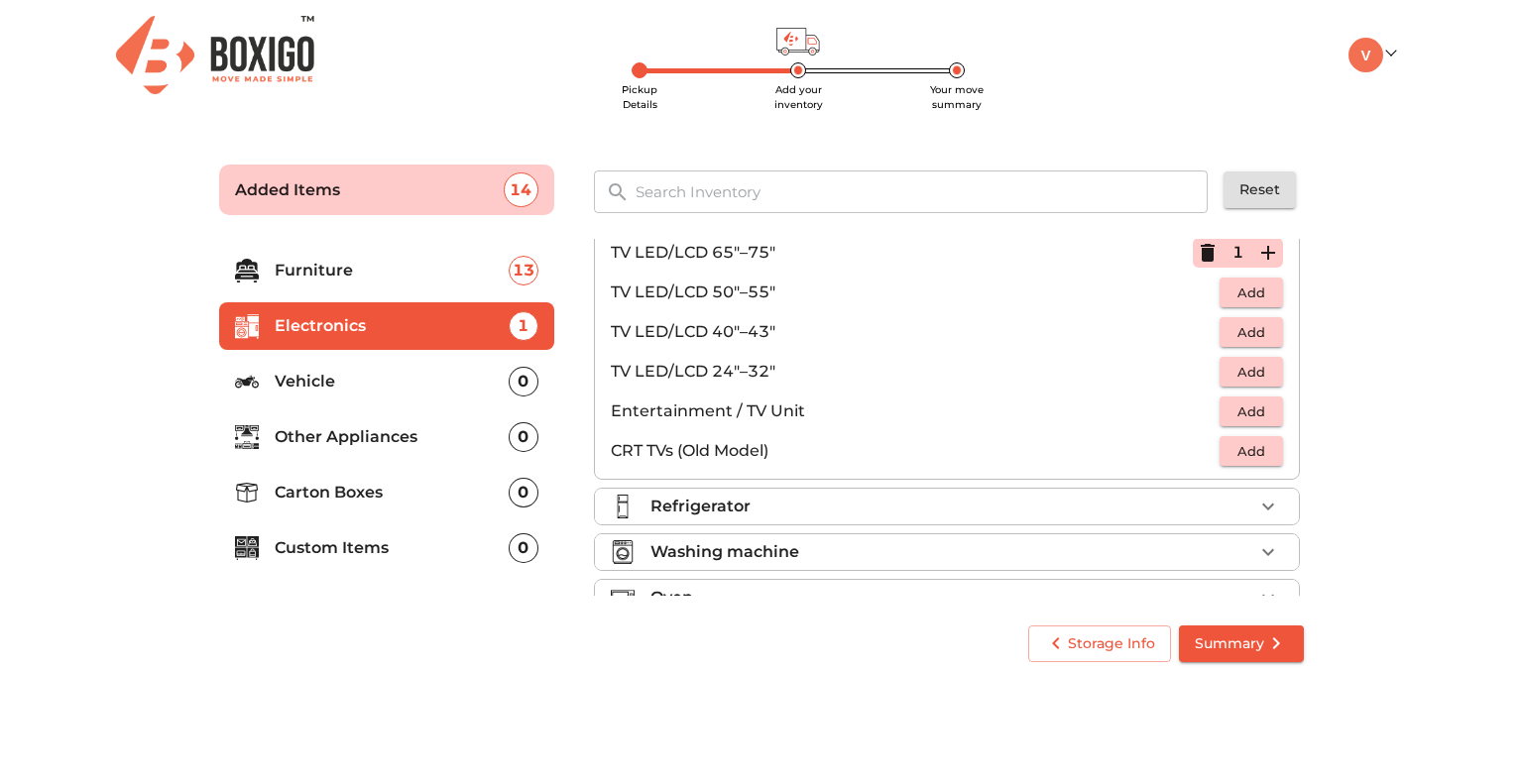 click on "Refrigerator" at bounding box center [952, 506] 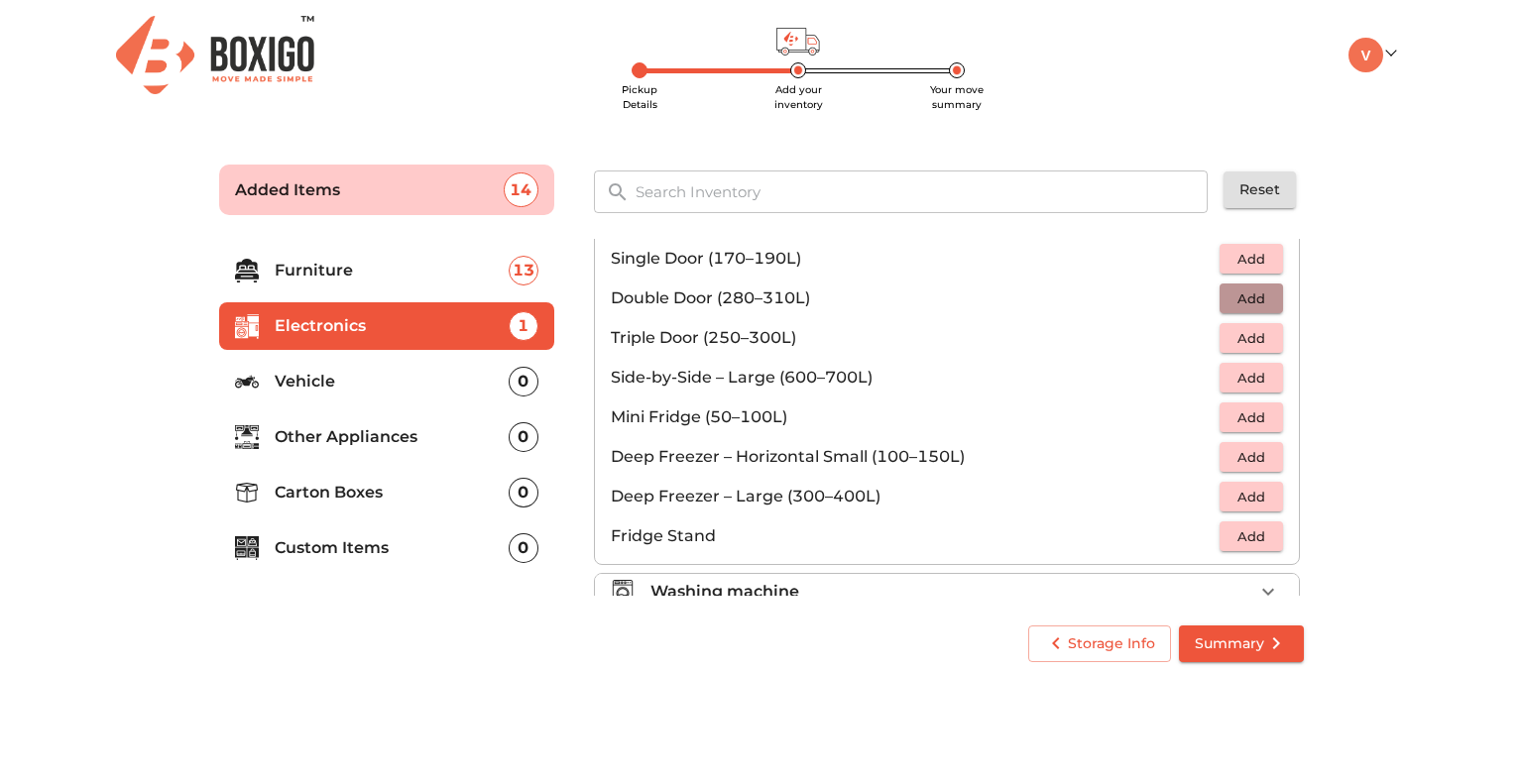 click on "Add" at bounding box center (1251, 298) 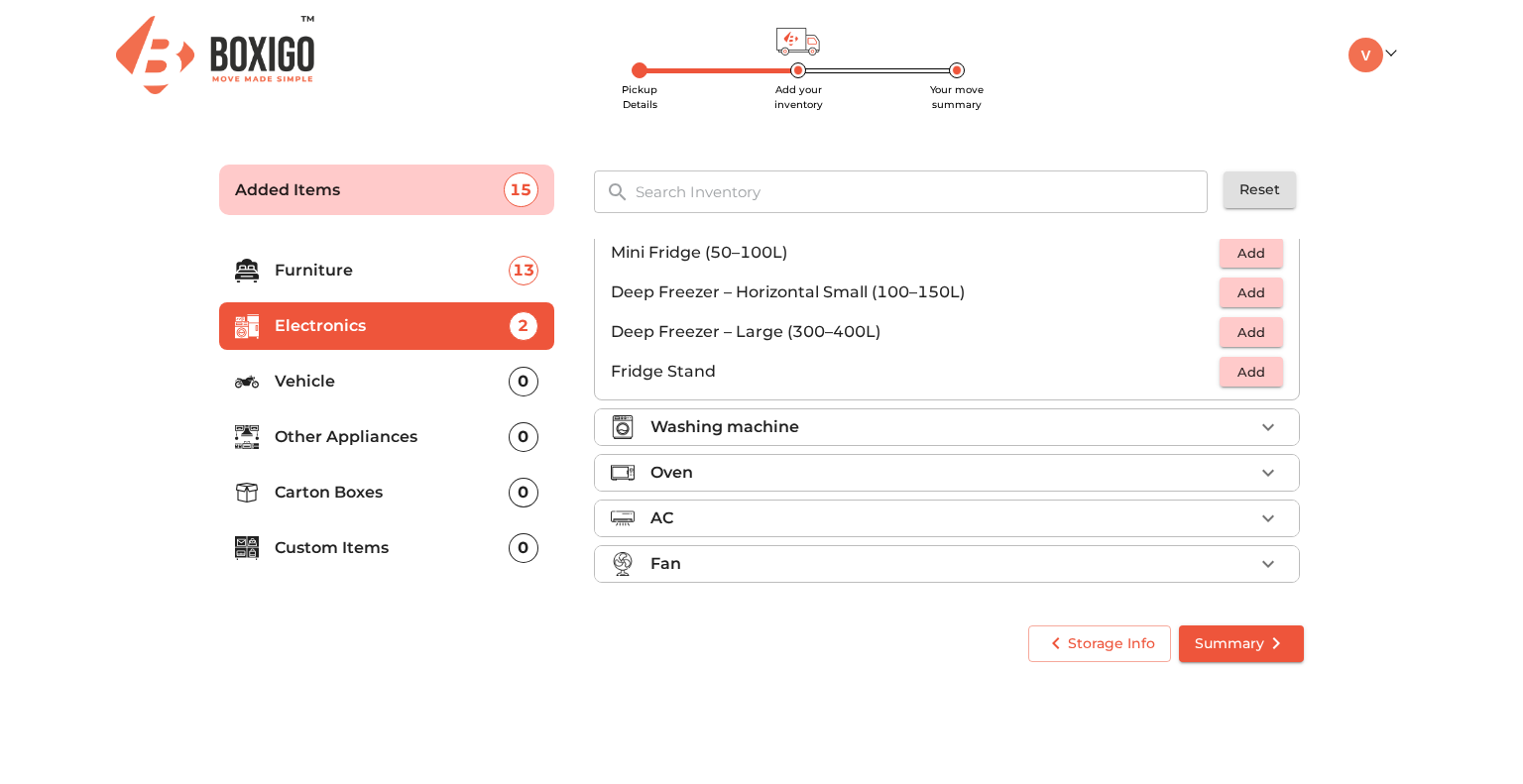 click on "Washing machine" at bounding box center [725, 427] 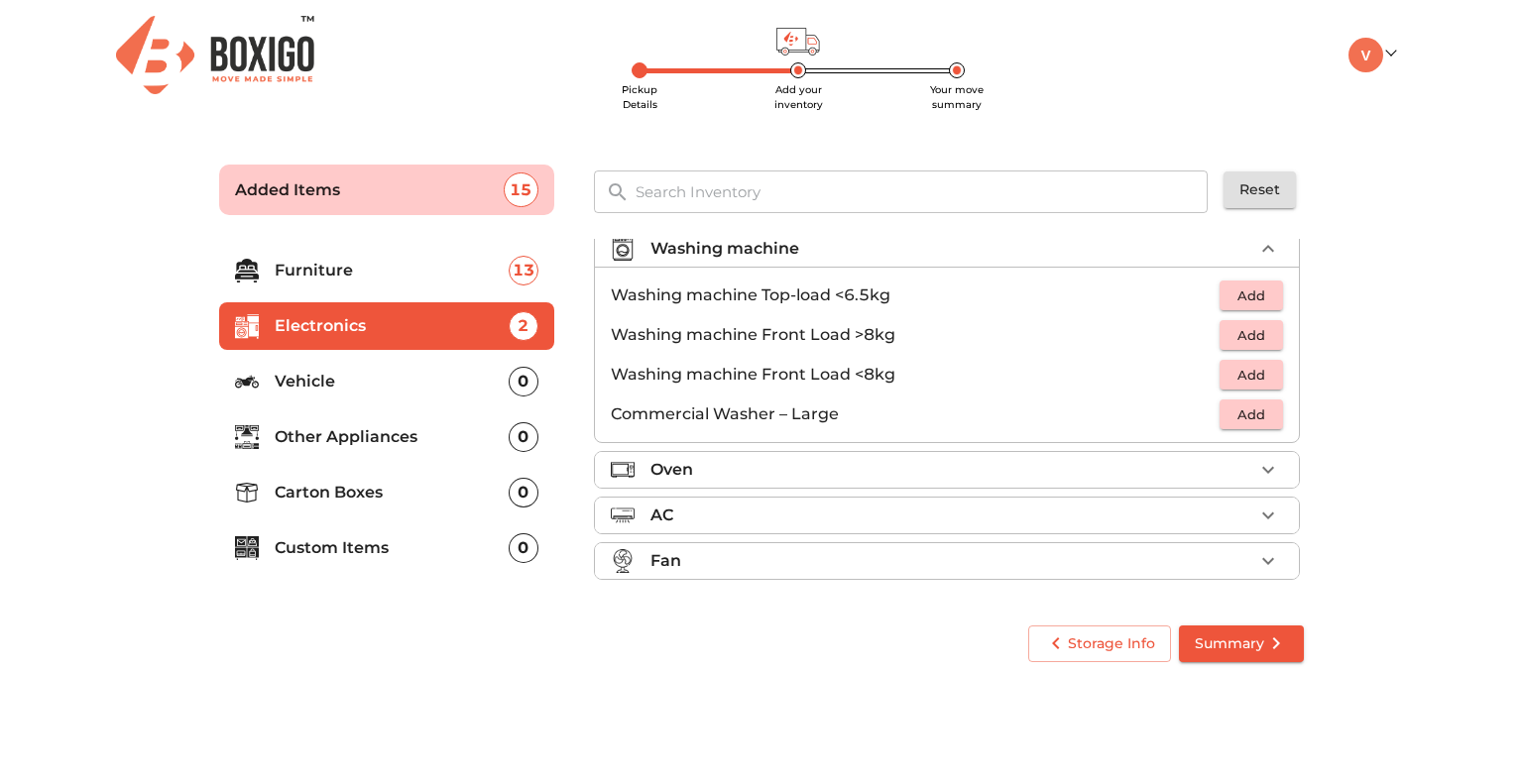 scroll, scrollTop: 91, scrollLeft: 0, axis: vertical 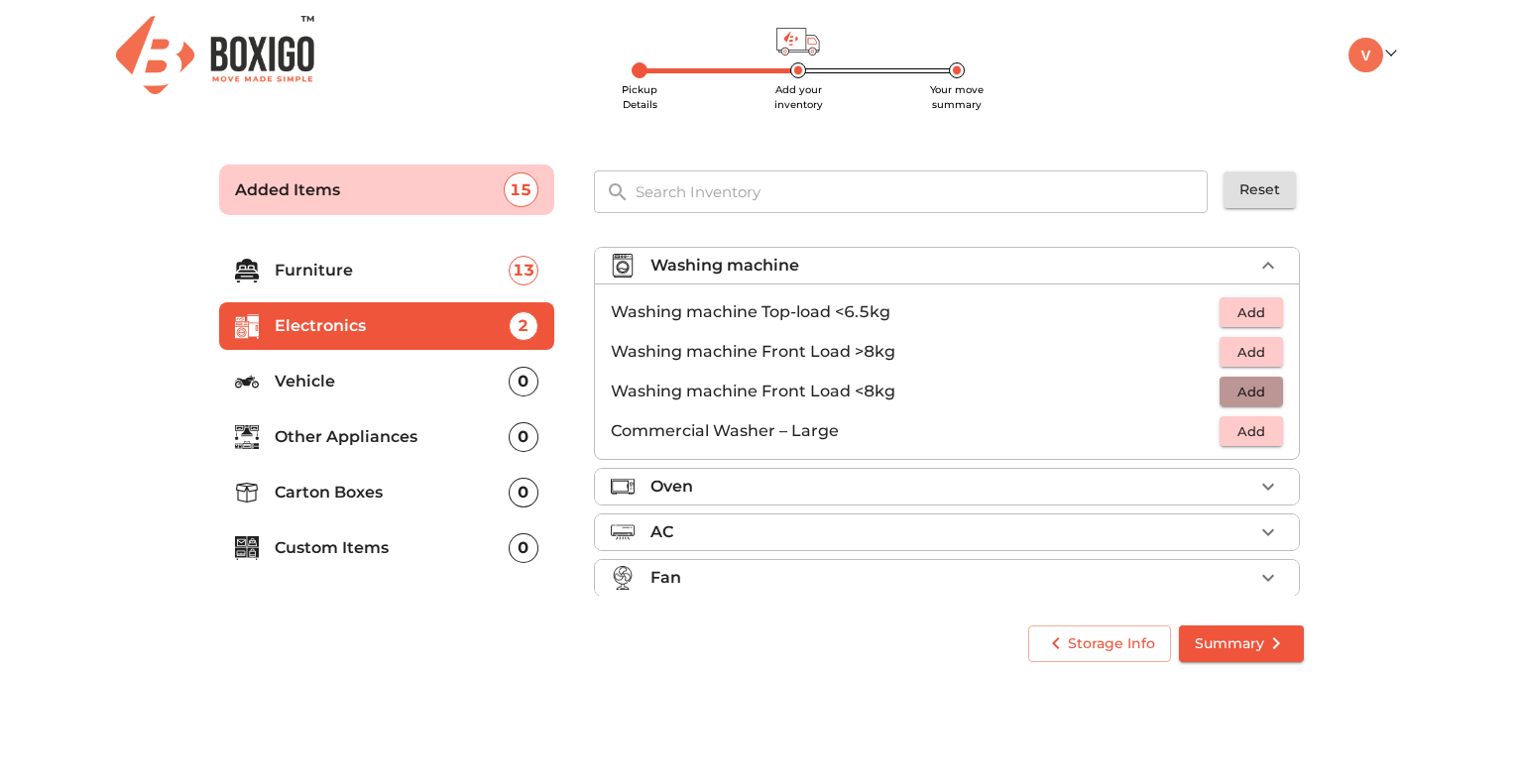 click on "Add" at bounding box center [1251, 392] 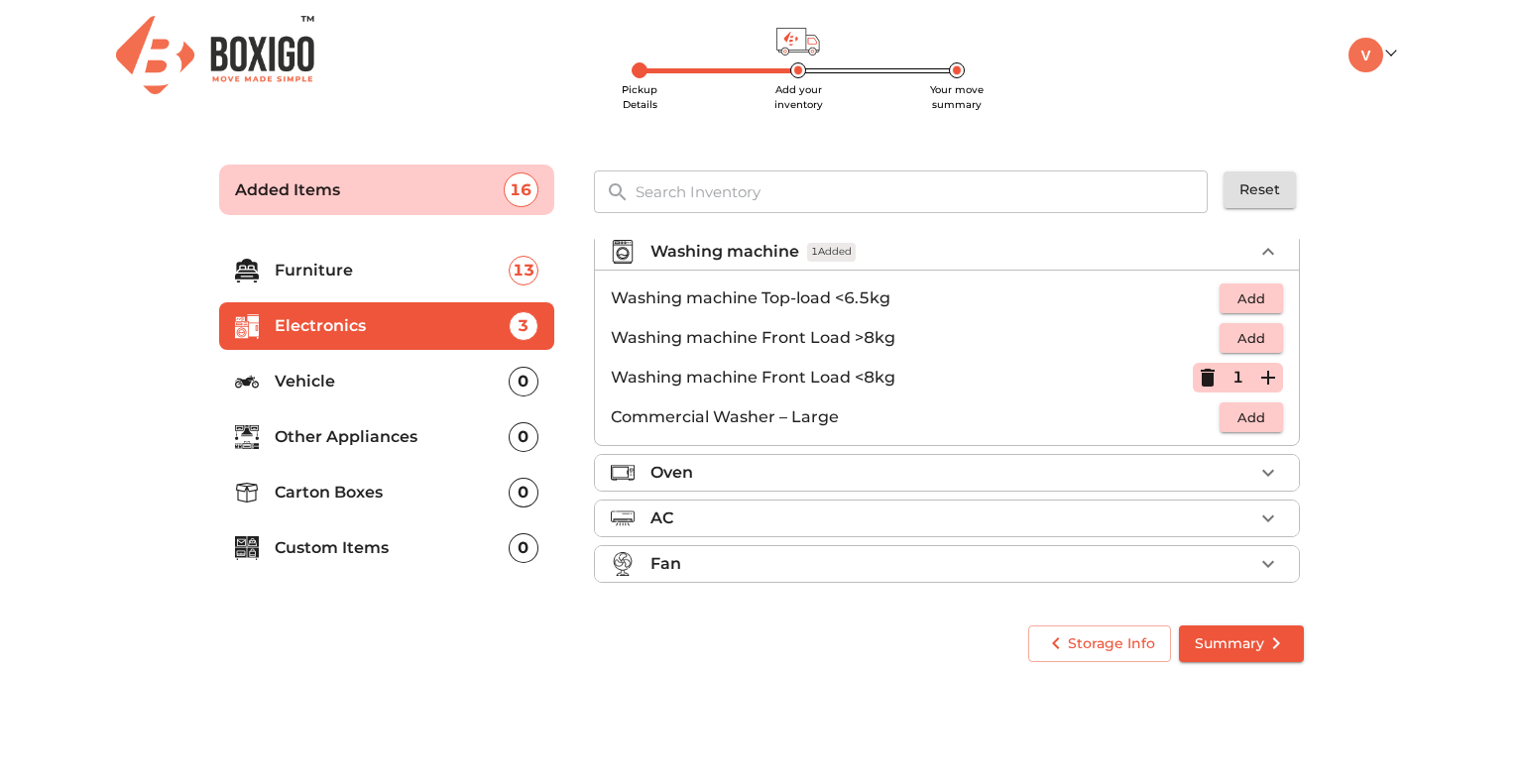 click on "Oven" at bounding box center (671, 473) 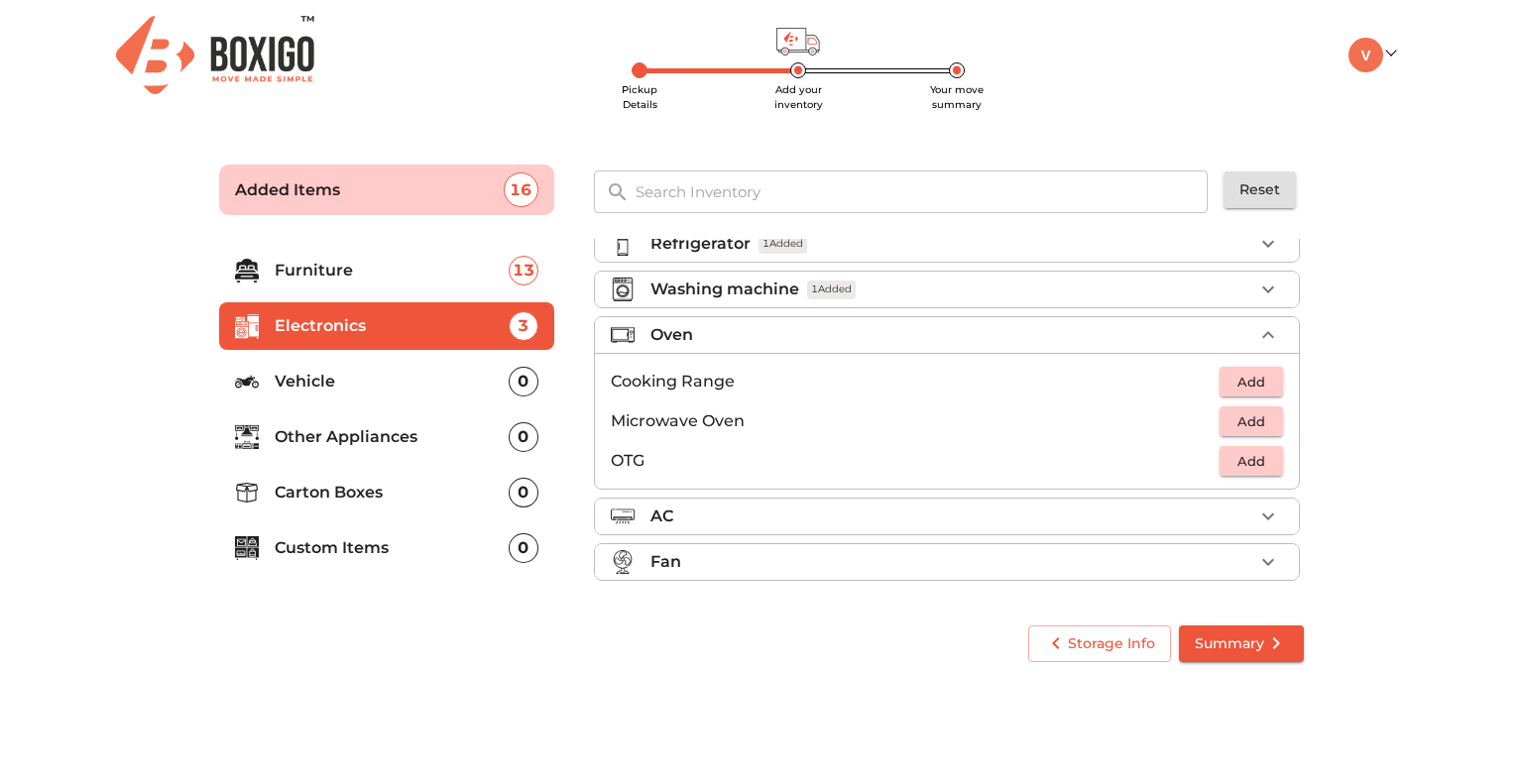 scroll, scrollTop: 65, scrollLeft: 0, axis: vertical 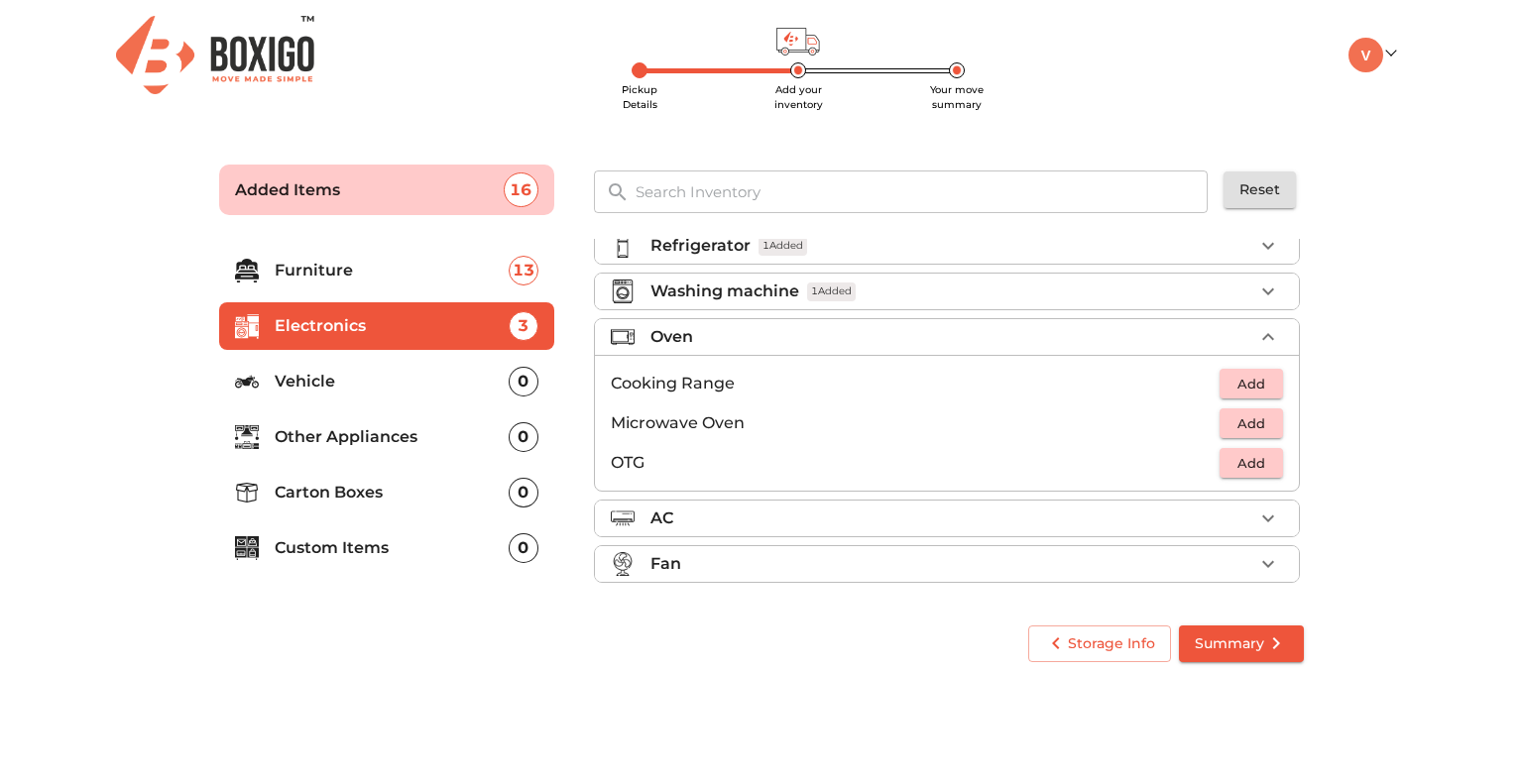click on "AC" at bounding box center [952, 518] 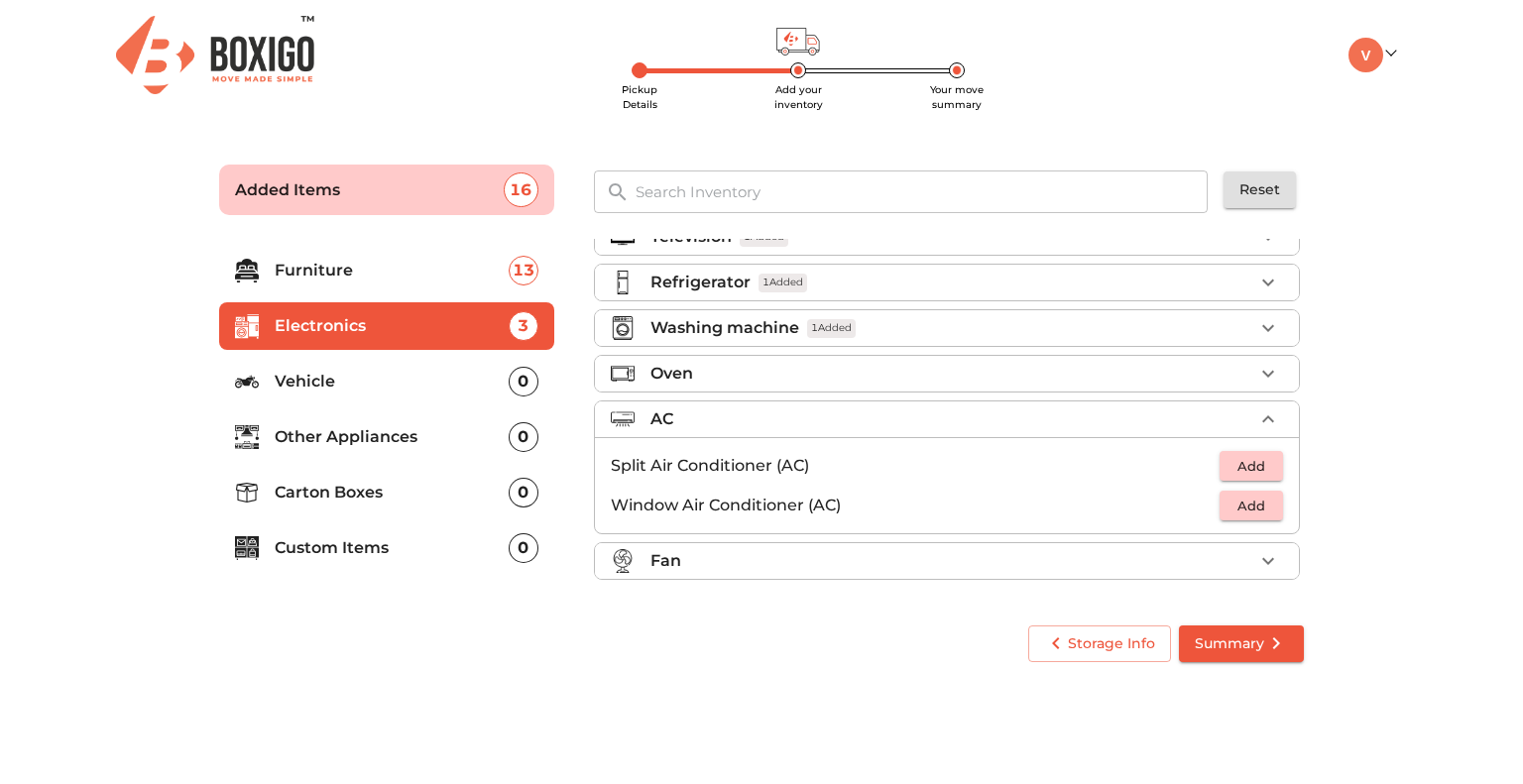 scroll, scrollTop: 26, scrollLeft: 0, axis: vertical 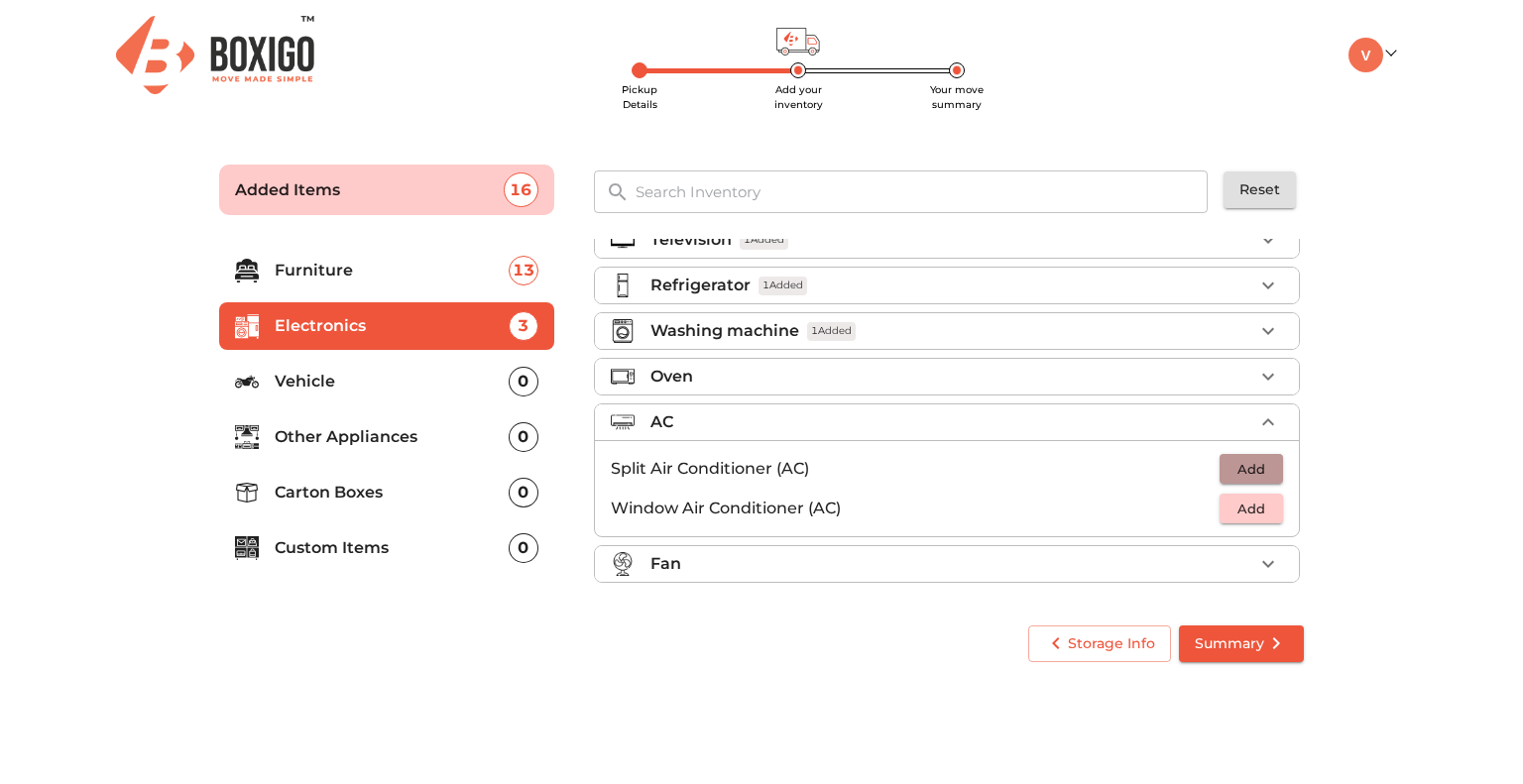 click on "Add" at bounding box center [1251, 469] 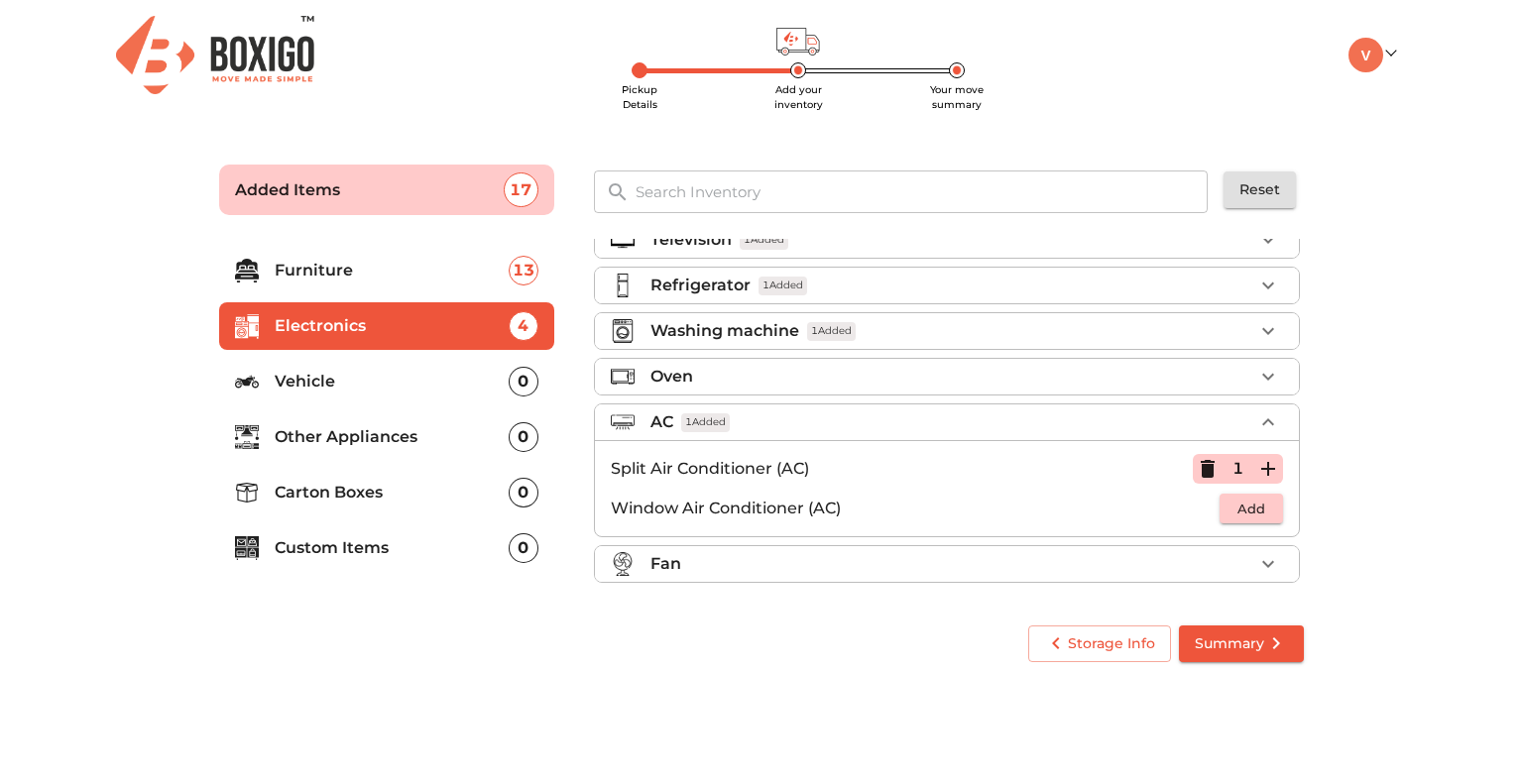 click on "Other Appliances" at bounding box center (392, 437) 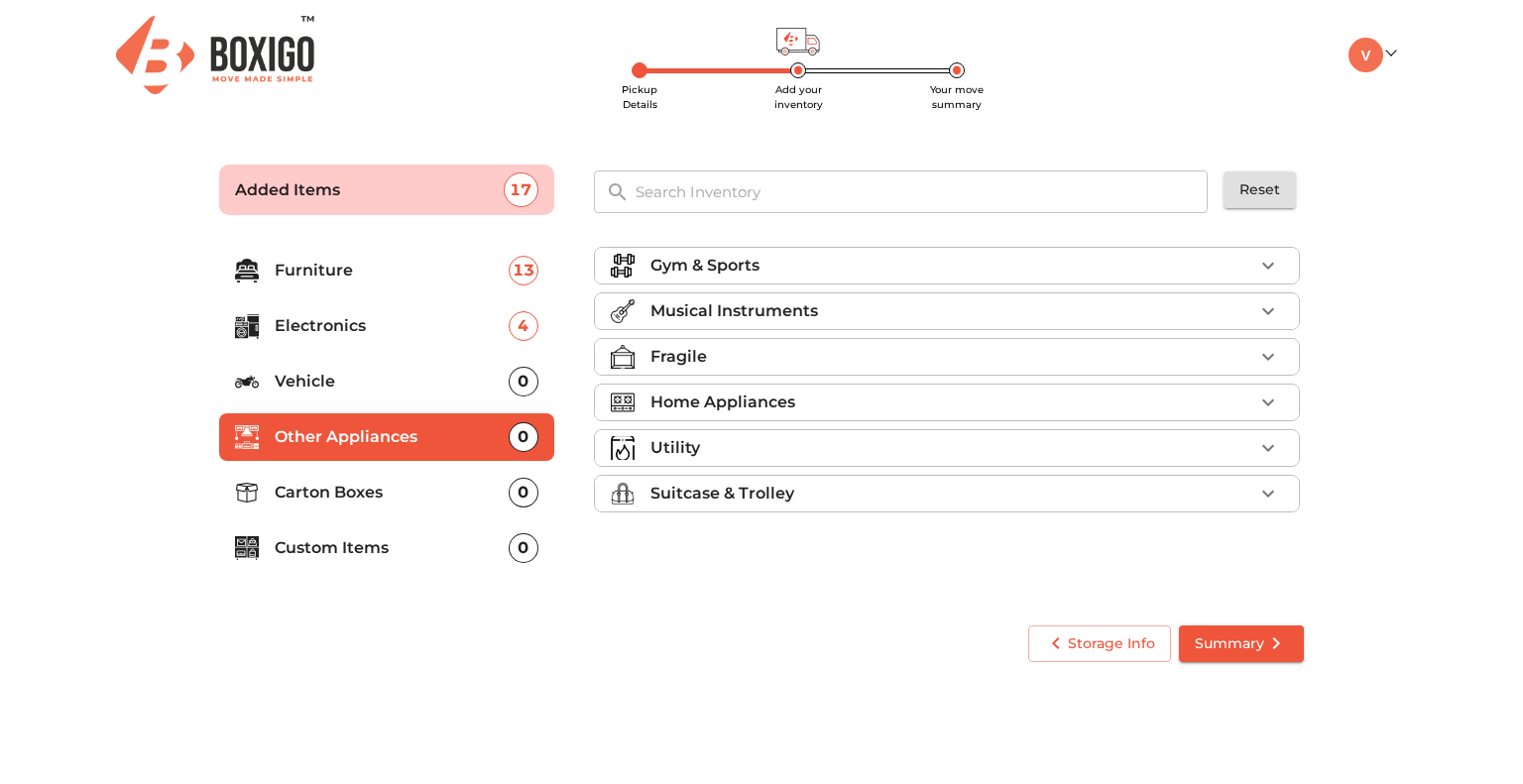 scroll, scrollTop: 0, scrollLeft: 0, axis: both 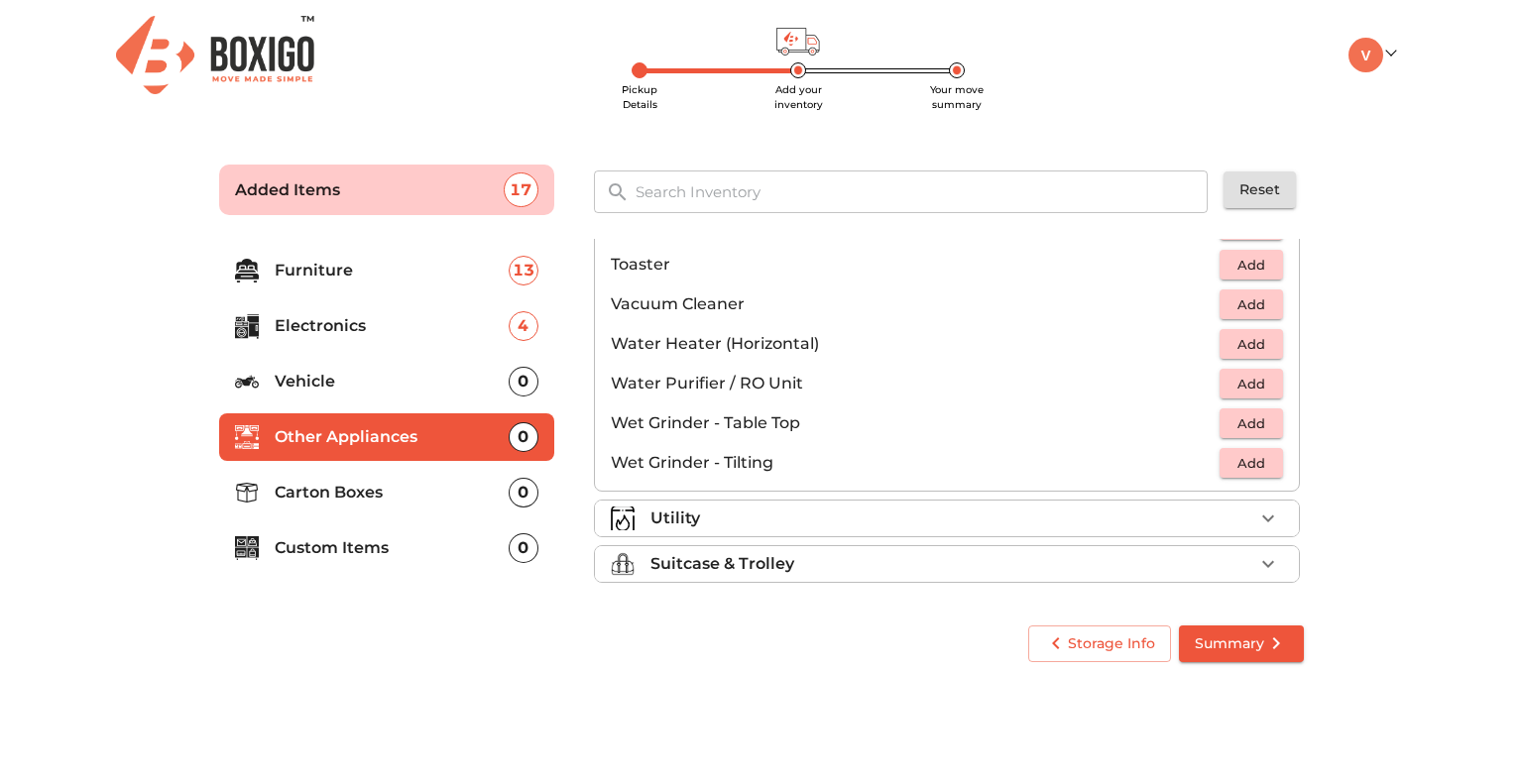 click on "Carton Boxes" at bounding box center (392, 493) 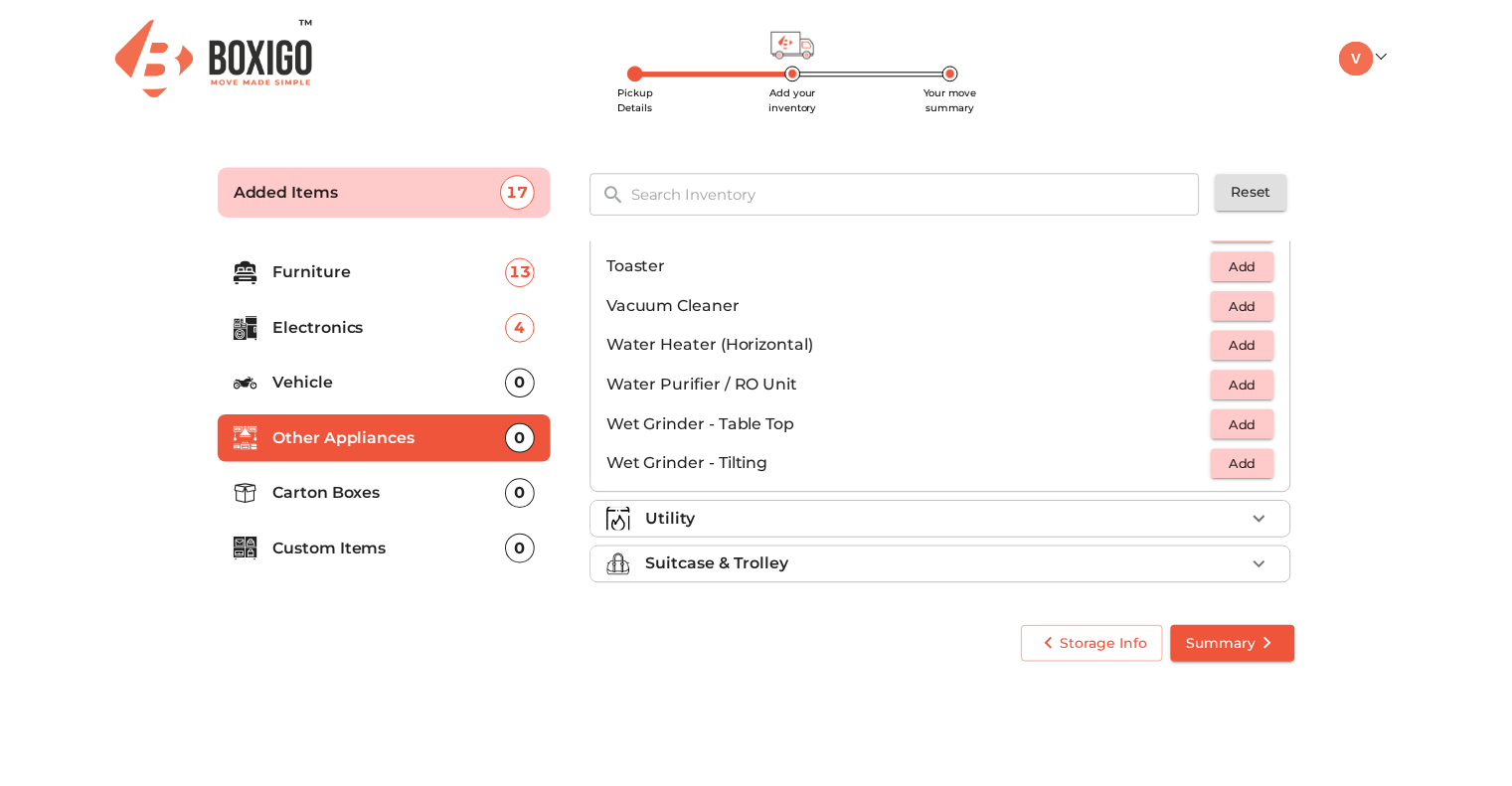 scroll, scrollTop: 0, scrollLeft: 0, axis: both 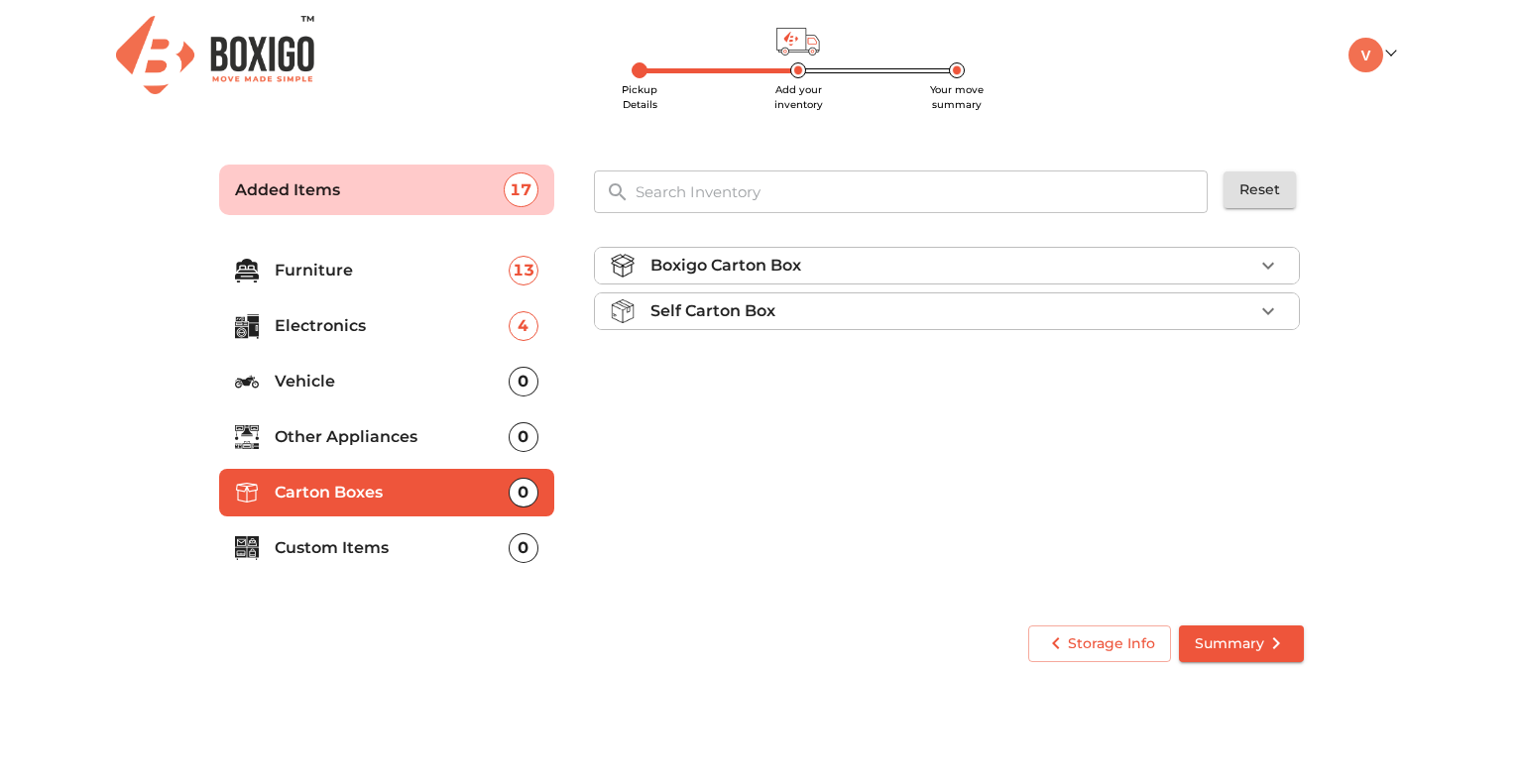 click on "Boxigo Carton Box" at bounding box center [952, 266] 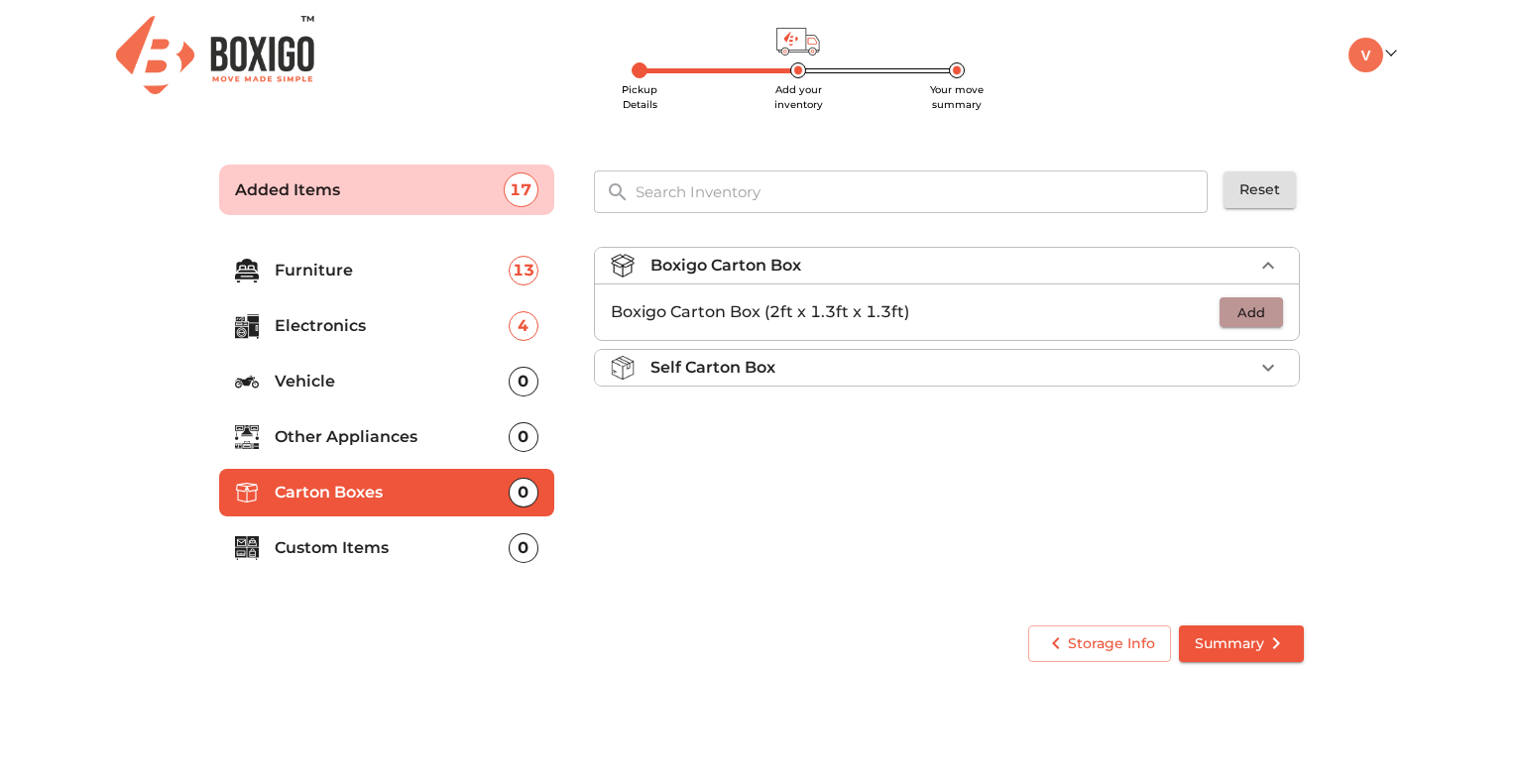 click on "Add" at bounding box center [1251, 312] 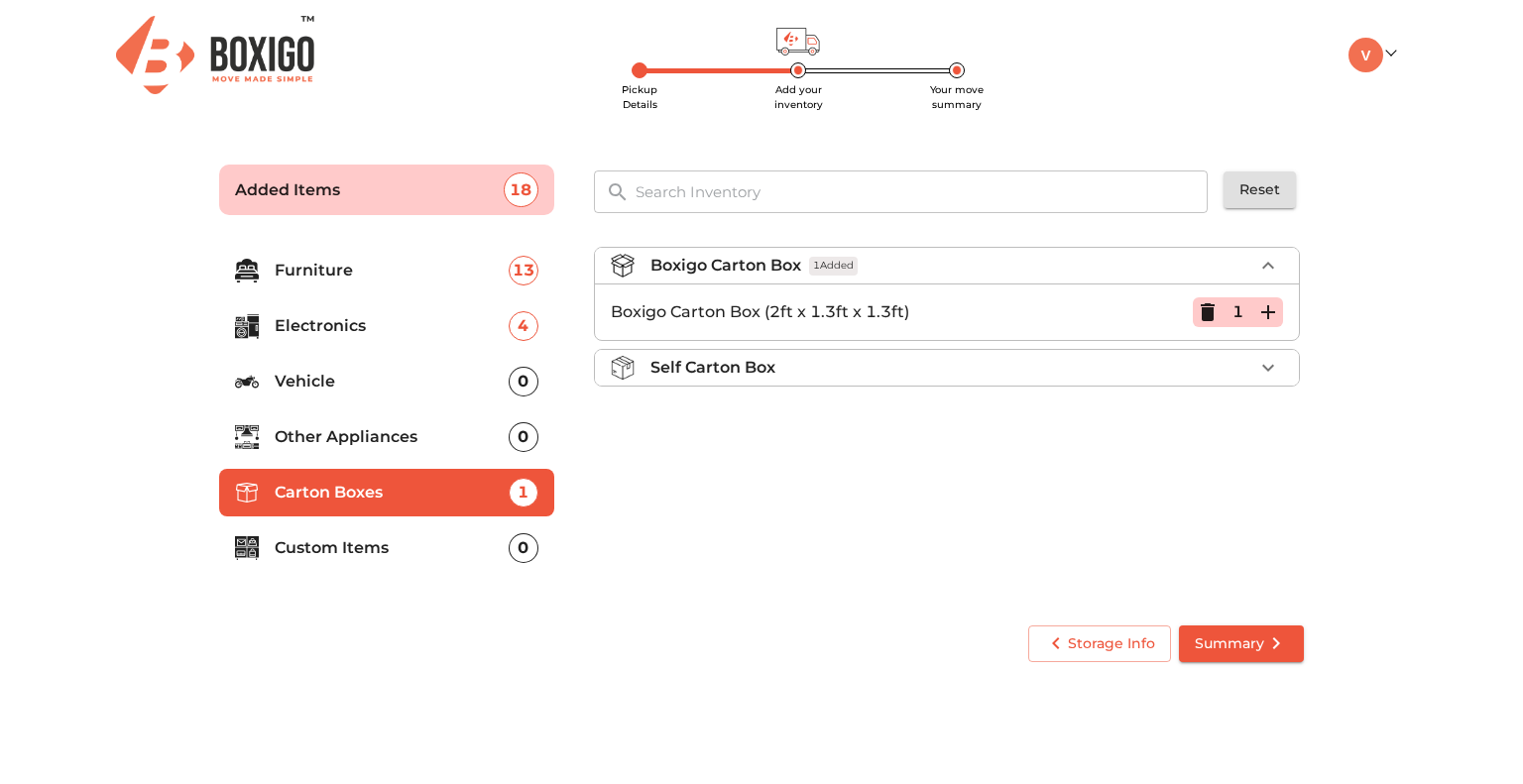 click 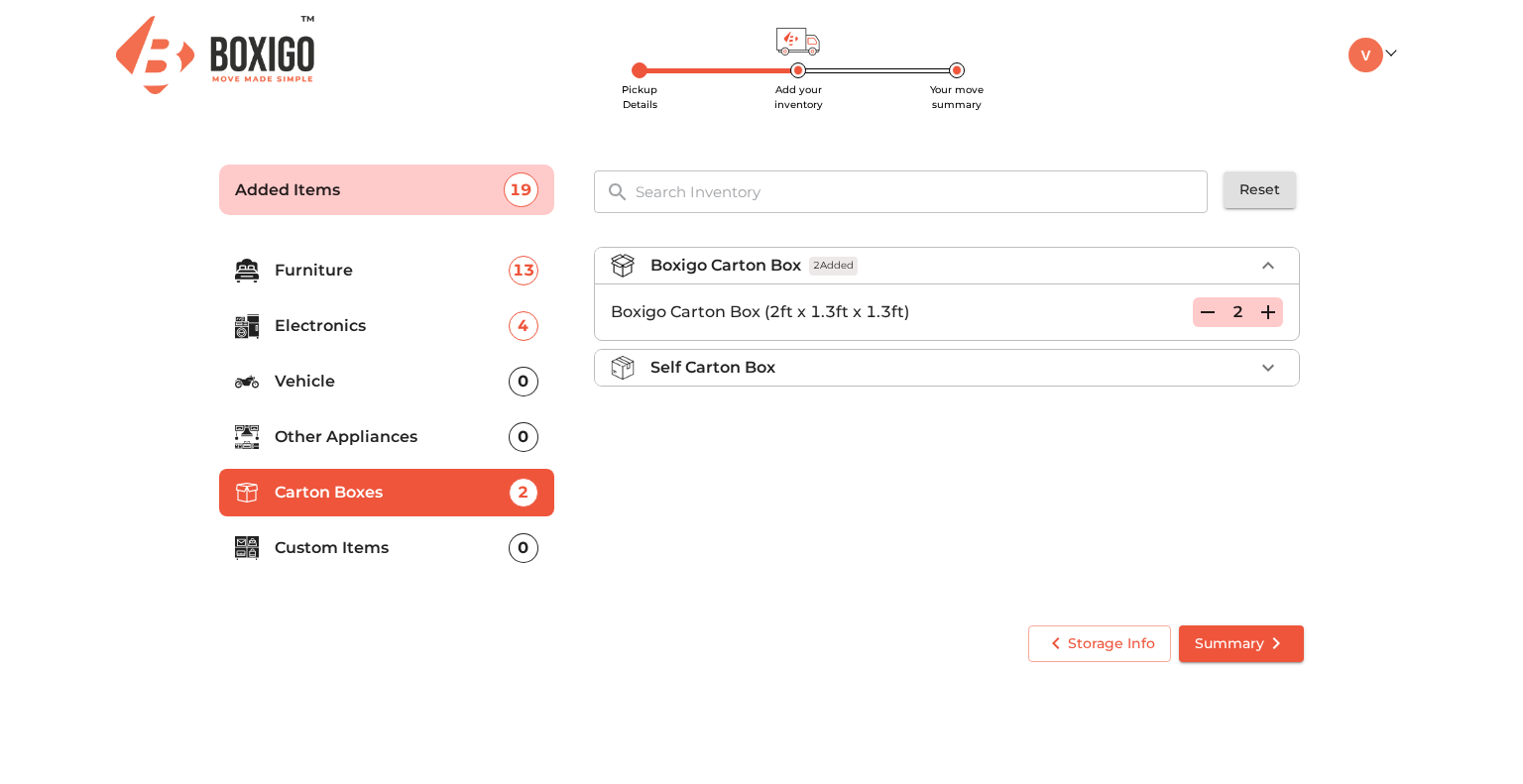 click 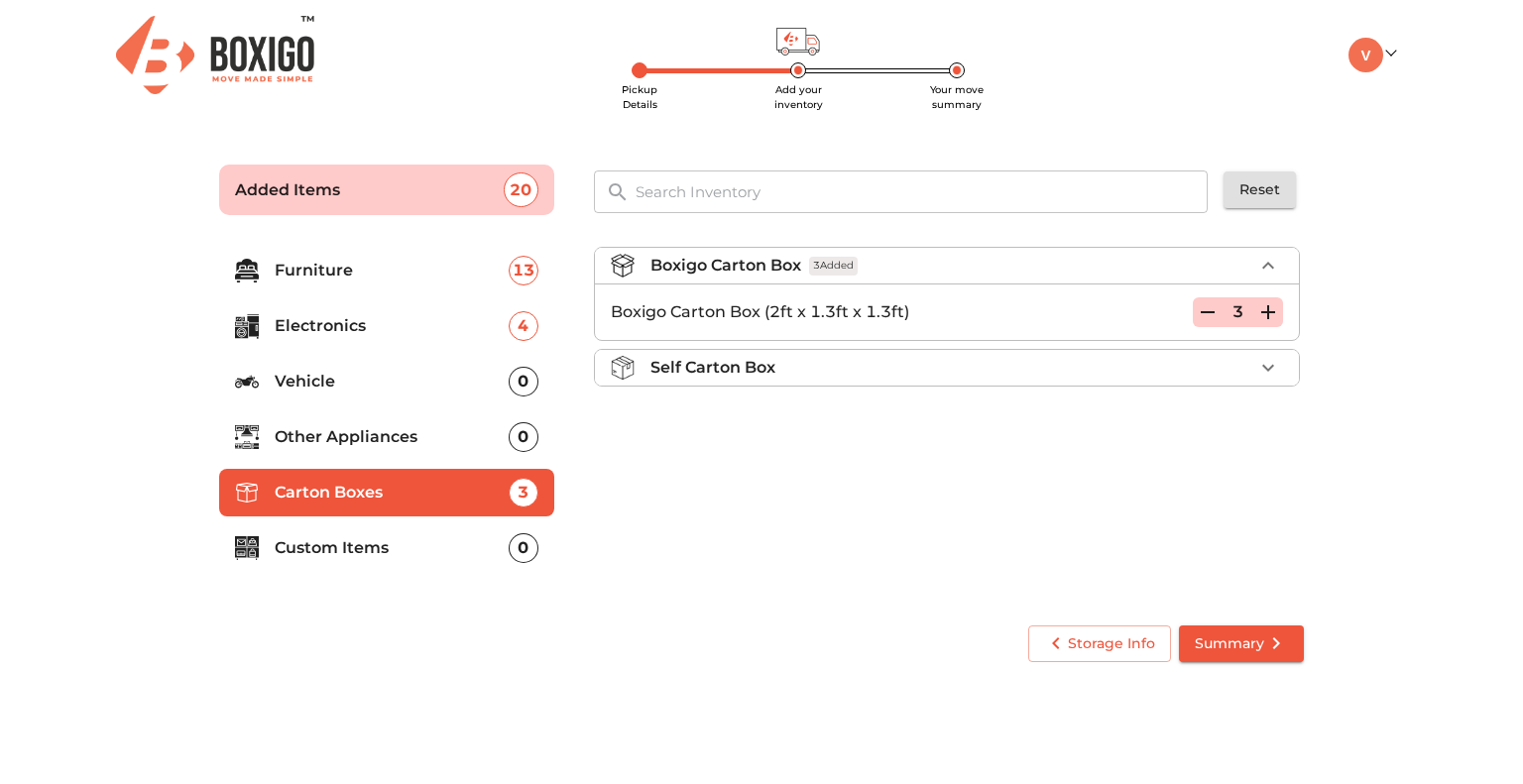 click 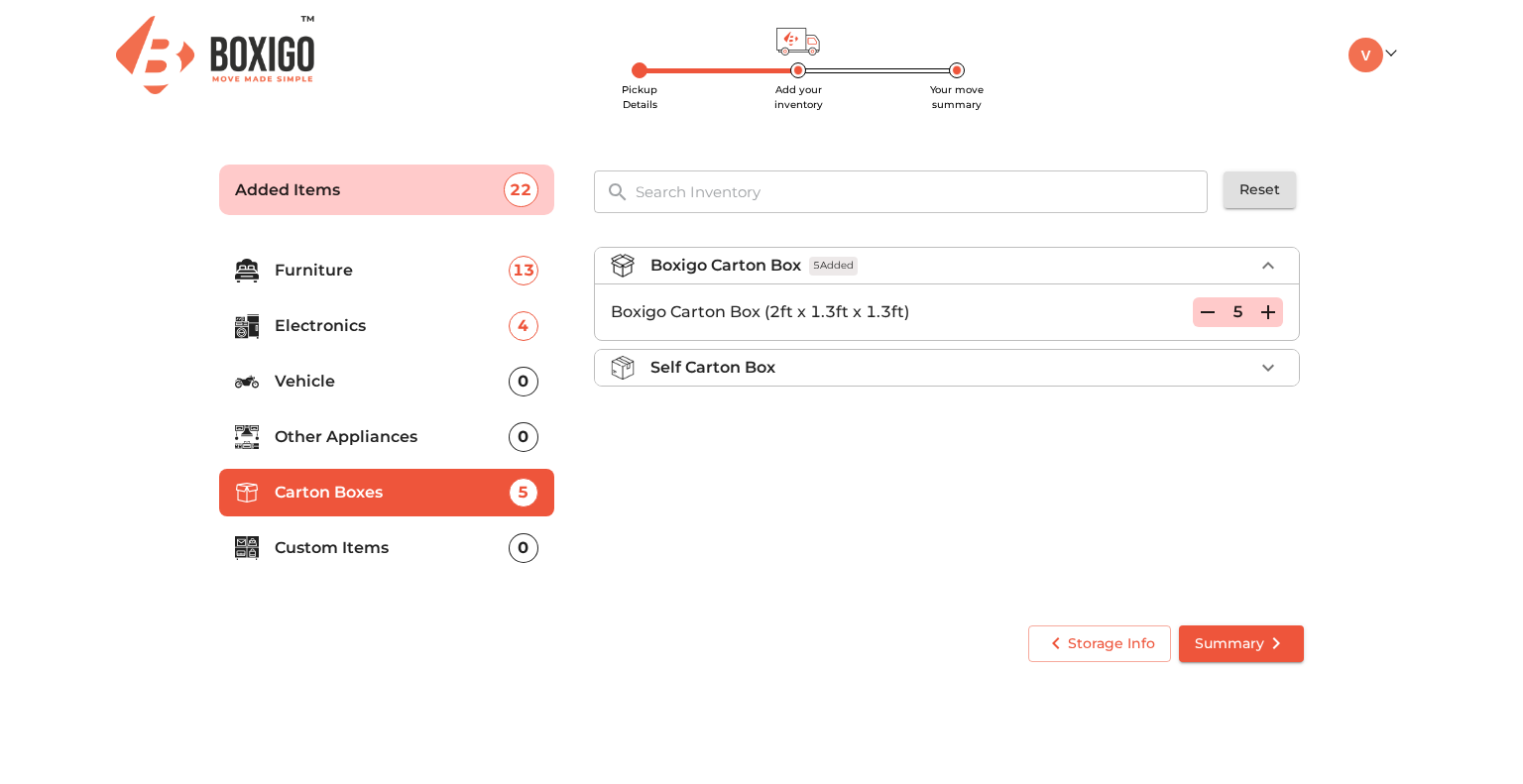click 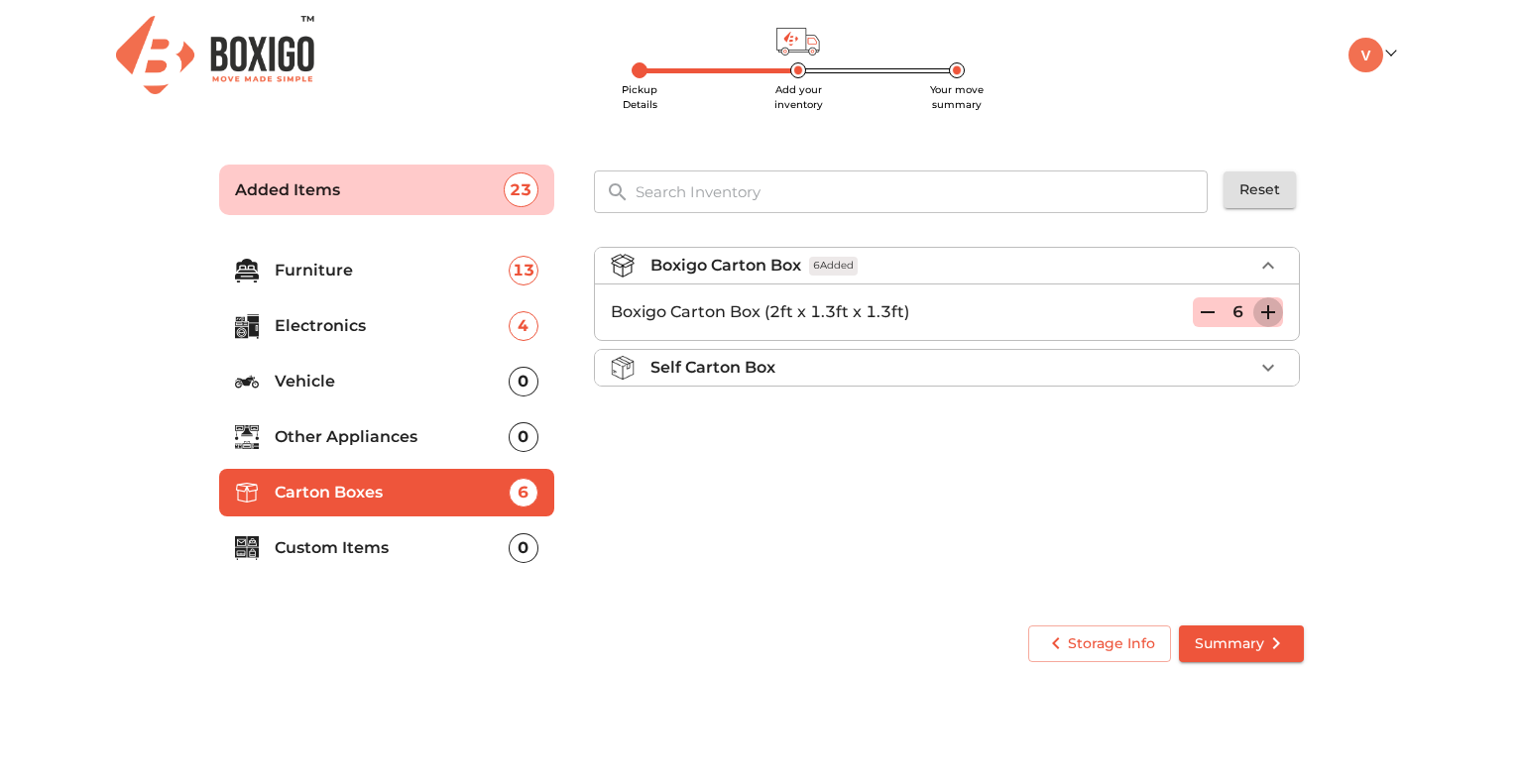 click 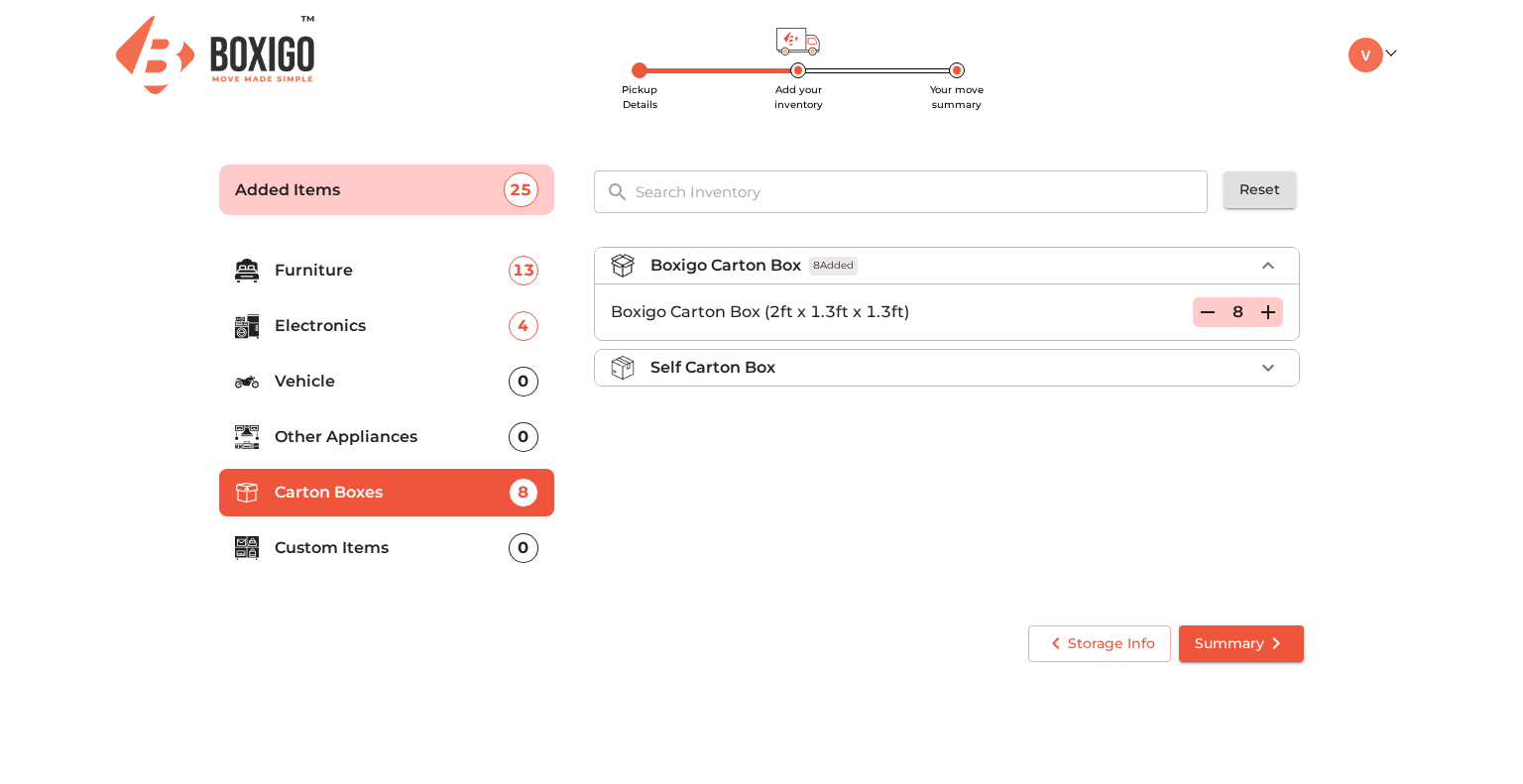 click 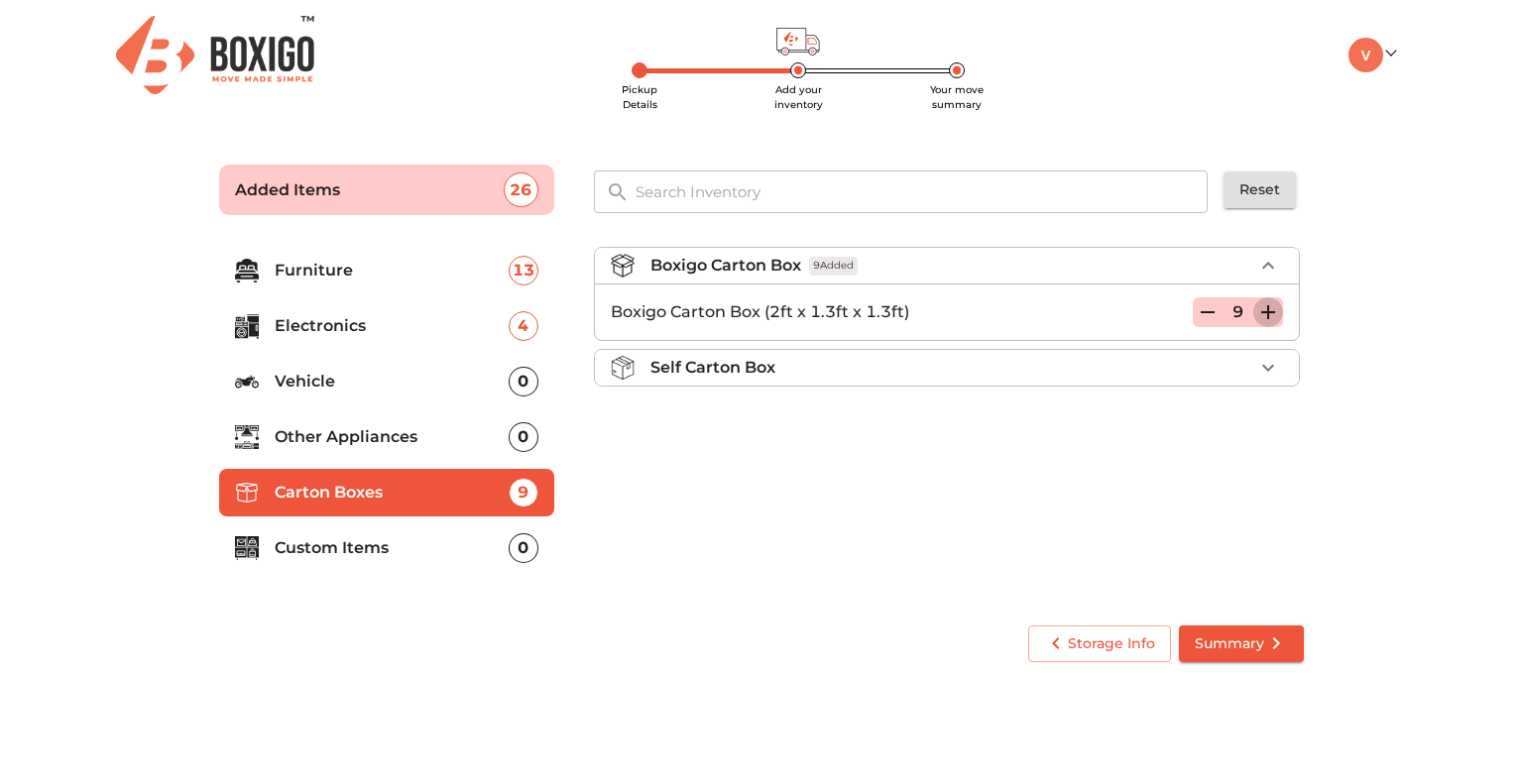 click 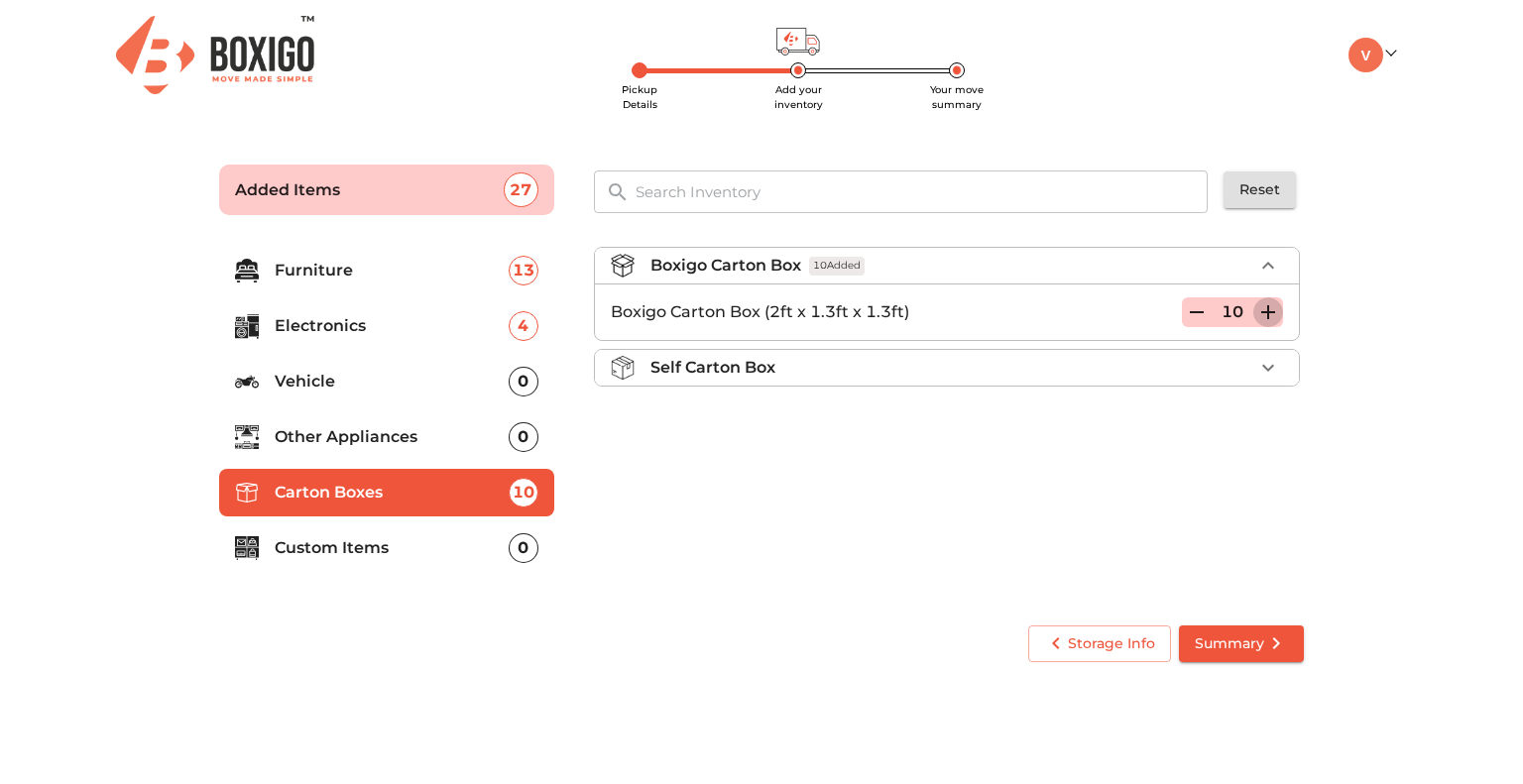 click 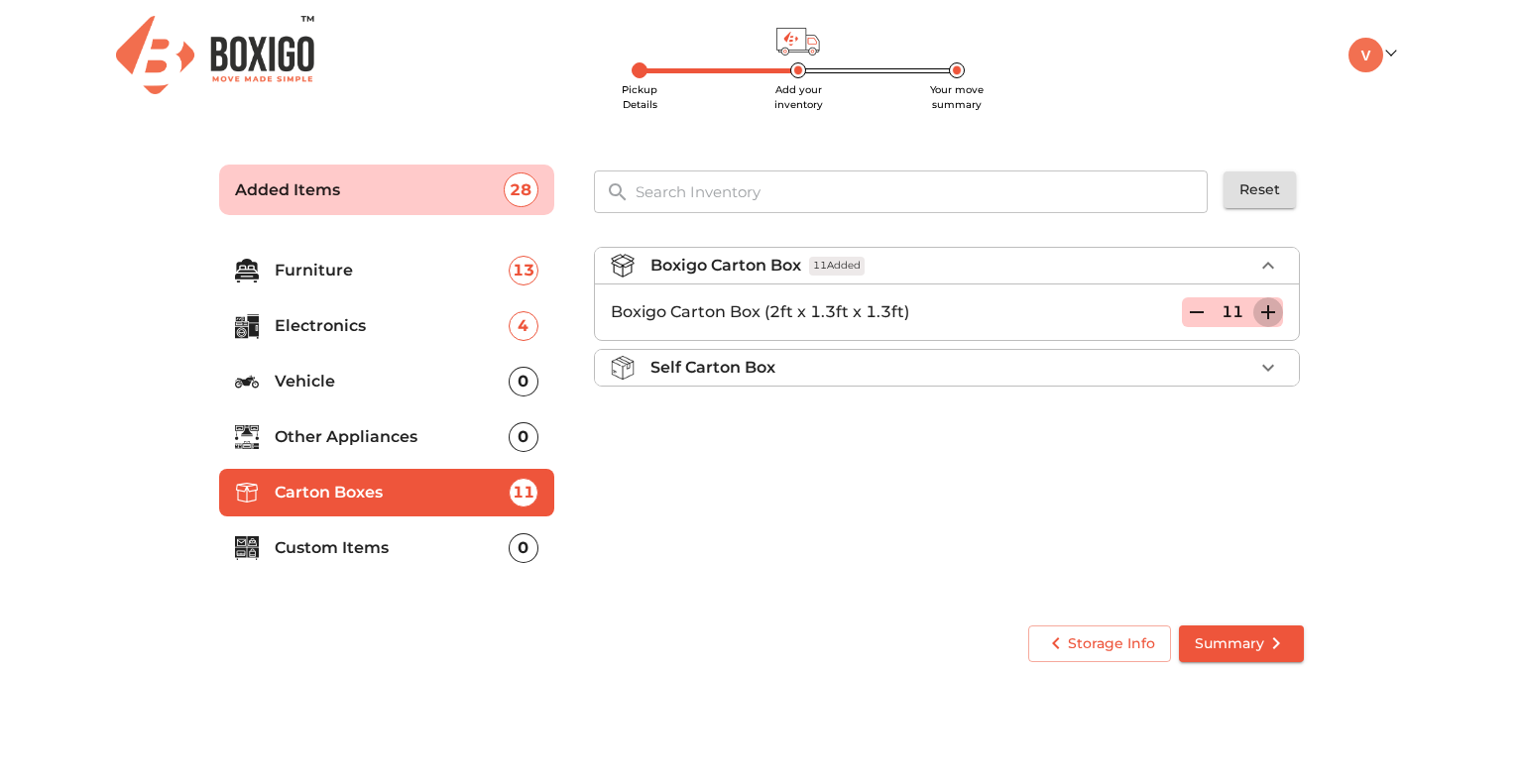 click 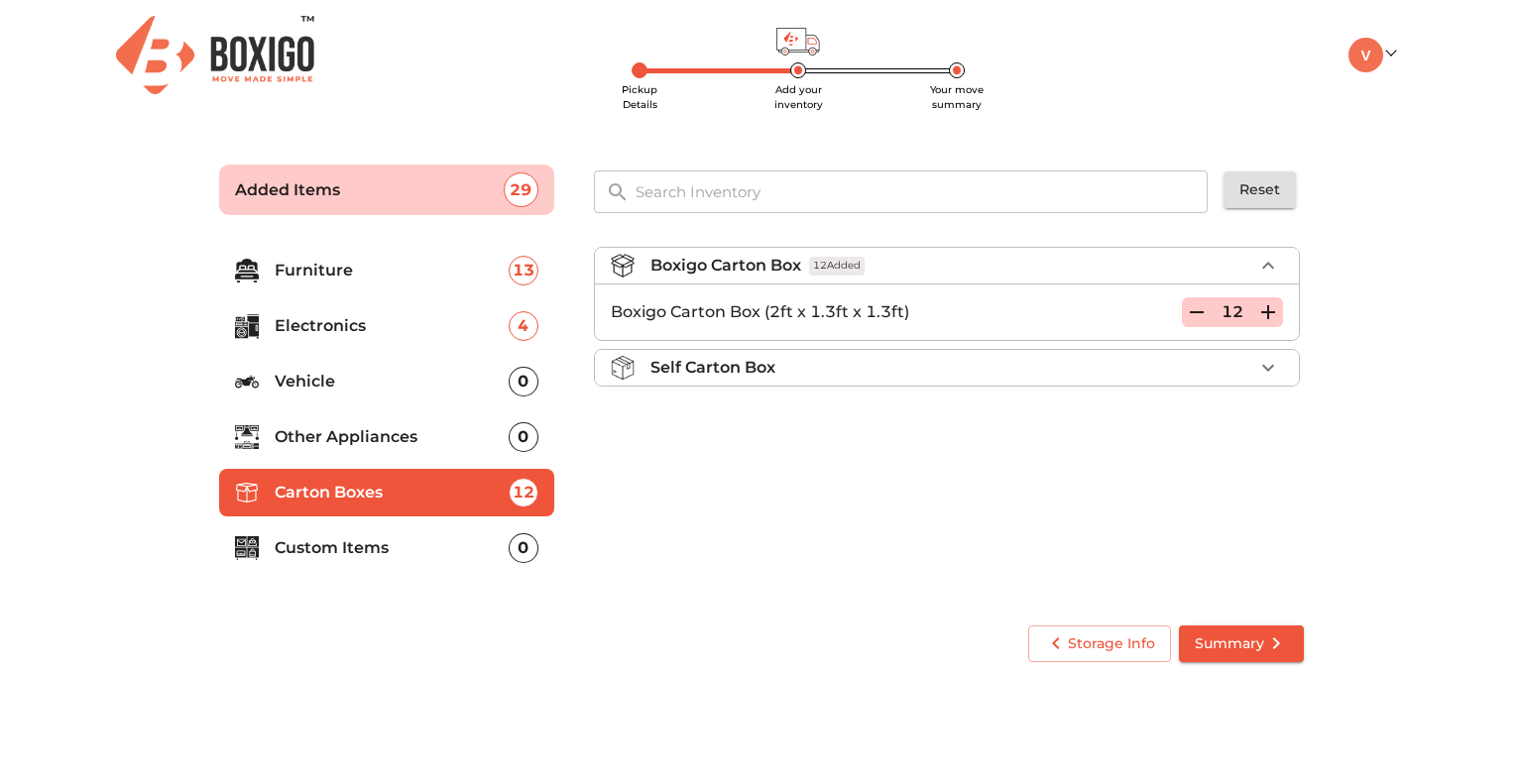 click 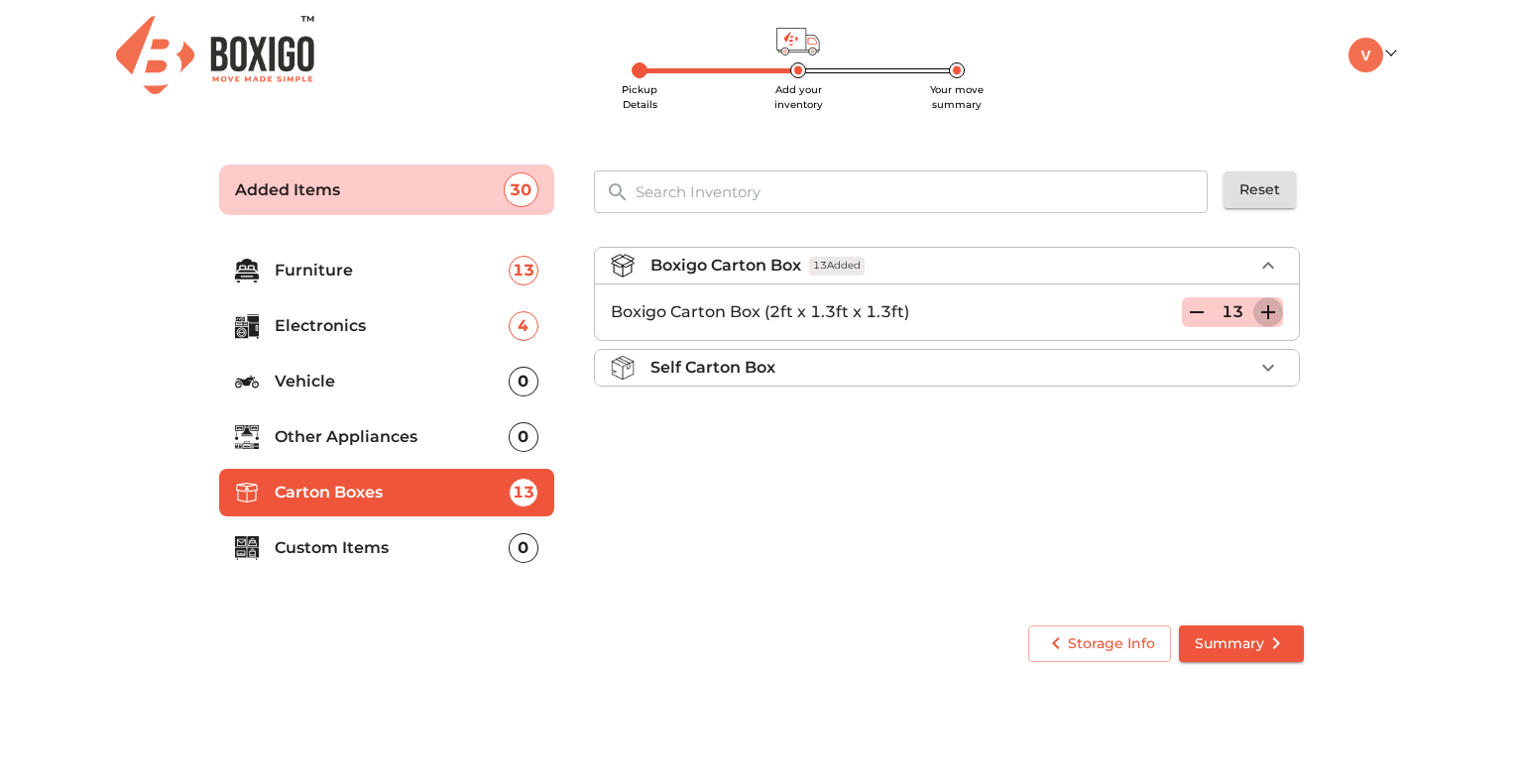 click 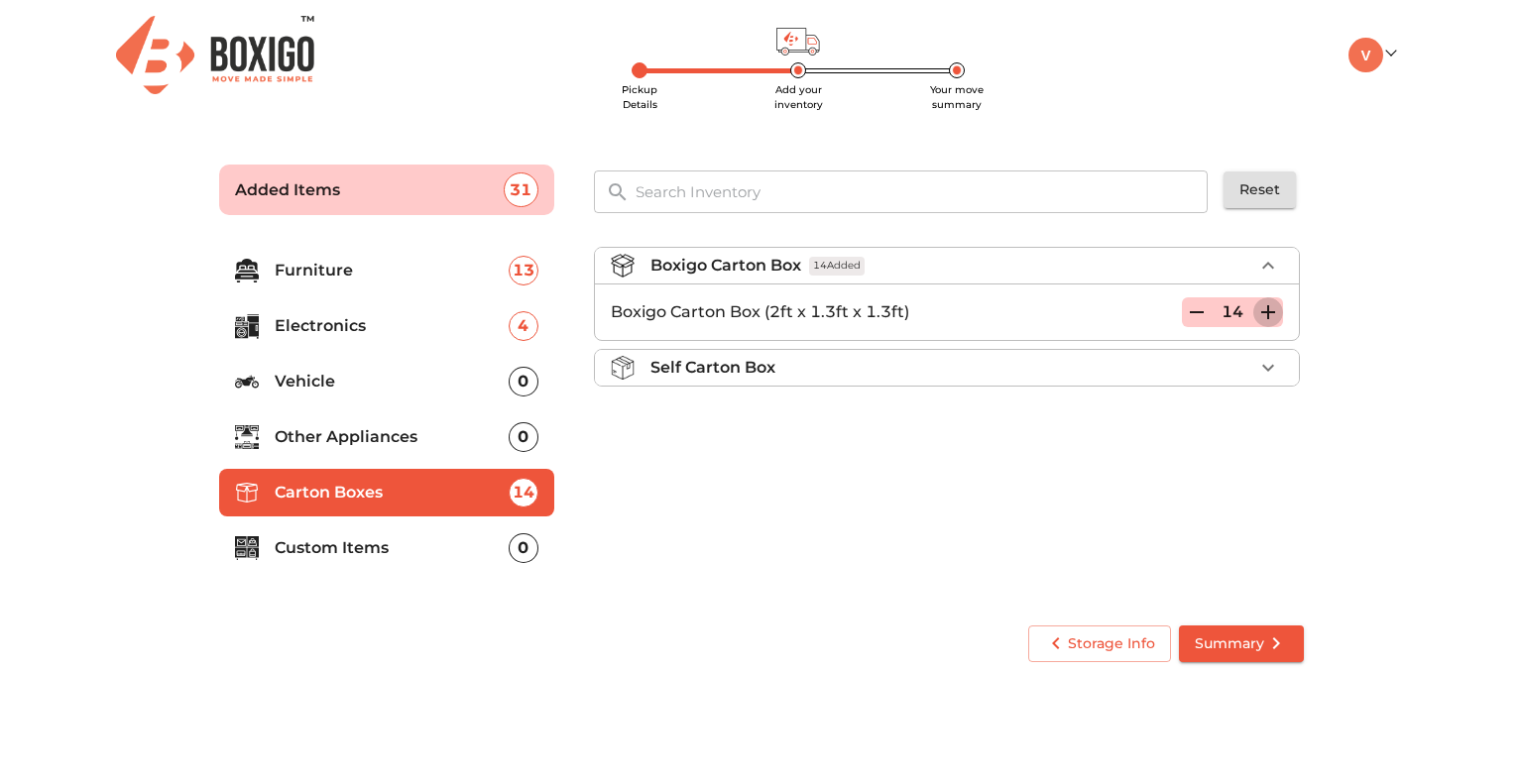 click 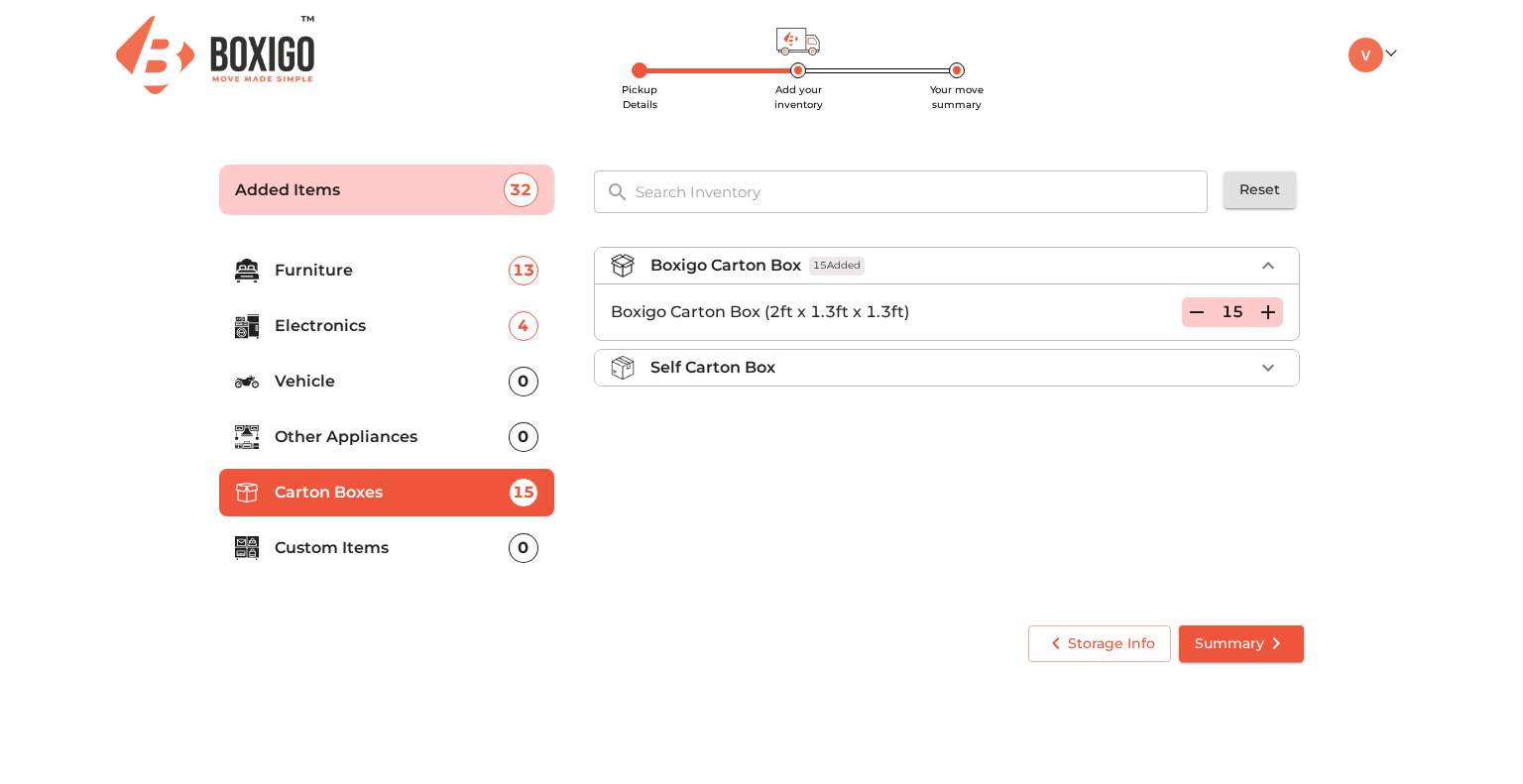 click on "Custom Items" at bounding box center (392, 548) 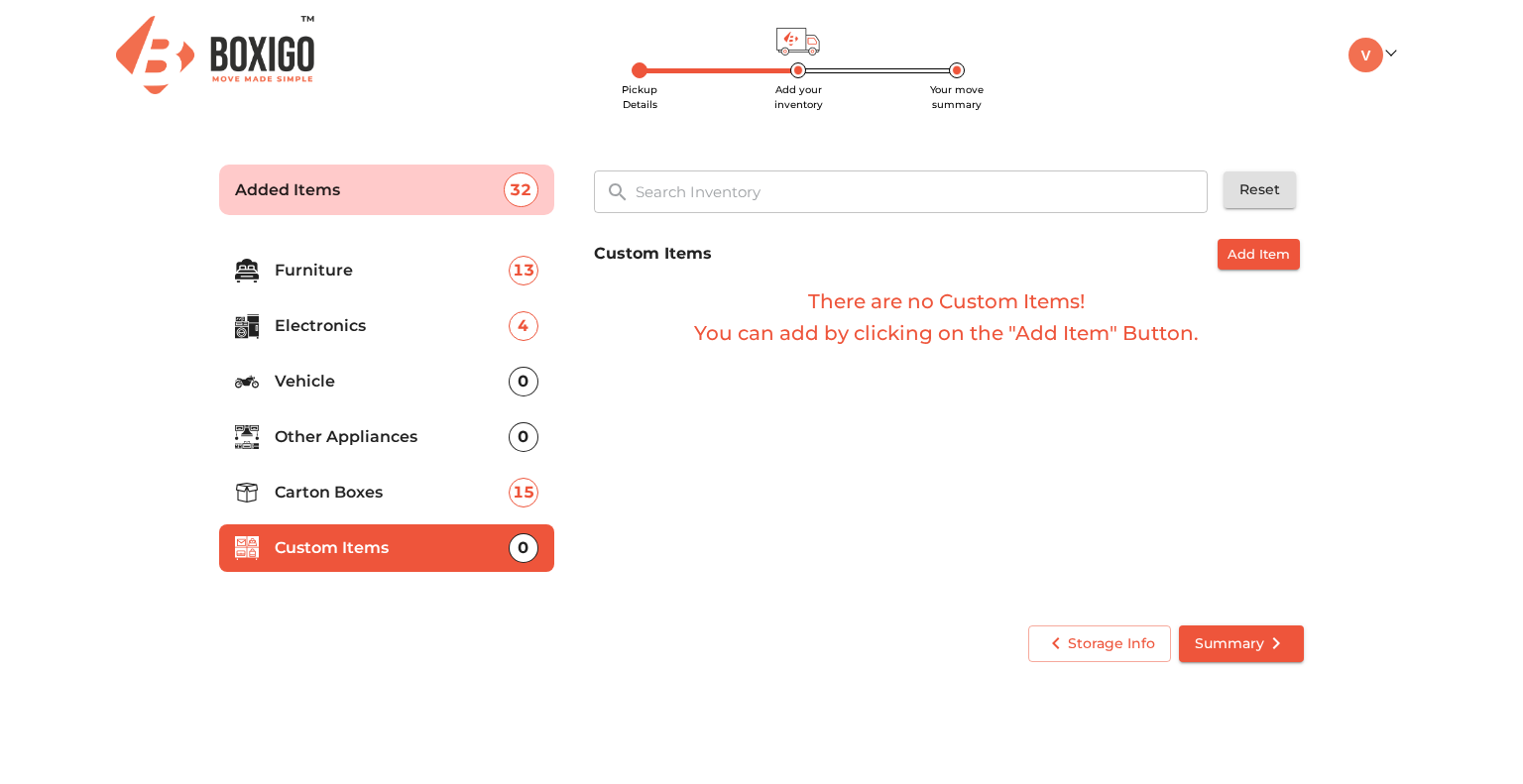 click on "Carton Boxes" at bounding box center (392, 493) 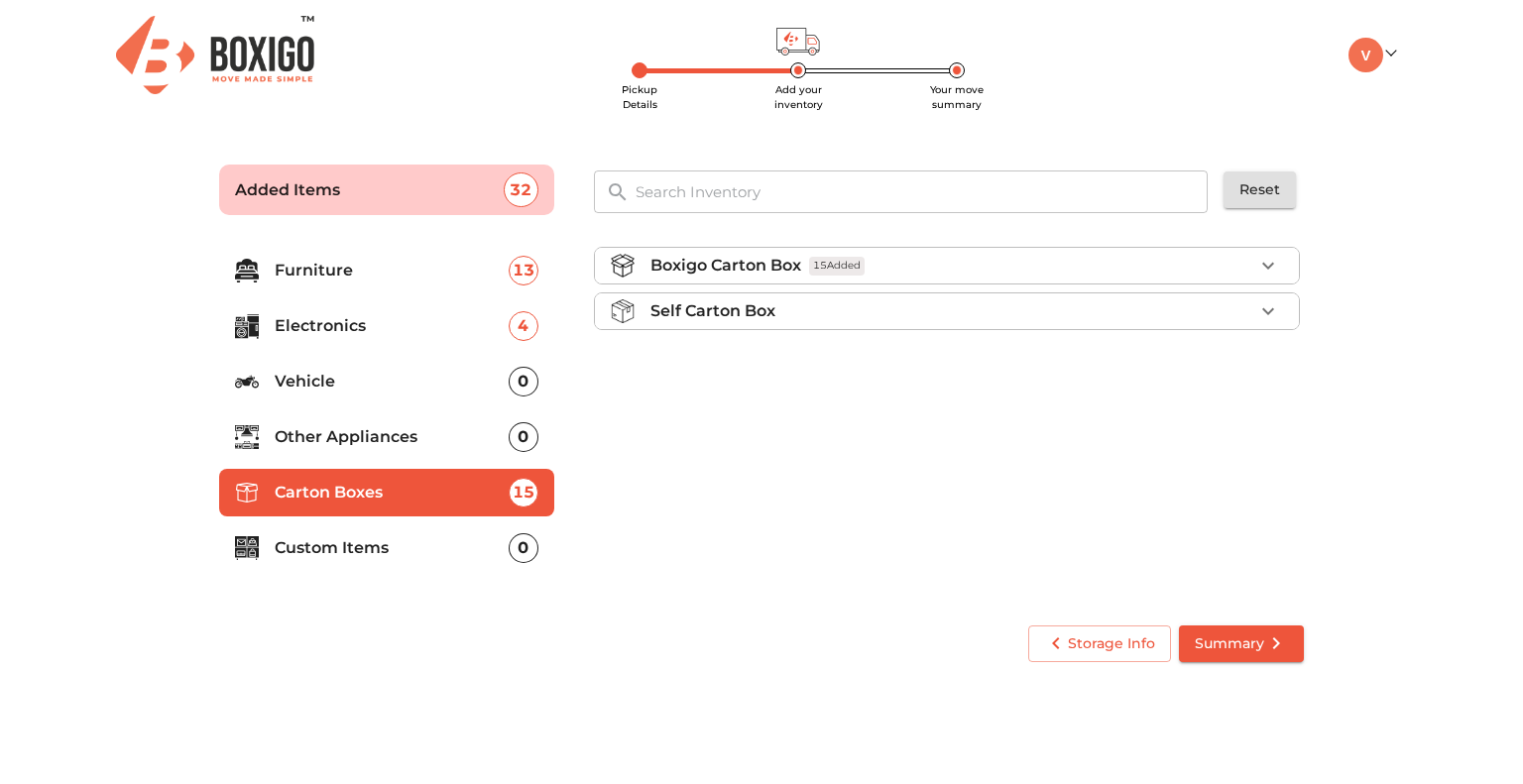 click on "Summary" at bounding box center (1241, 643) 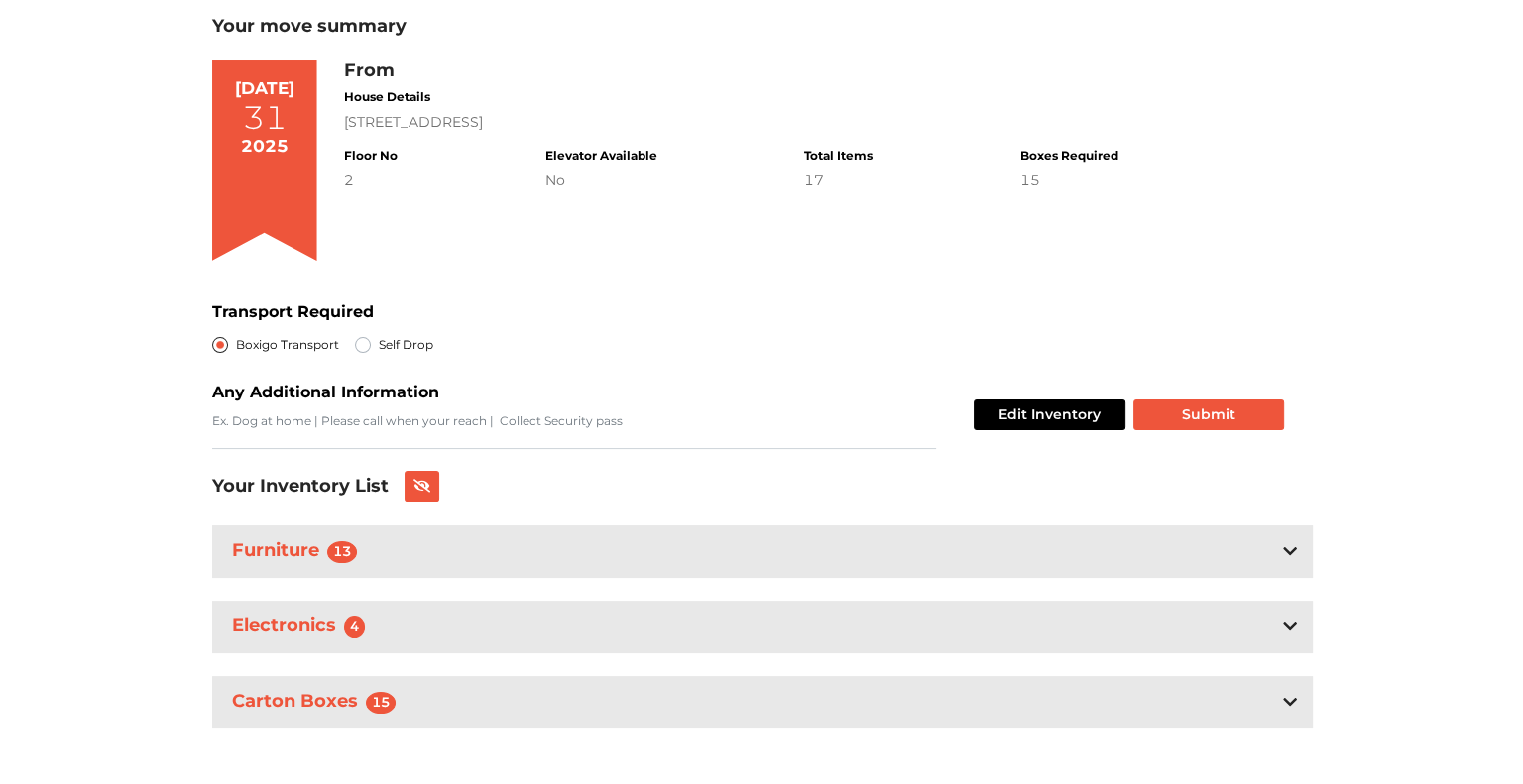 scroll, scrollTop: 143, scrollLeft: 0, axis: vertical 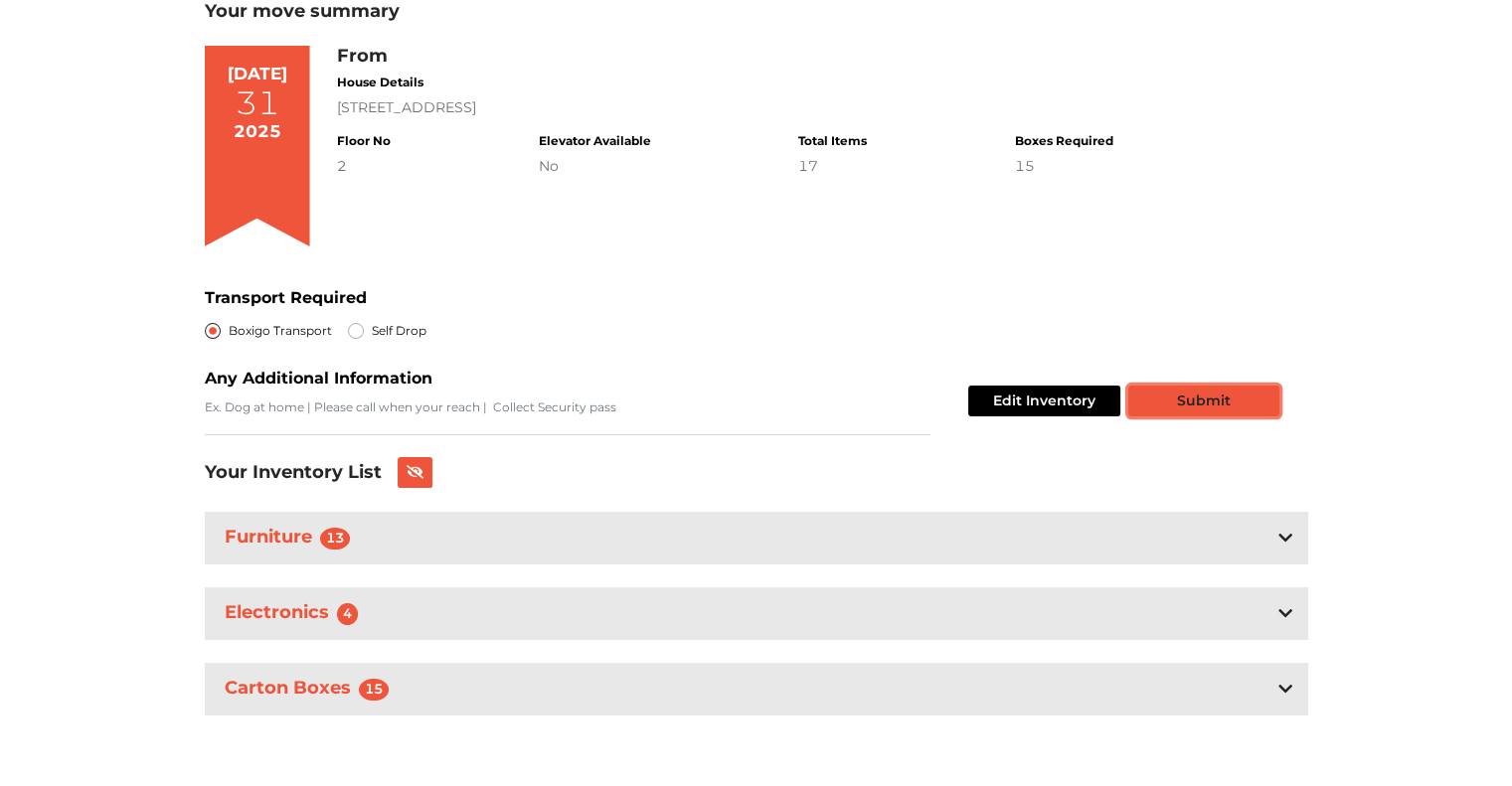 click on "Submit" at bounding box center (1204, 400) 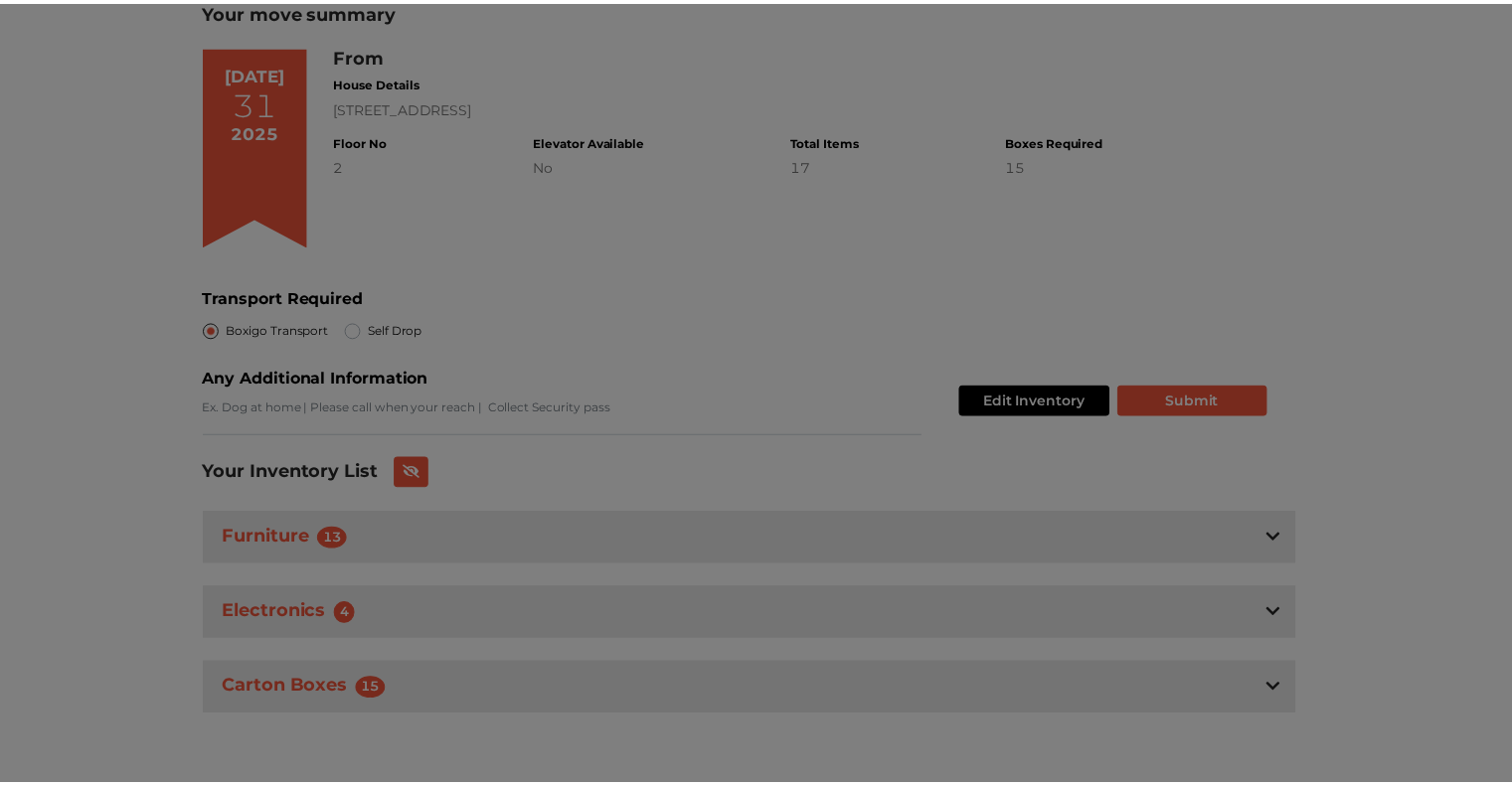 scroll, scrollTop: 0, scrollLeft: 0, axis: both 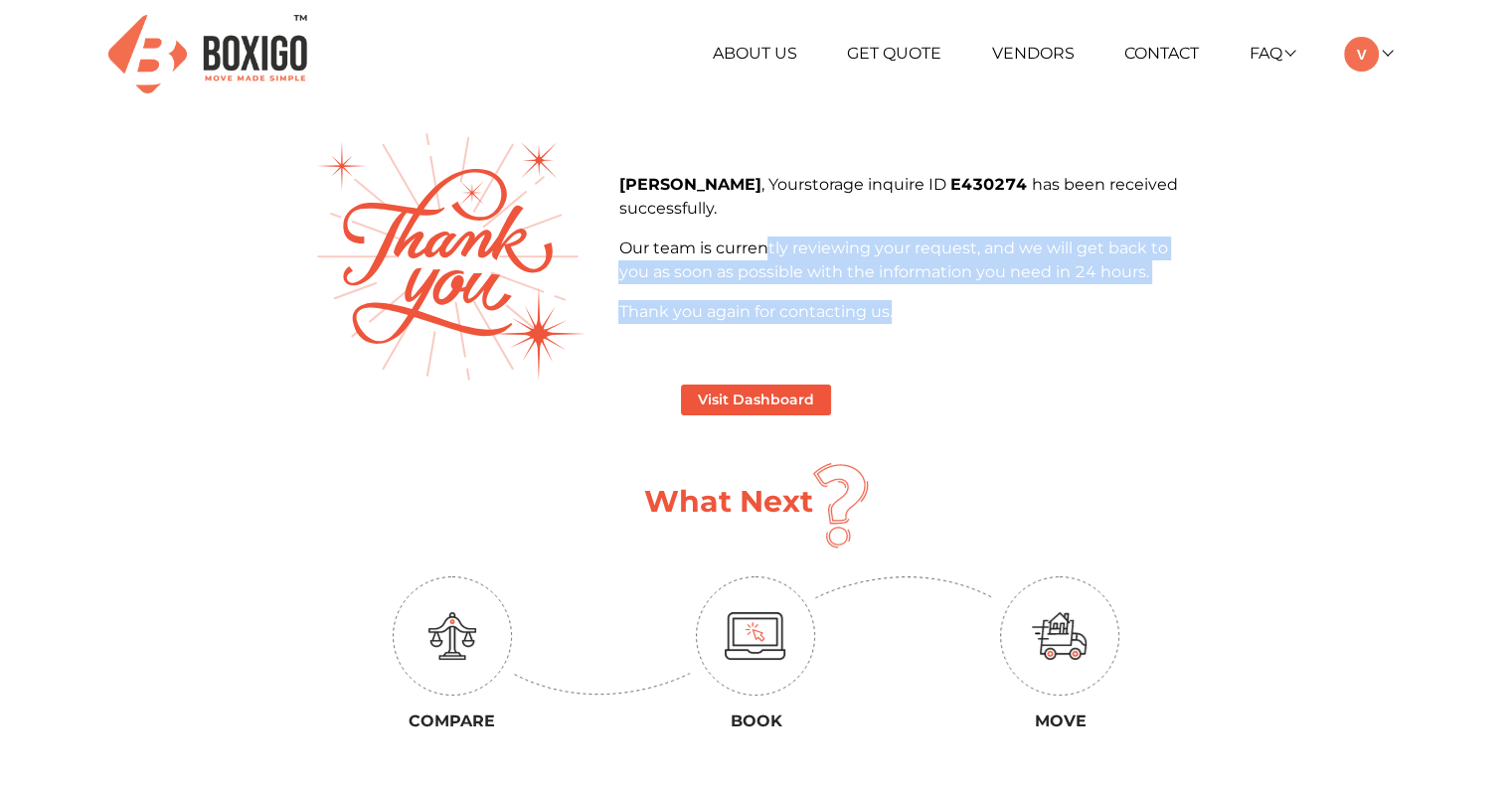 drag, startPoint x: 763, startPoint y: 244, endPoint x: 897, endPoint y: 305, distance: 147.23111 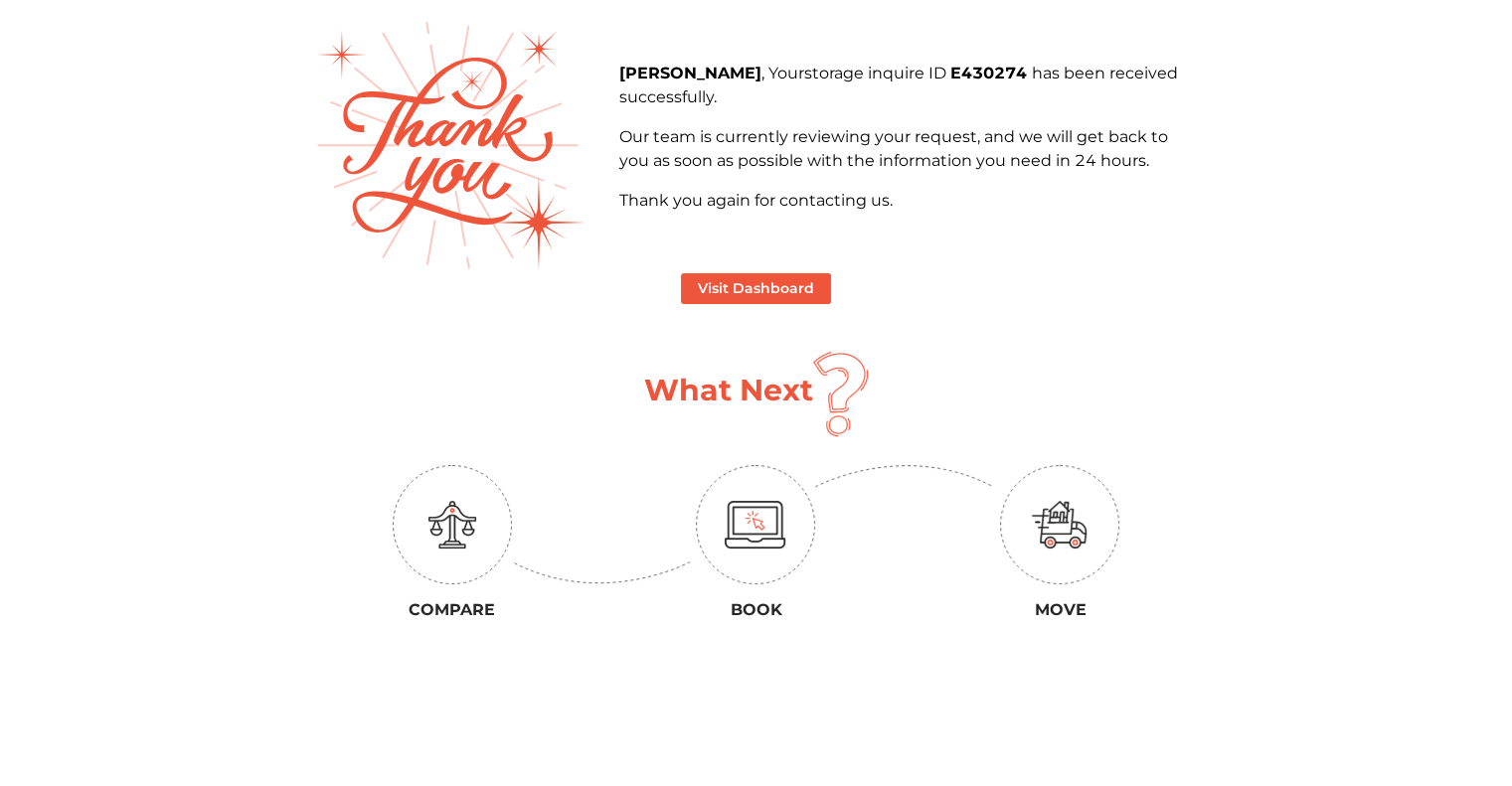 scroll, scrollTop: 0, scrollLeft: 0, axis: both 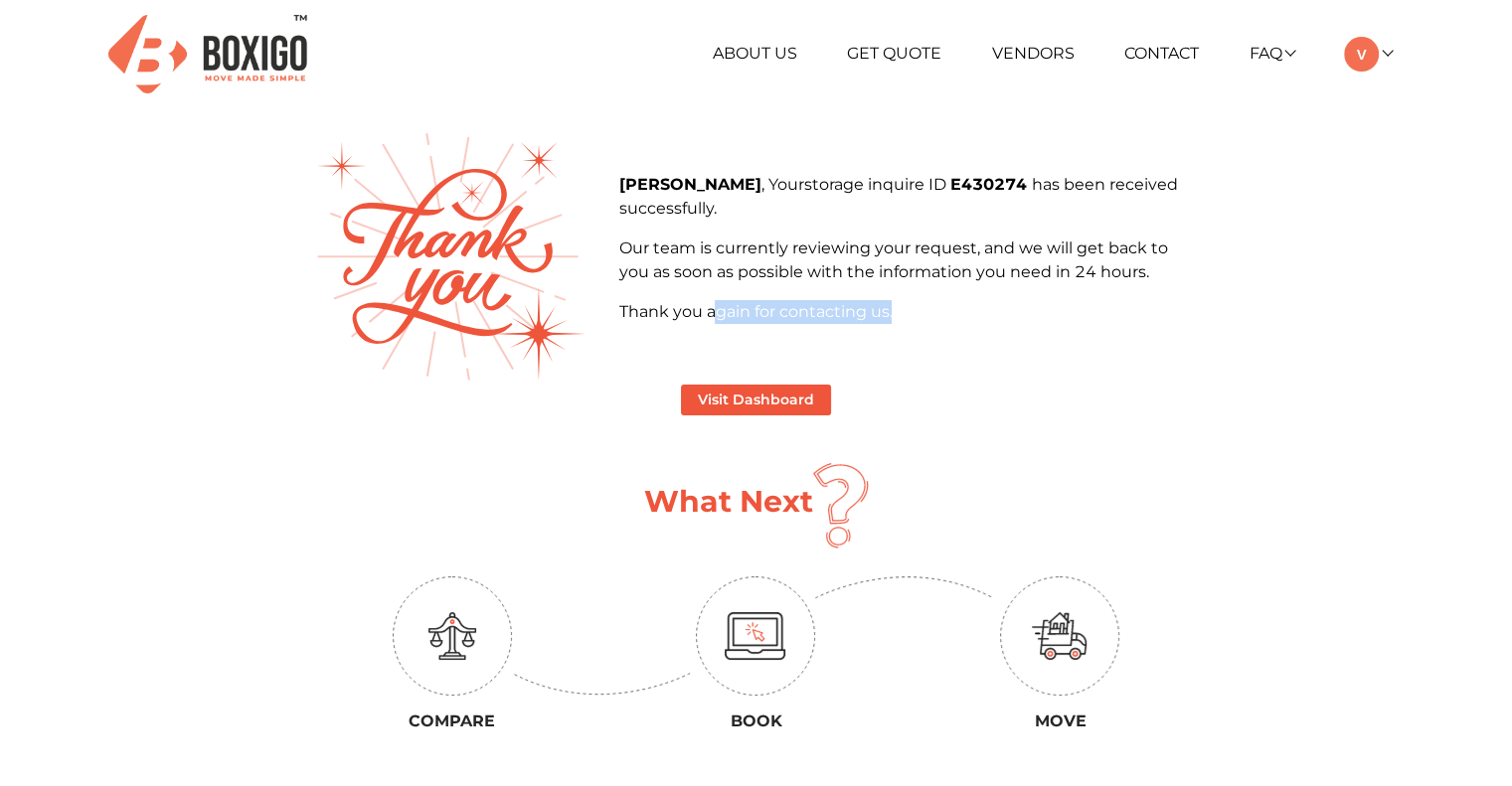 drag, startPoint x: 711, startPoint y: 309, endPoint x: 942, endPoint y: 310, distance: 231.00216 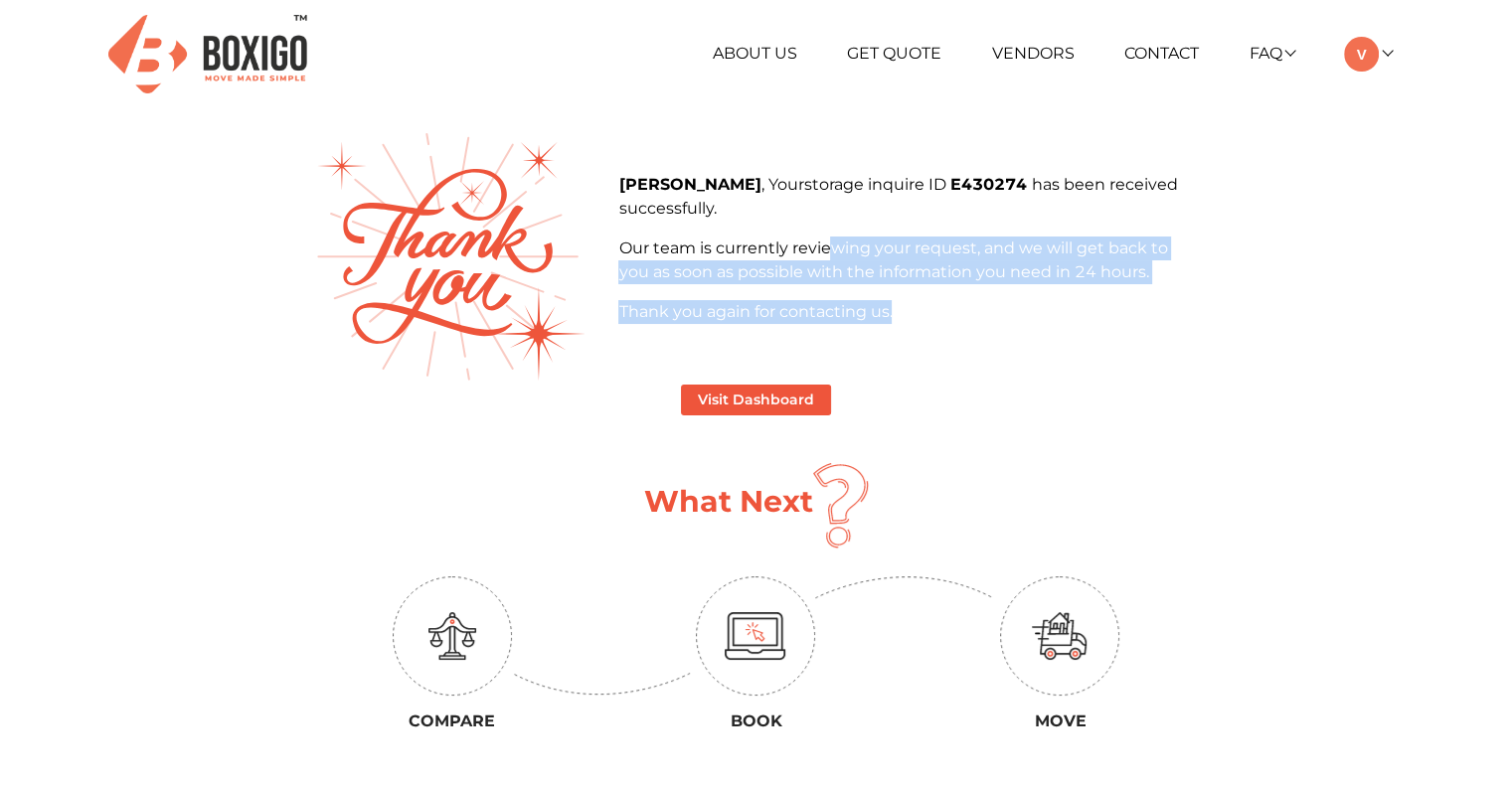 drag, startPoint x: 833, startPoint y: 238, endPoint x: 1173, endPoint y: 287, distance: 343.5127 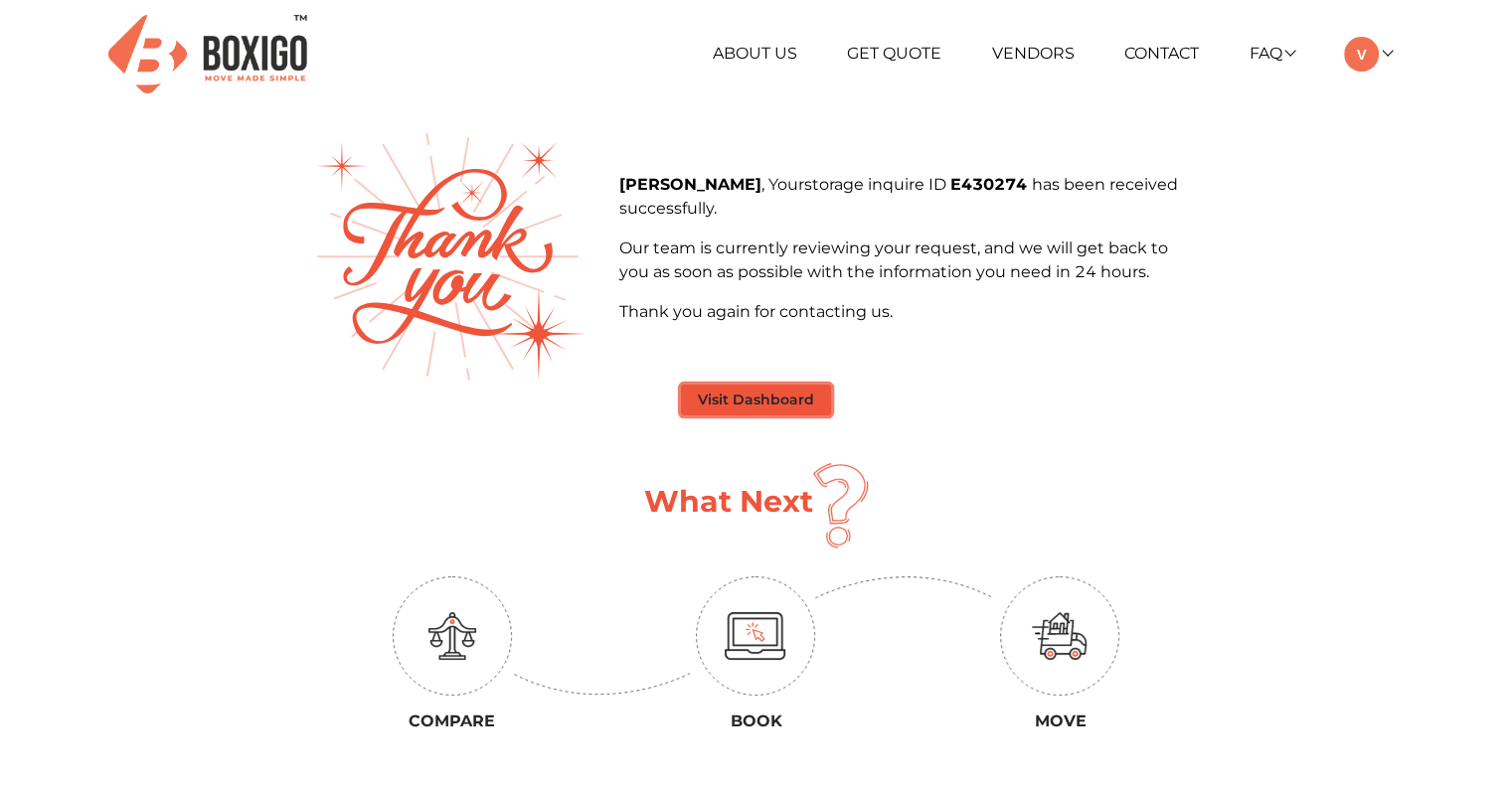 click on "Visit Dashboard" at bounding box center (756, 399) 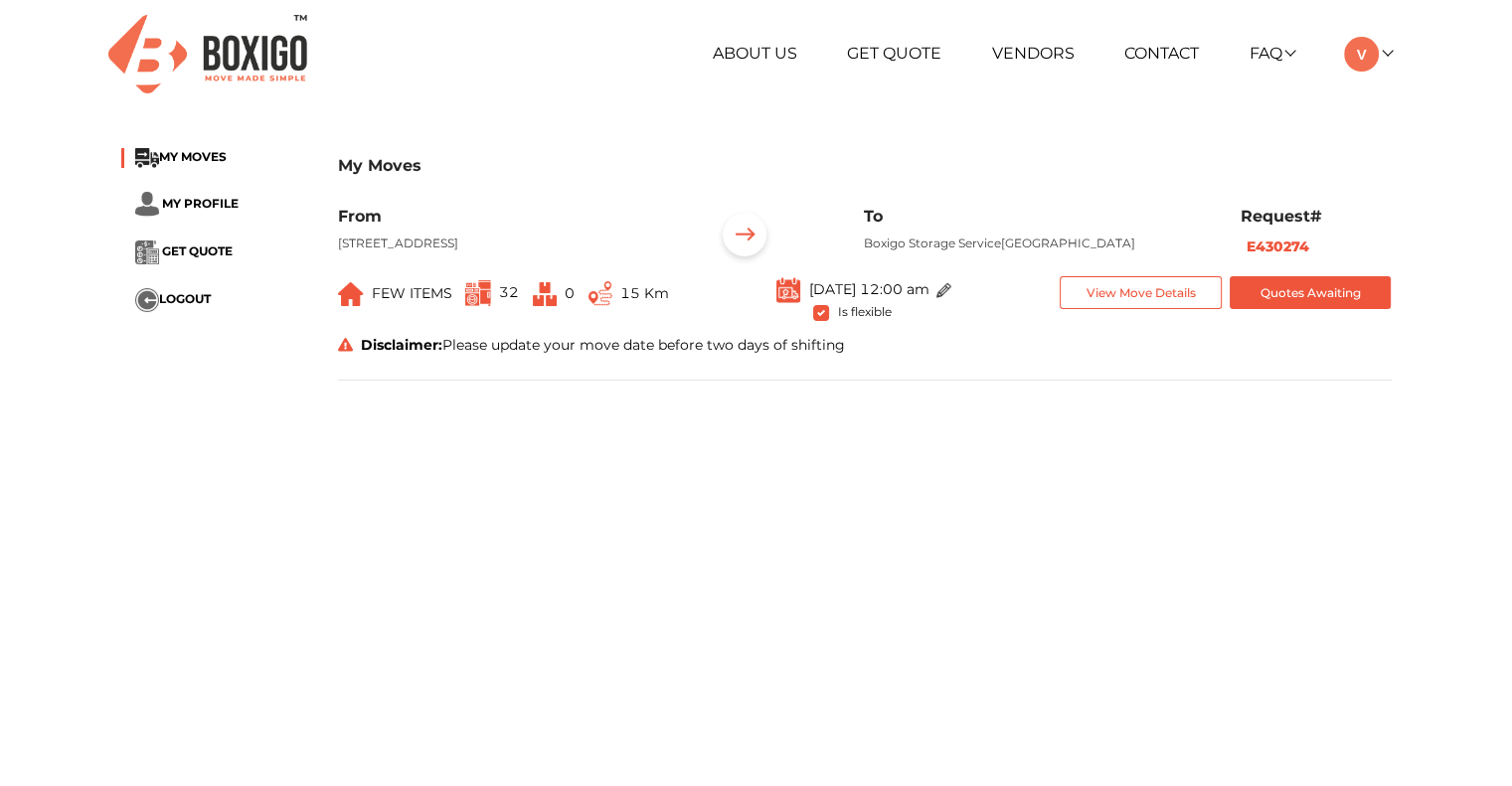 click on "My Moves    MY MOVES    MY PROFILE     GET QUOTE   LOGOUT  My Moves From  2284, 16th Cross Road, Vanganahalli, 1st Sector, HSR Layout, Bengaluru, Karnataka, Bangalore To  Boxigo Storage Service, Rampura, Bengaluru, Karnataka, 562149 Request#  E430274 FEW ITEMS 32 0 15 Km Jul 31st 2025 at 12:00 am Is flexible View Move Details Quotes Awaiting Disclaimer:  Please update your move date before two days of shifting" at bounding box center (756, 491) 